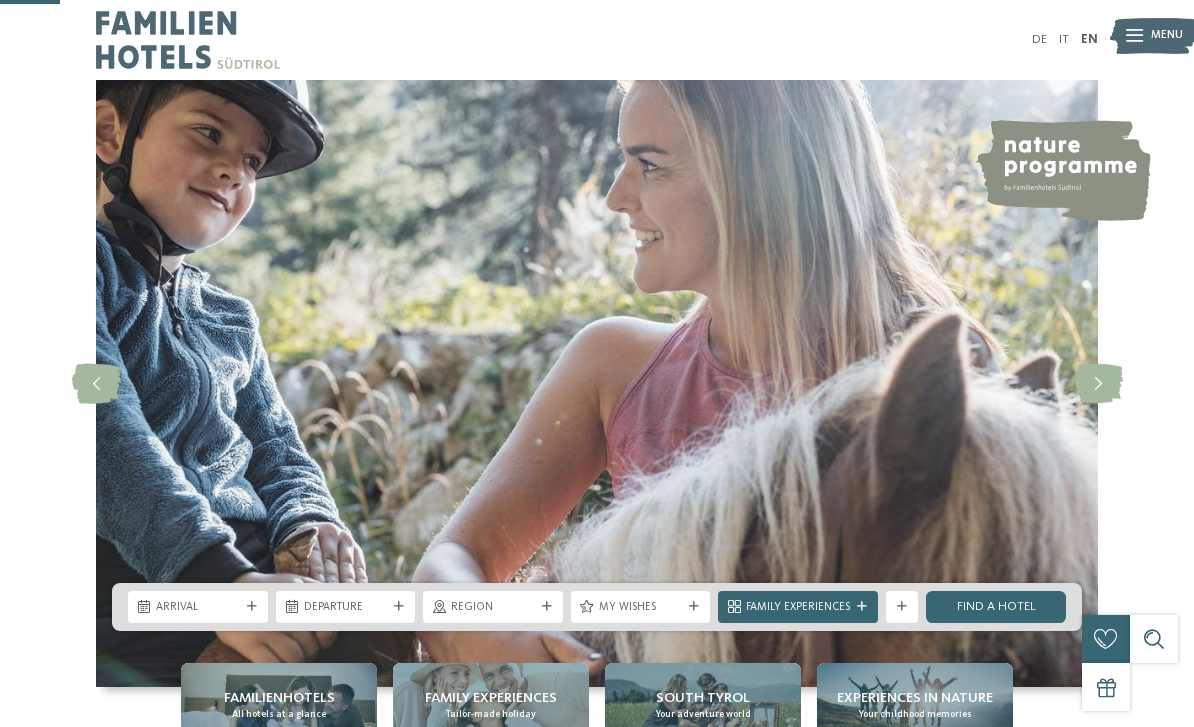 scroll, scrollTop: 359, scrollLeft: 0, axis: vertical 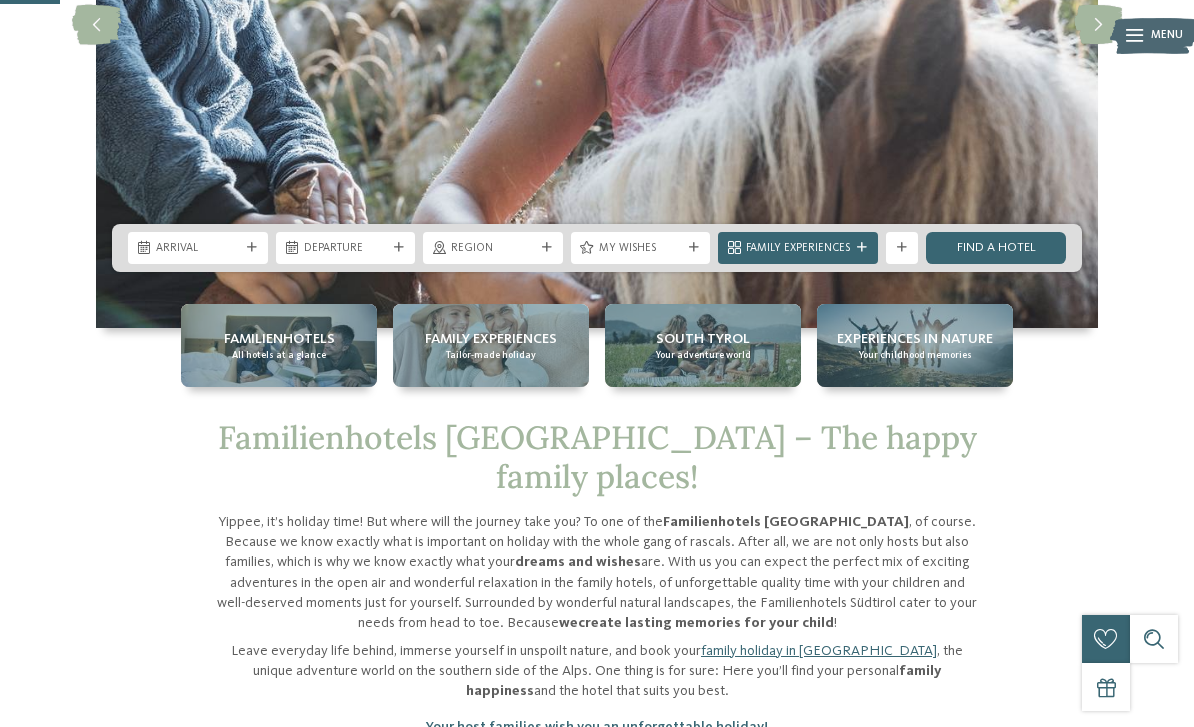 click on "Familienhotels
All hotels at a glance" at bounding box center (279, 345) 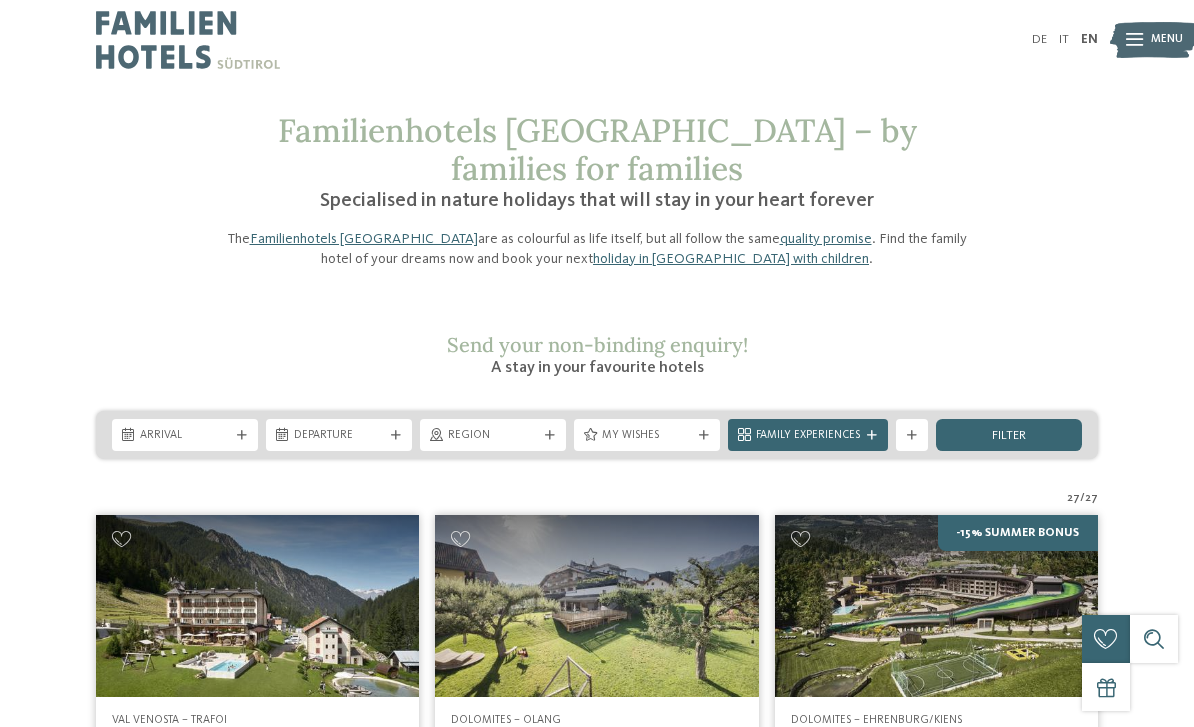 scroll, scrollTop: 0, scrollLeft: 0, axis: both 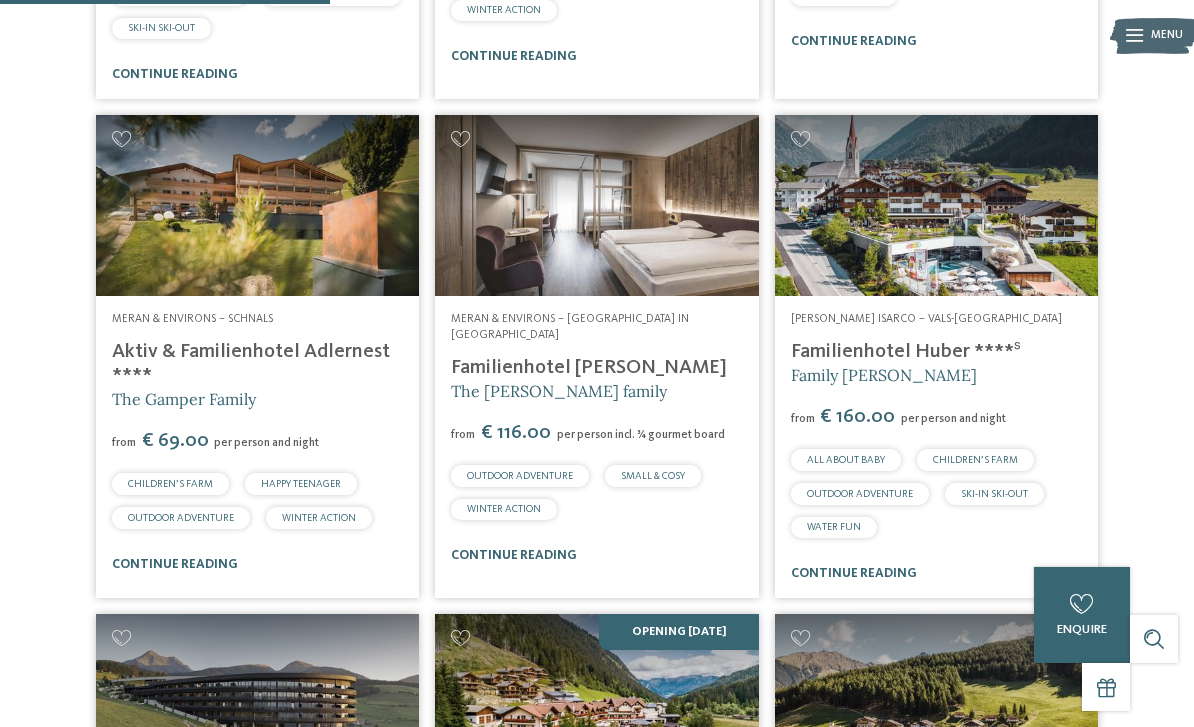 click at bounding box center [257, 206] 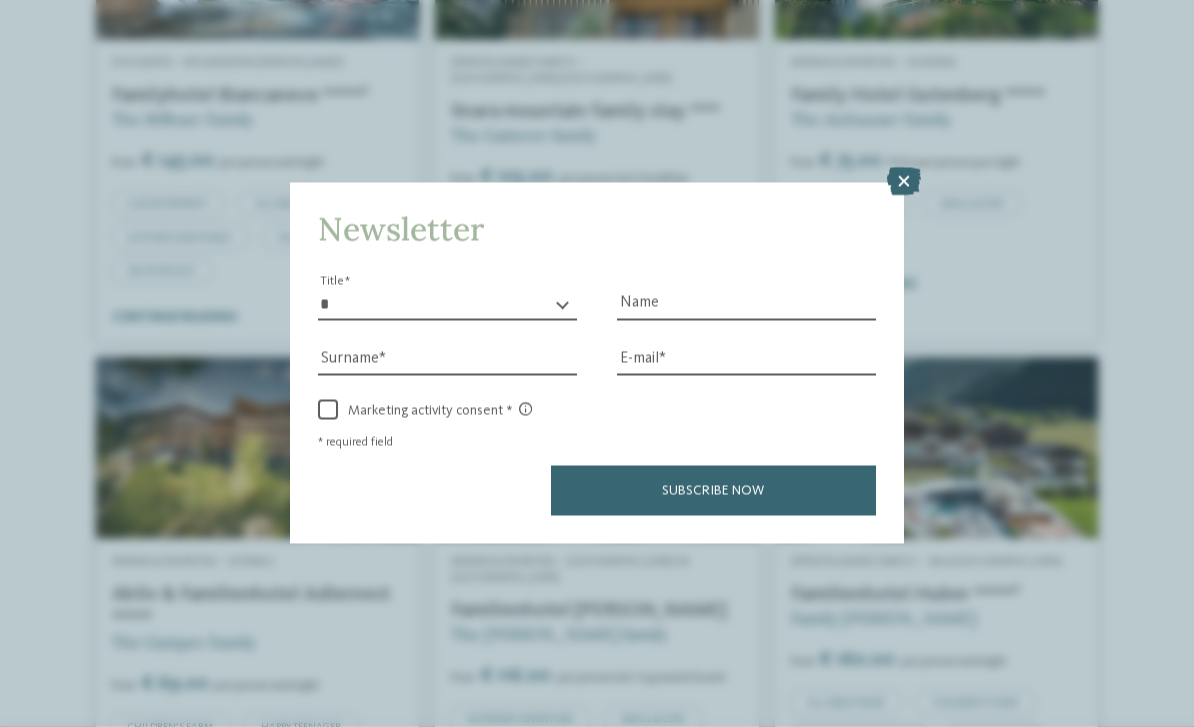 scroll, scrollTop: 1205, scrollLeft: 0, axis: vertical 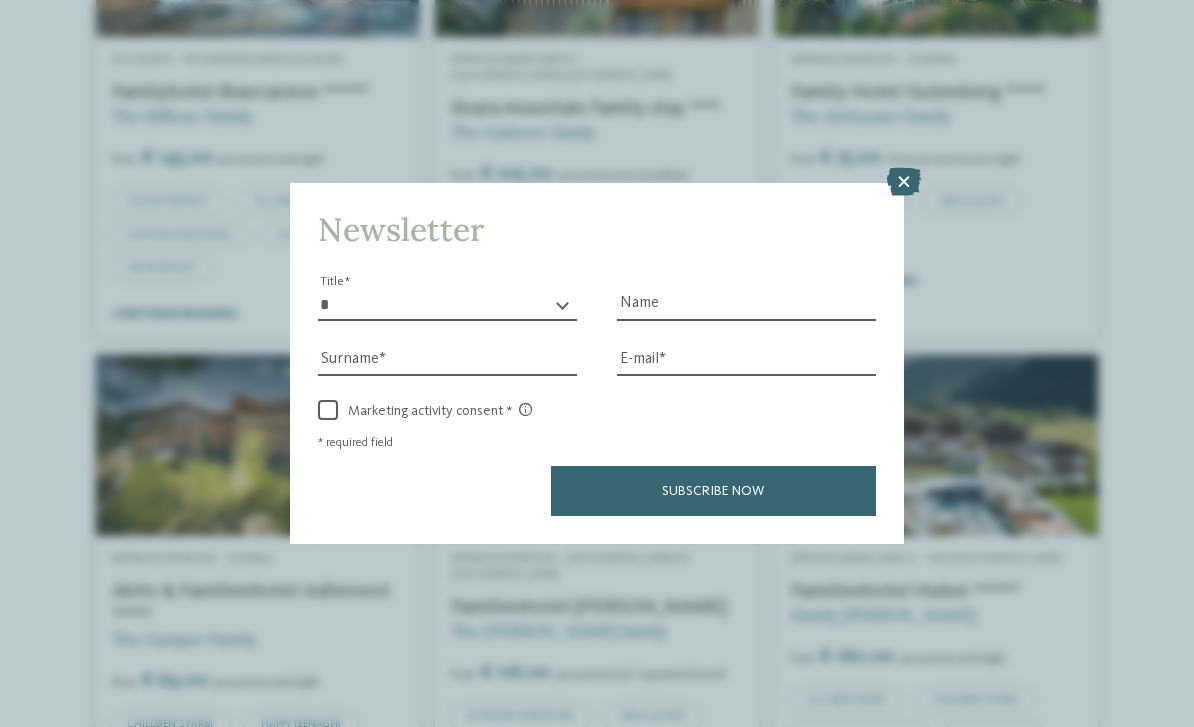 click at bounding box center (904, 182) 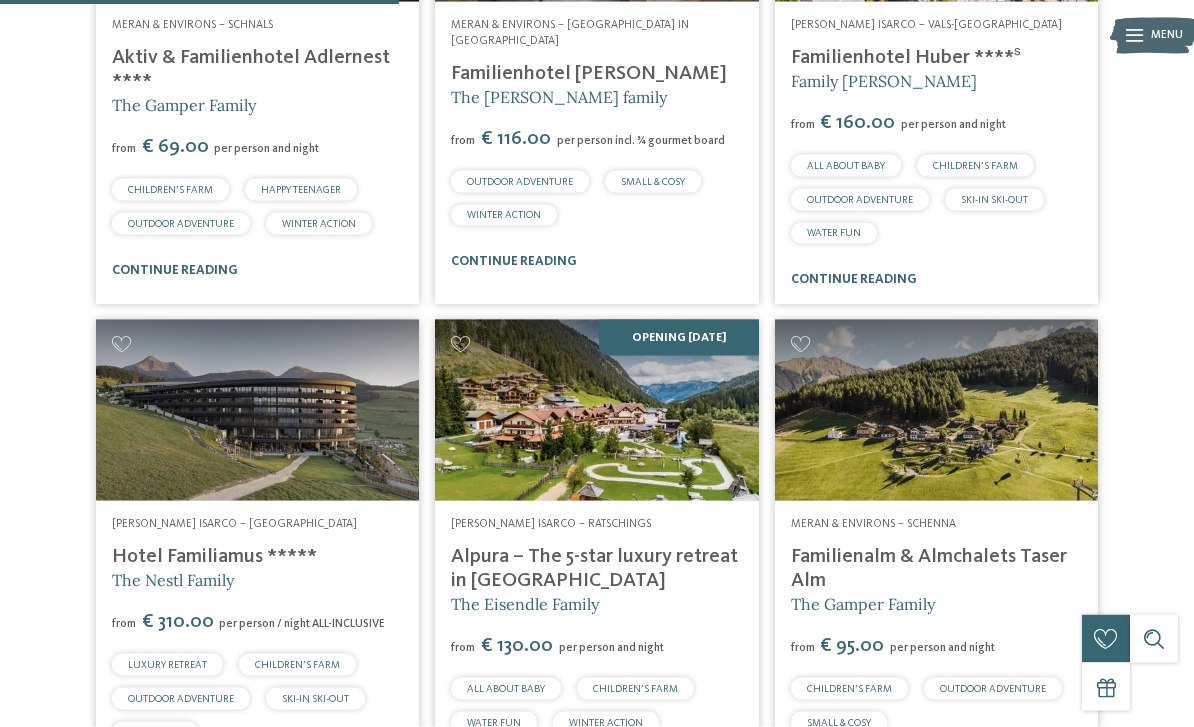 scroll, scrollTop: 1744, scrollLeft: 0, axis: vertical 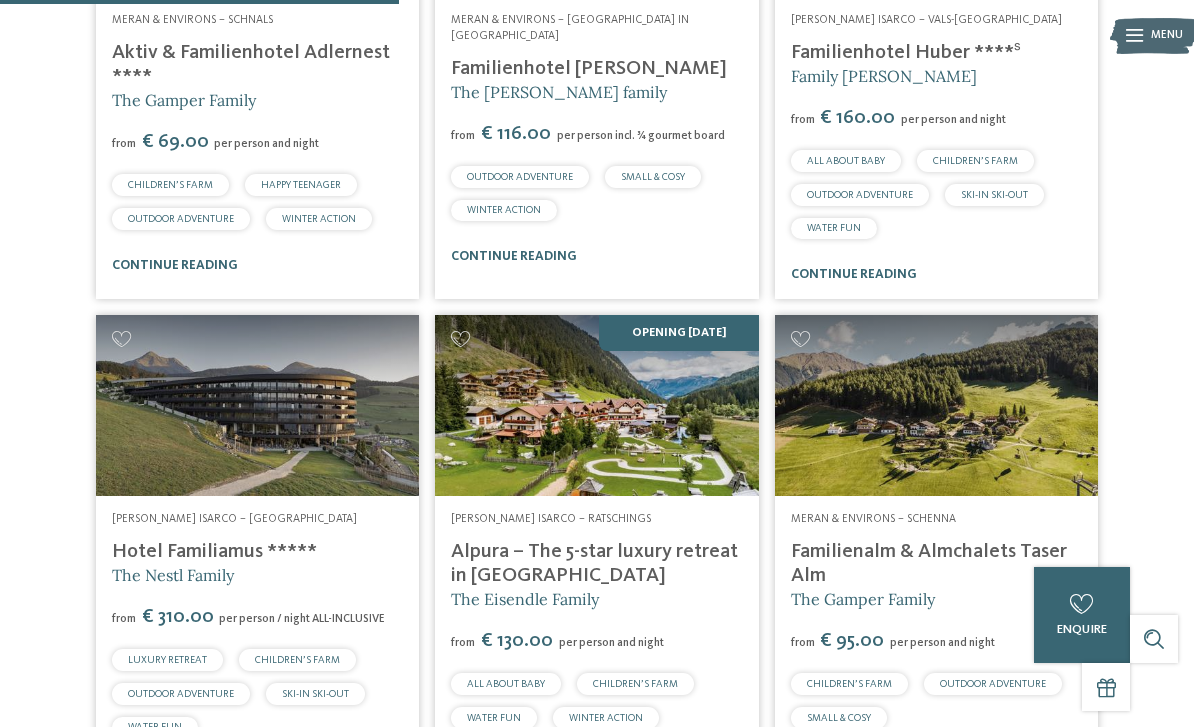 click at bounding box center (257, 406) 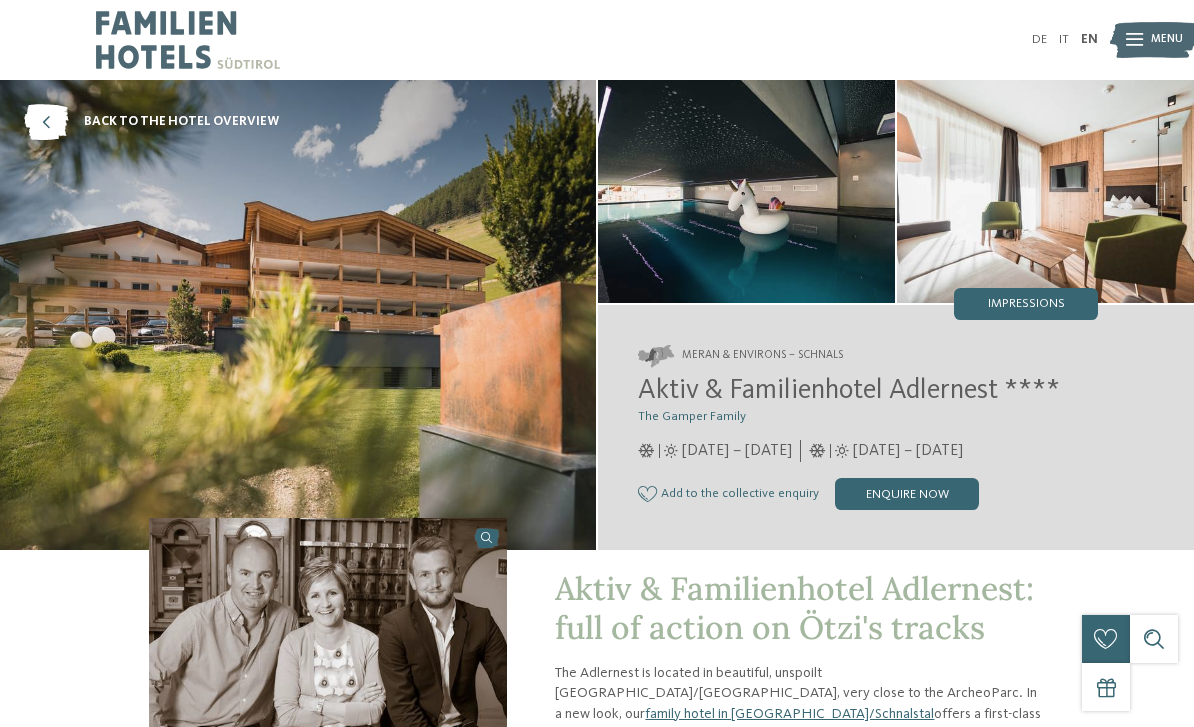 scroll, scrollTop: 0, scrollLeft: 0, axis: both 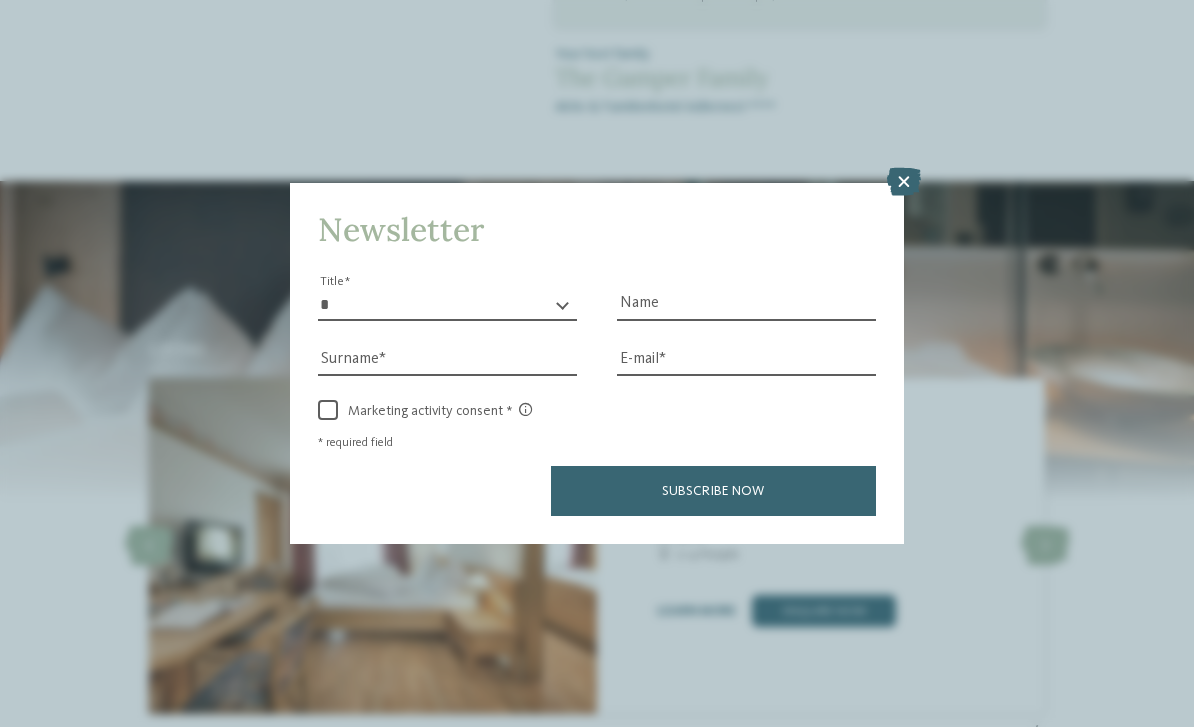 click at bounding box center (904, 182) 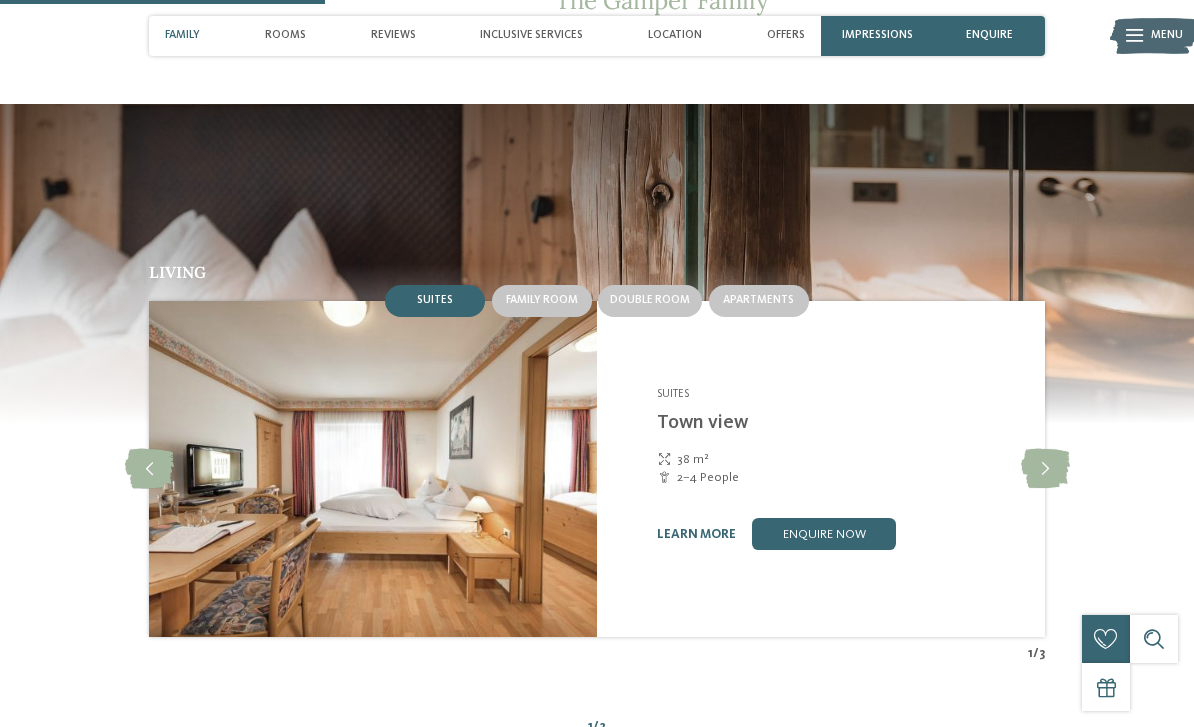 scroll, scrollTop: 1353, scrollLeft: 0, axis: vertical 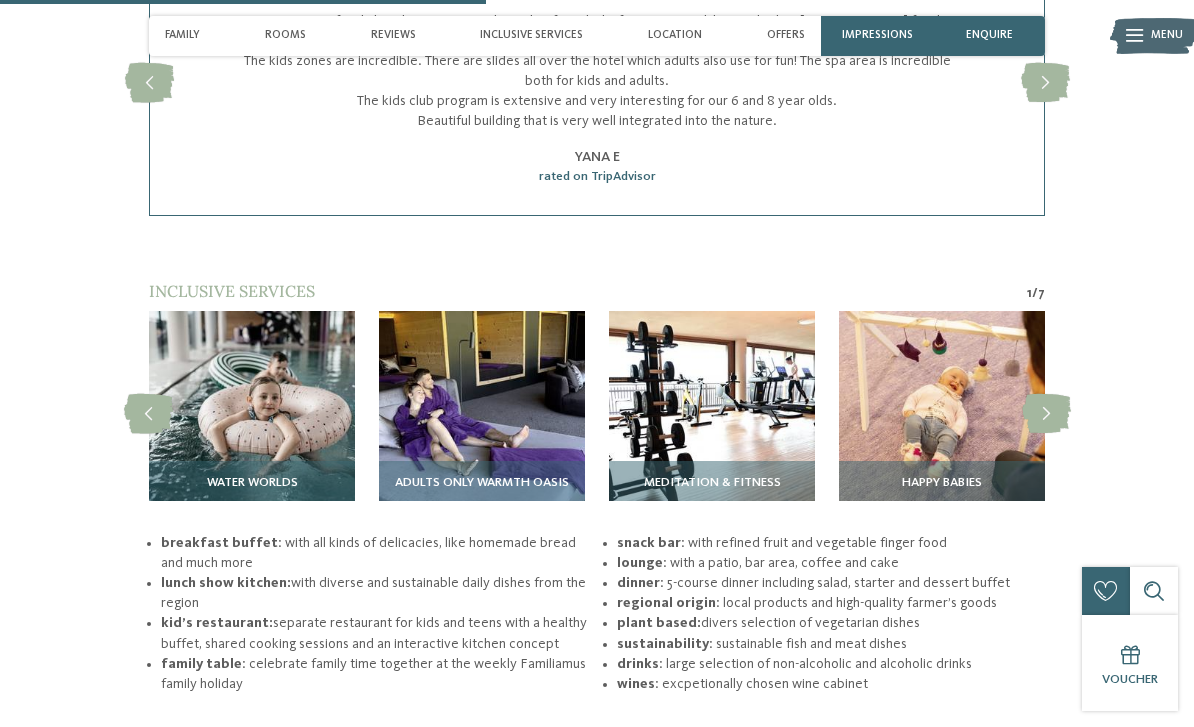 click at bounding box center (482, 414) 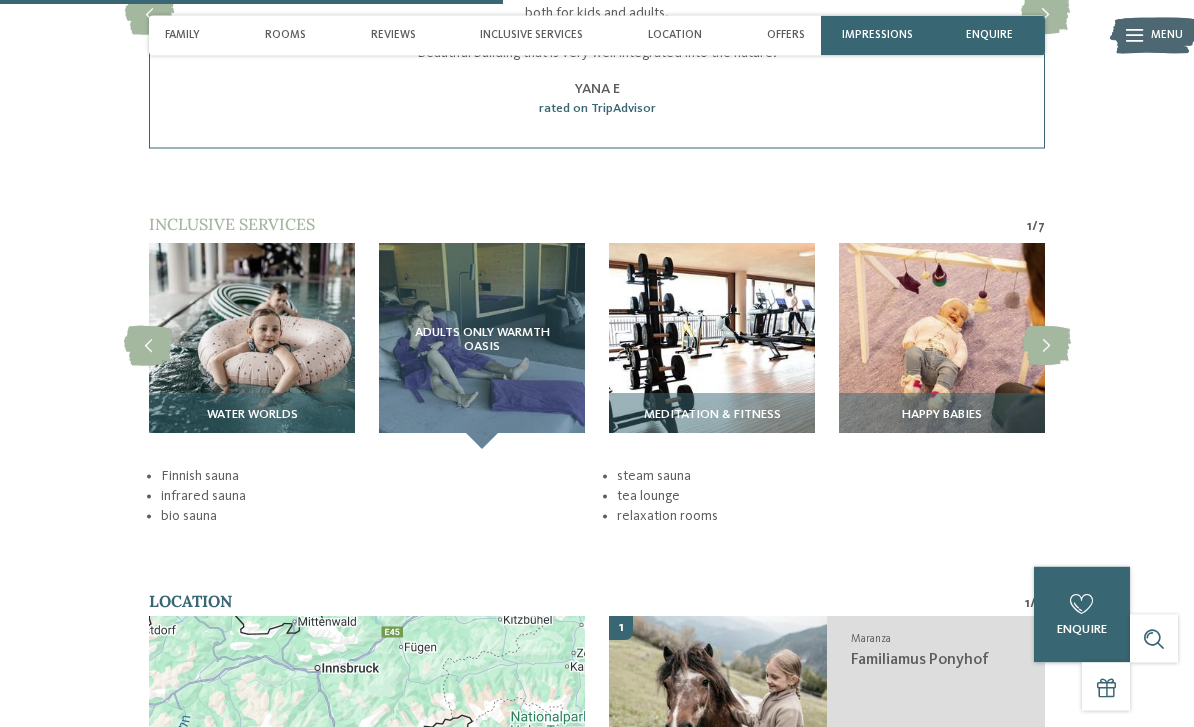 click at bounding box center (252, 347) 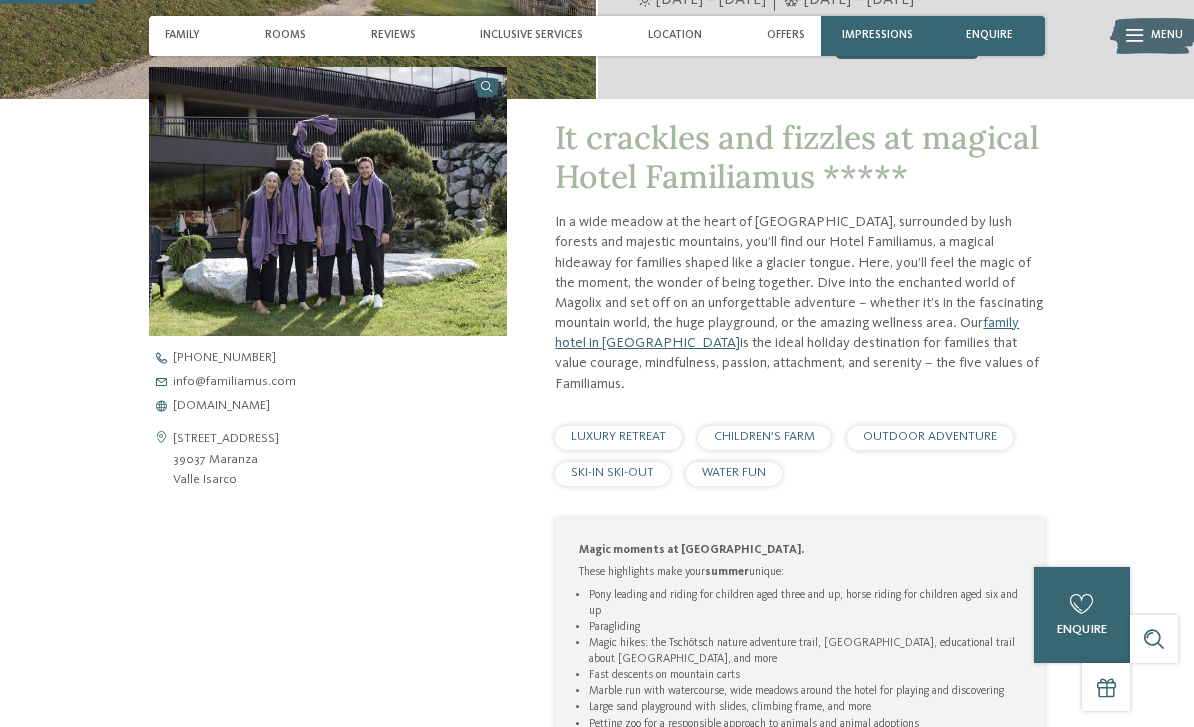 scroll, scrollTop: 446, scrollLeft: 0, axis: vertical 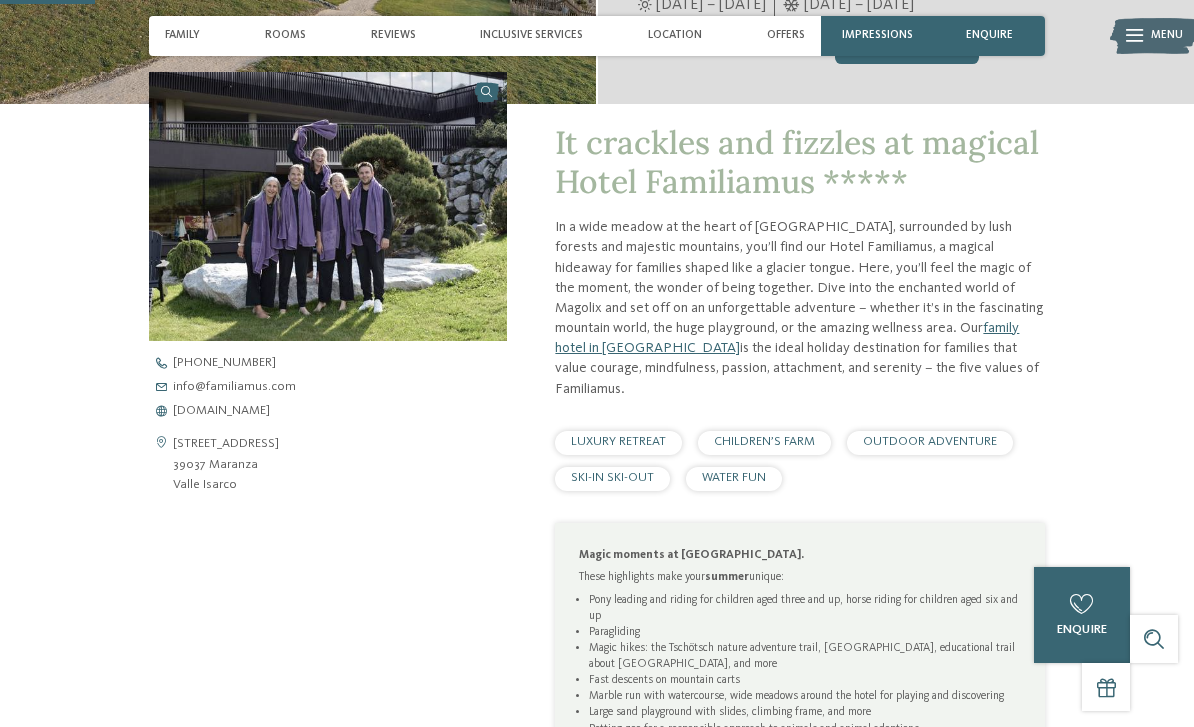 click on "www.familiamus.com" at bounding box center [221, 411] 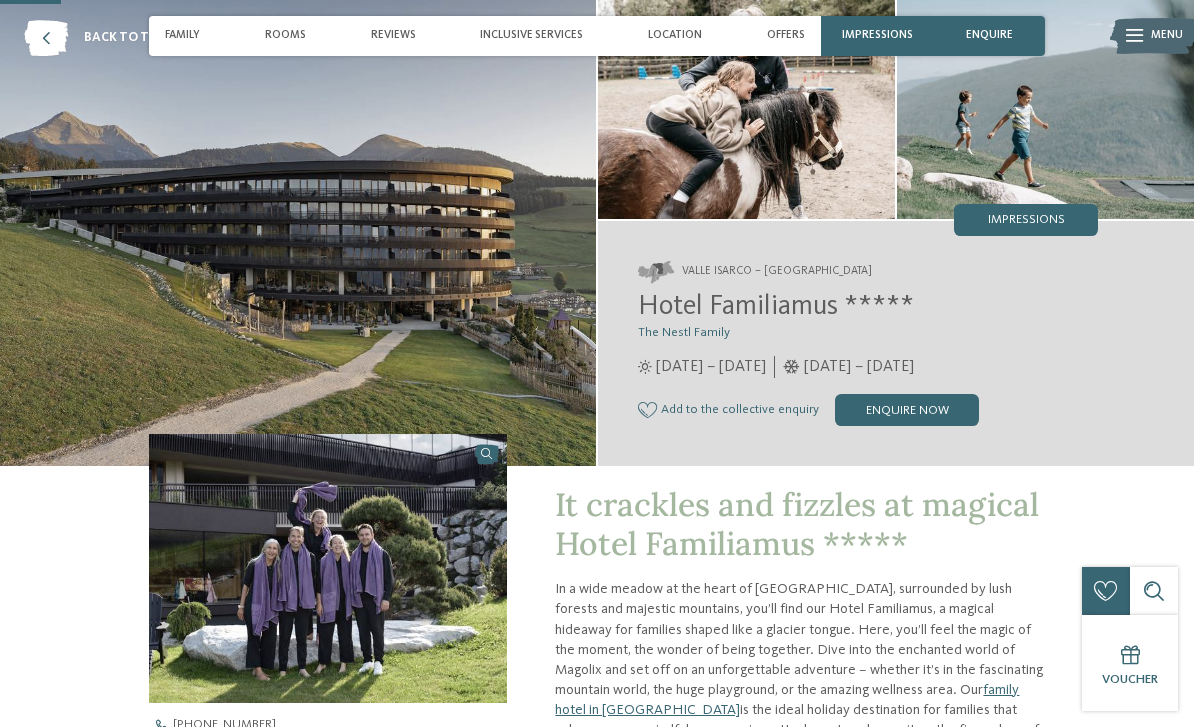 scroll, scrollTop: 0, scrollLeft: 0, axis: both 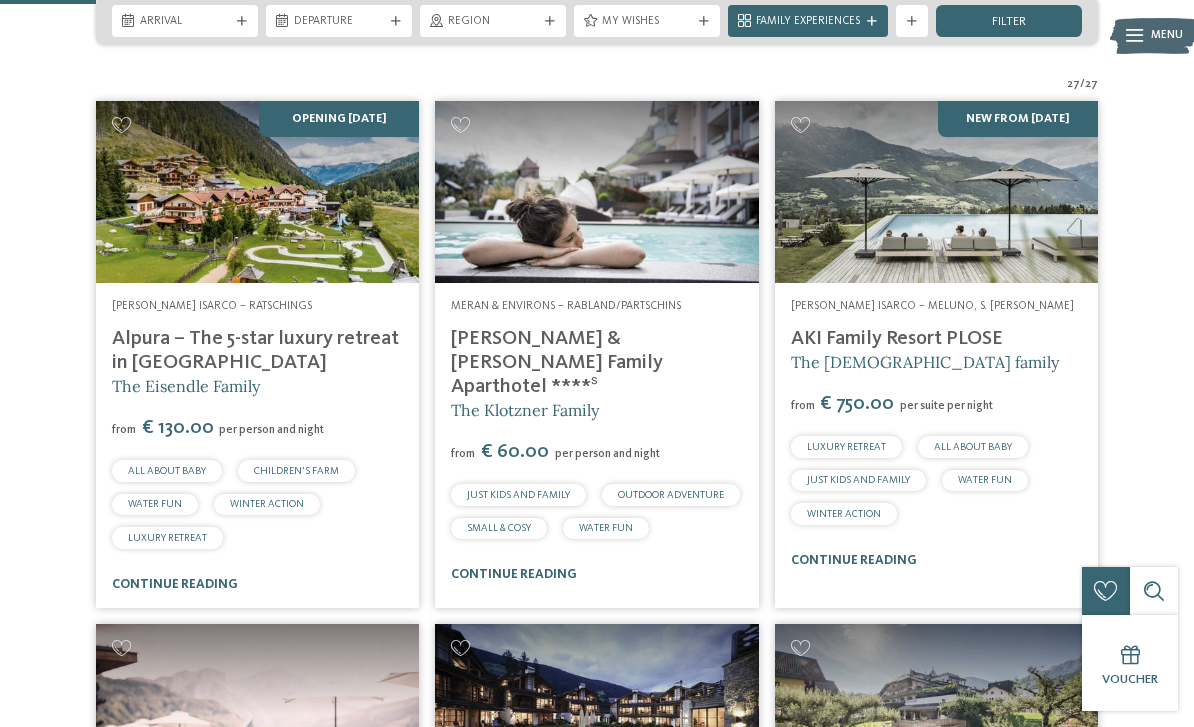 click on "continue reading" at bounding box center [514, 574] 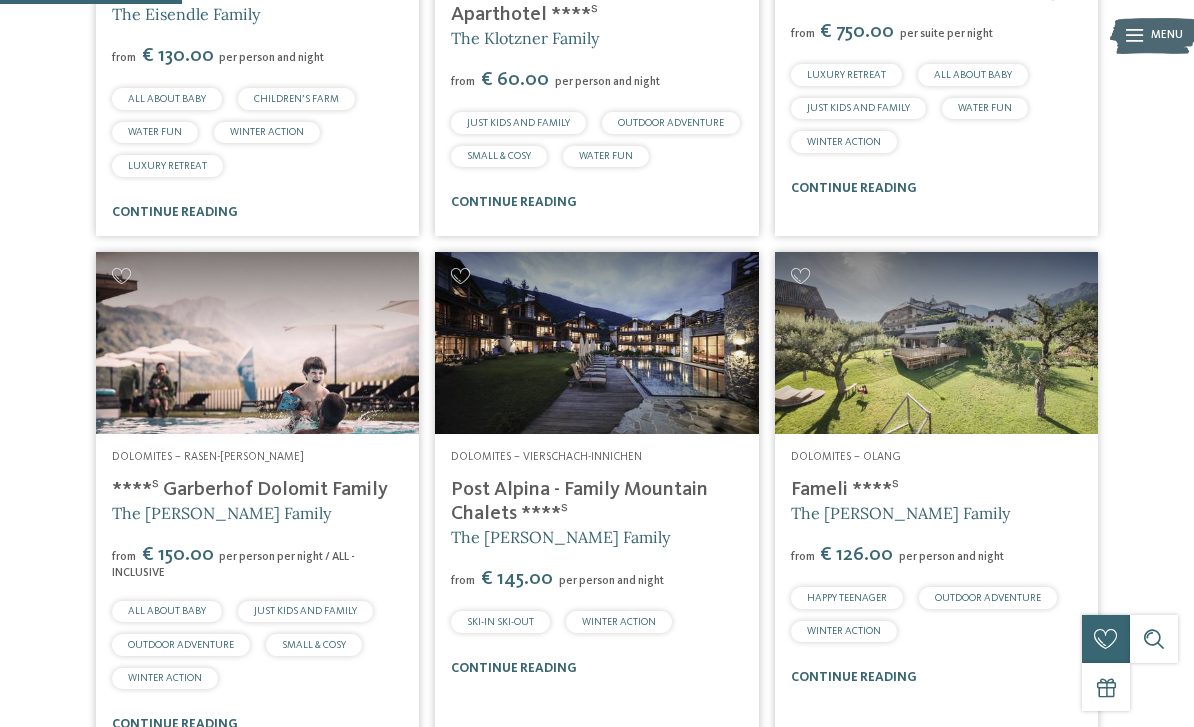 scroll, scrollTop: 788, scrollLeft: 0, axis: vertical 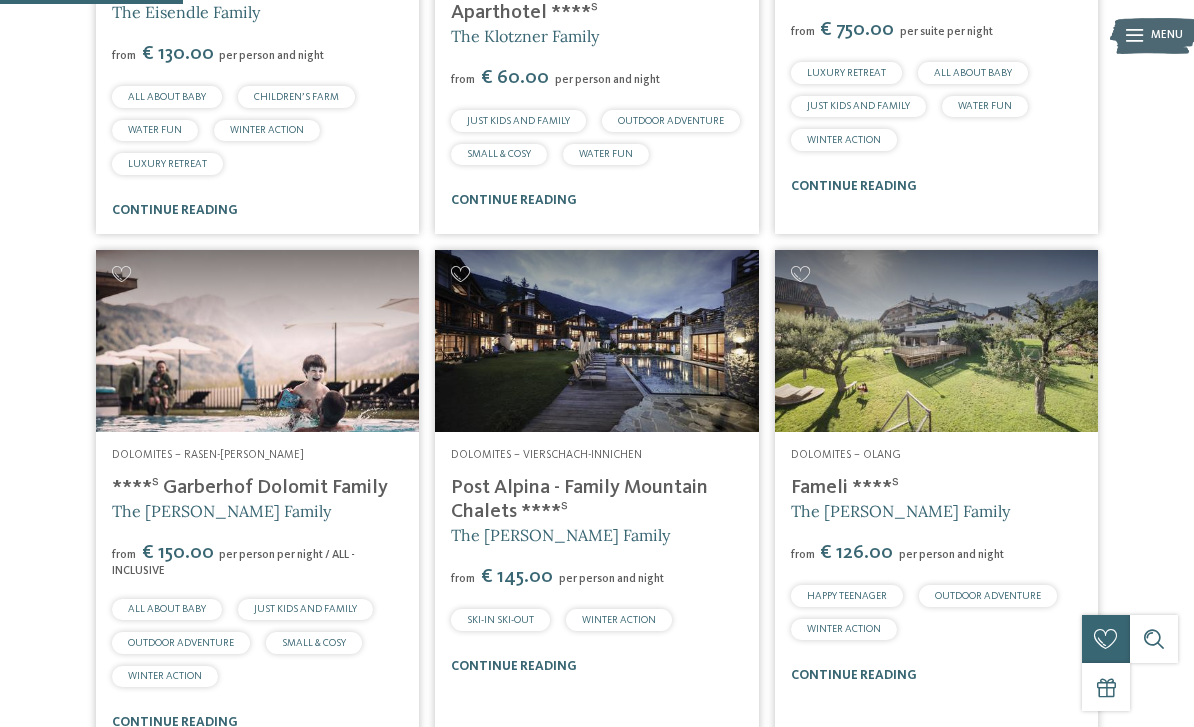 click at bounding box center [936, 341] 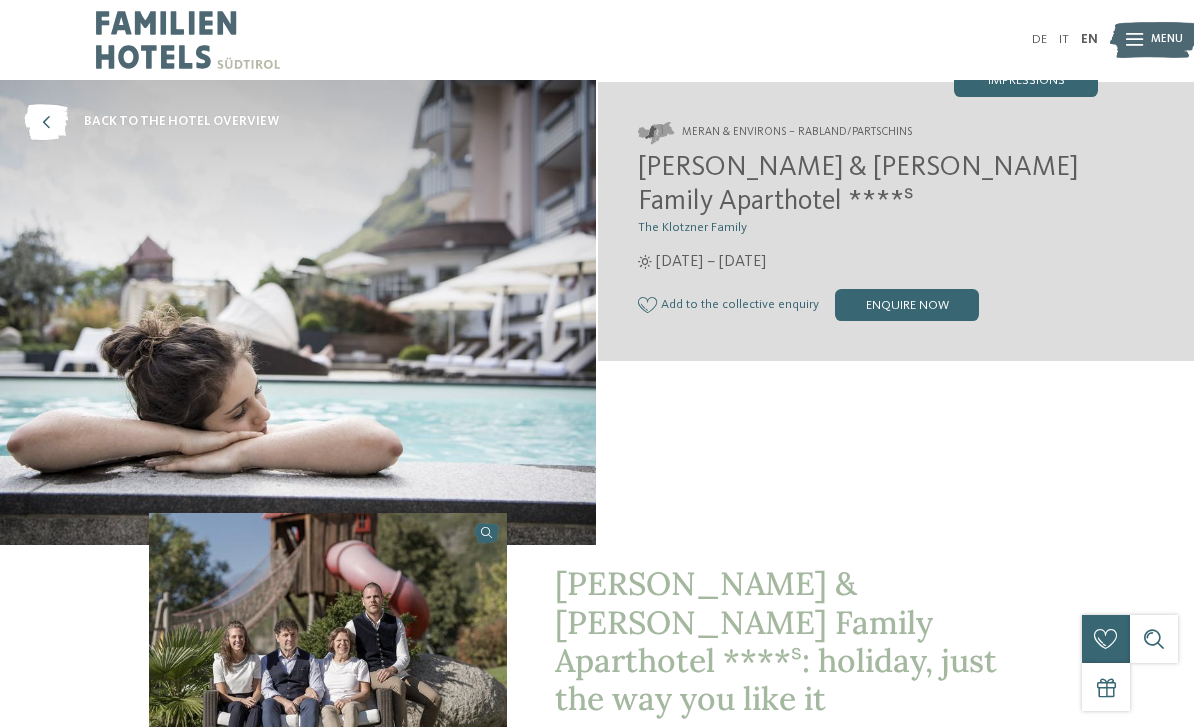 scroll, scrollTop: 142, scrollLeft: 0, axis: vertical 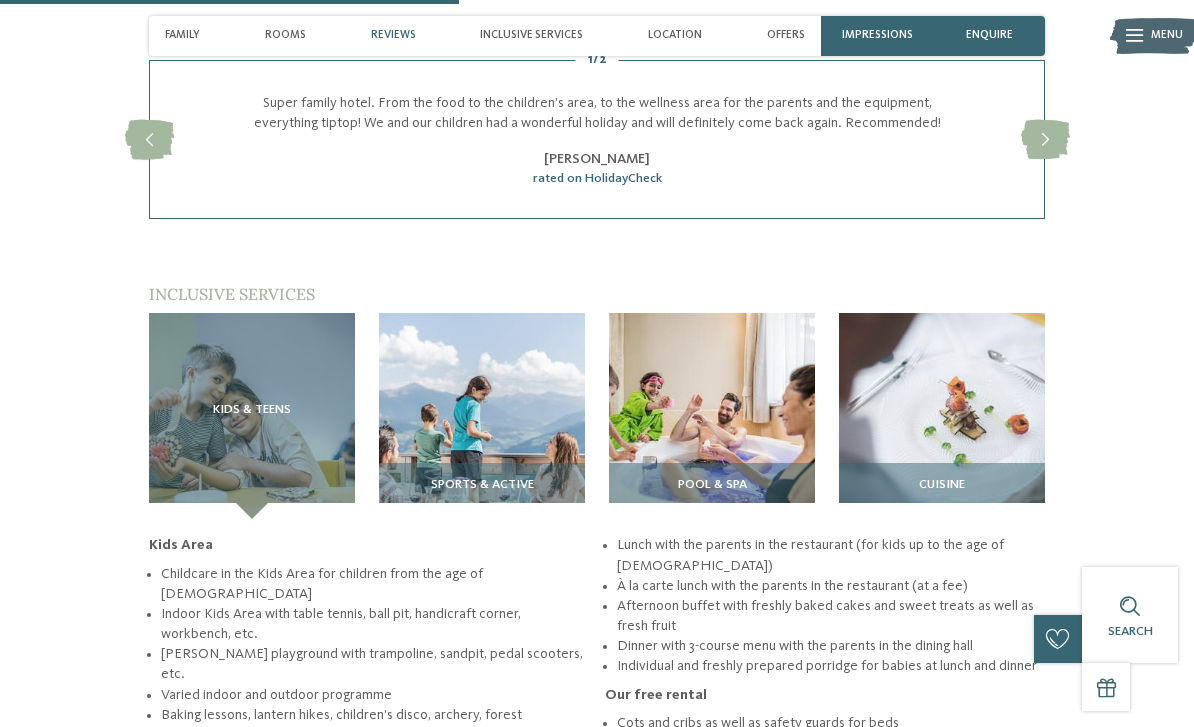click at bounding box center (482, 416) 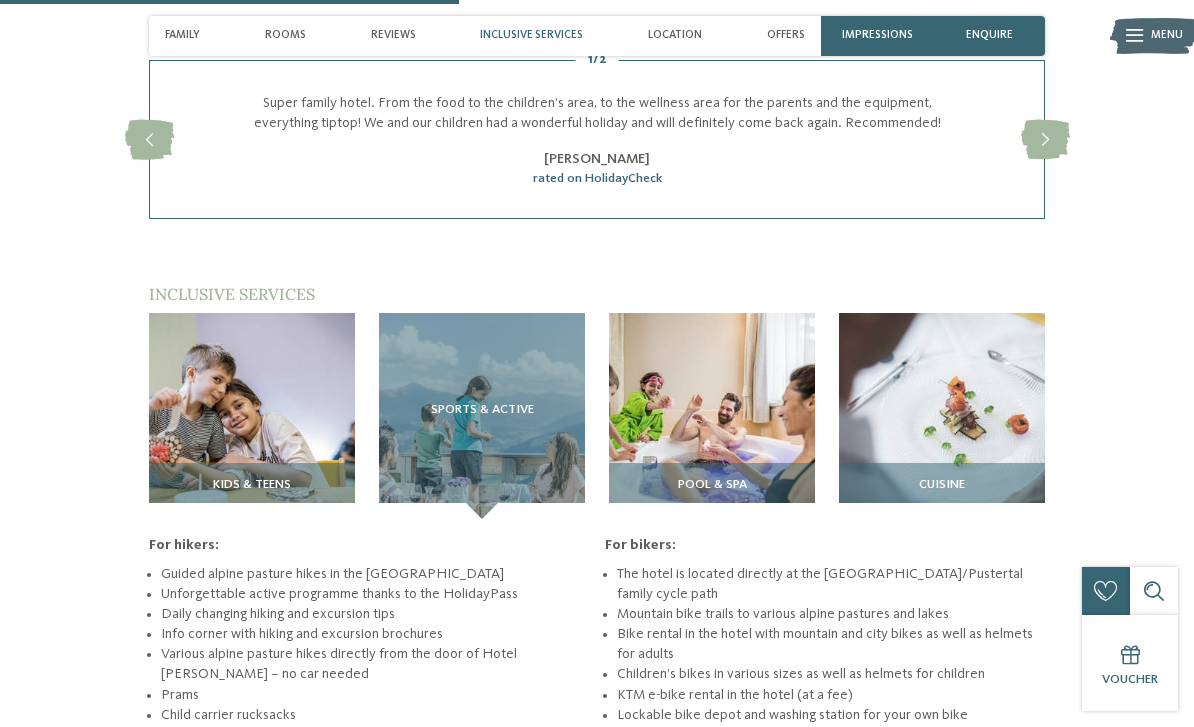 click at bounding box center (252, 416) 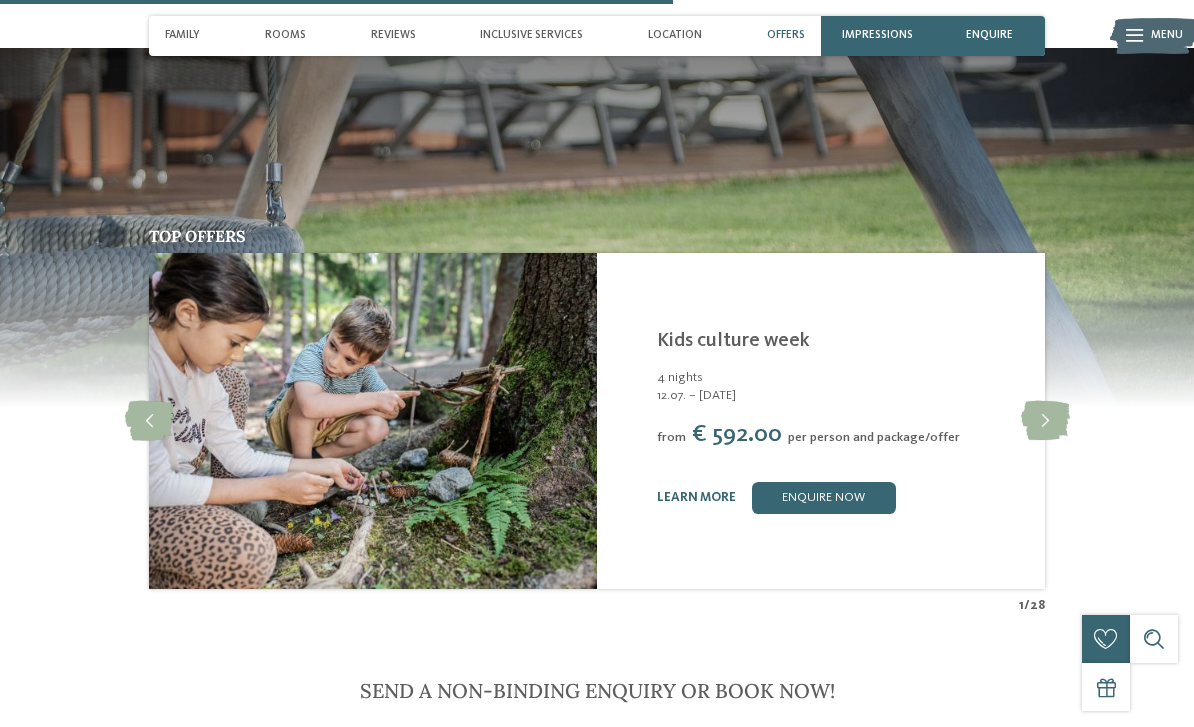 scroll, scrollTop: 2822, scrollLeft: 0, axis: vertical 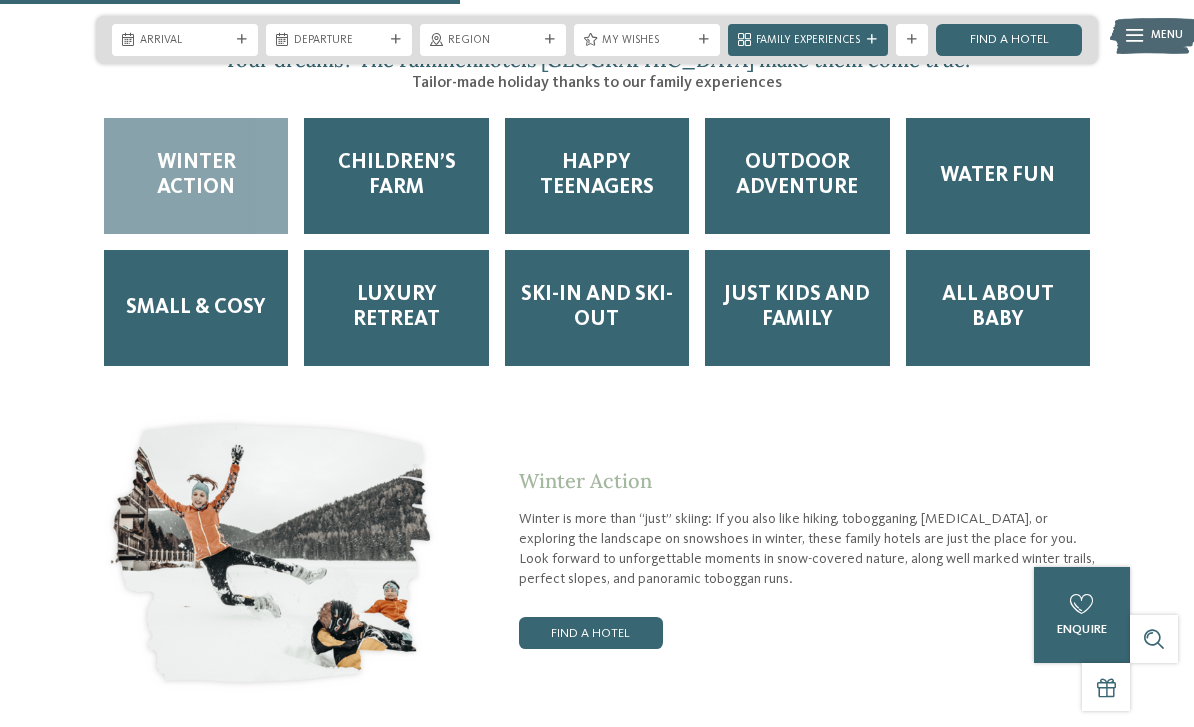 click on "Happy Teenagers" at bounding box center (597, 176) 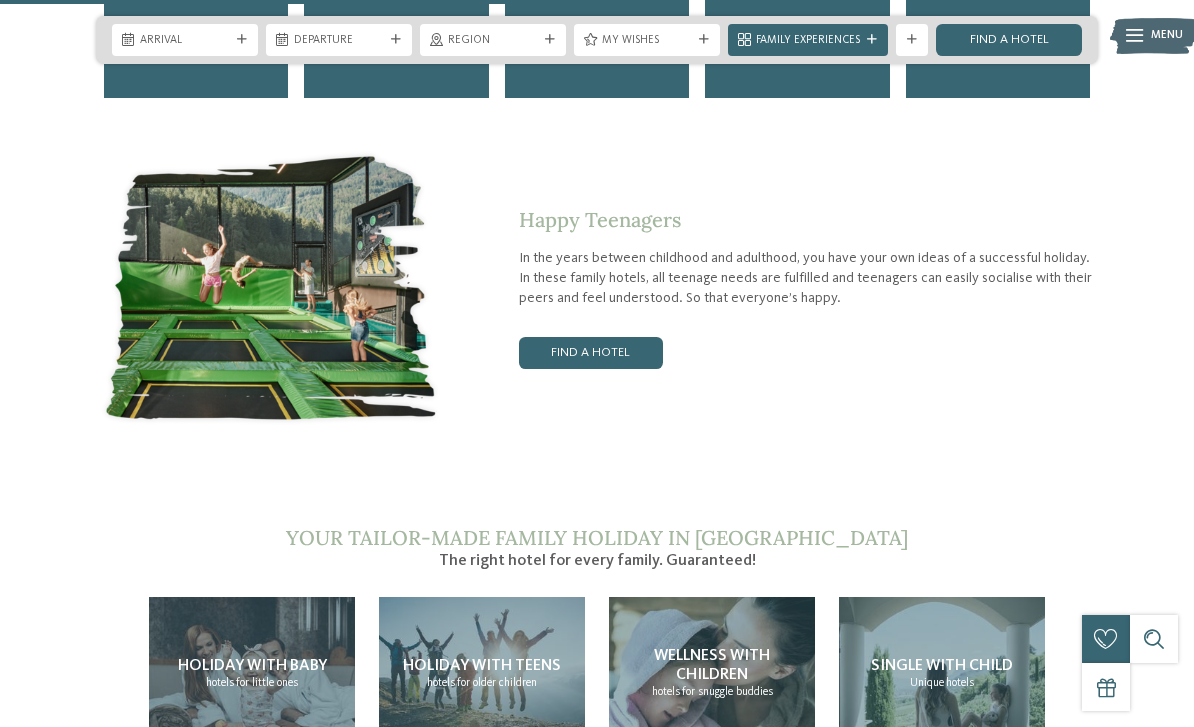 scroll, scrollTop: 3010, scrollLeft: 0, axis: vertical 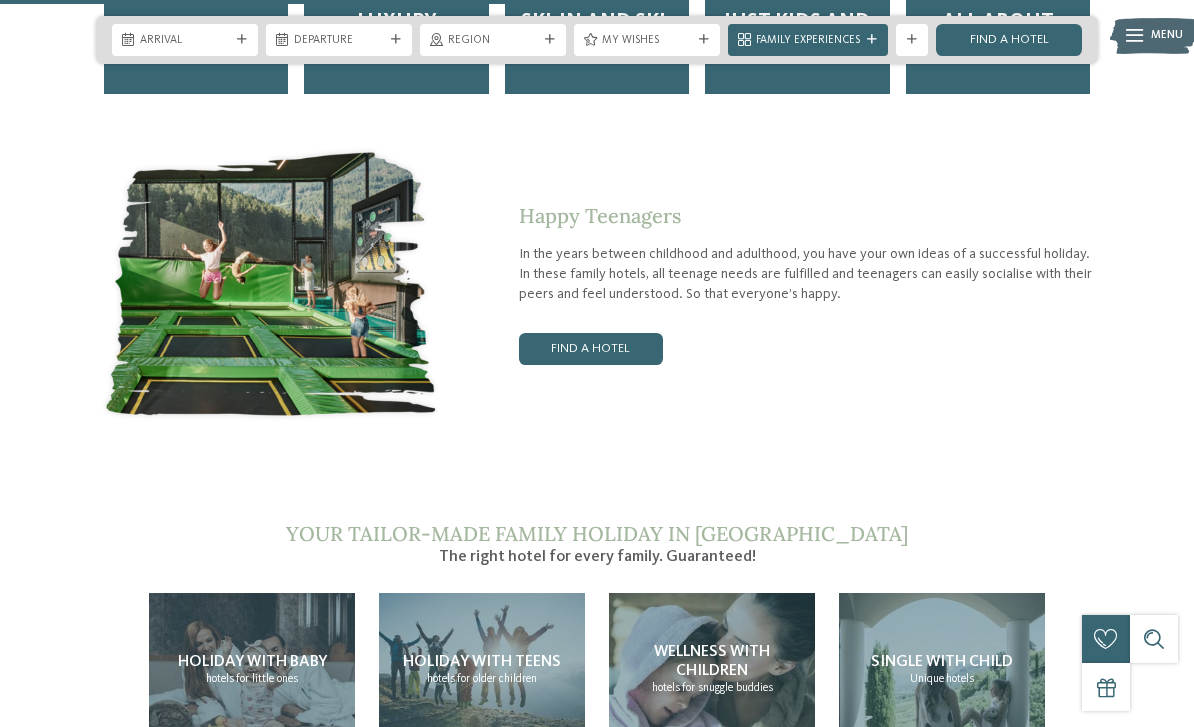 click on "Find a hotel" at bounding box center [591, 349] 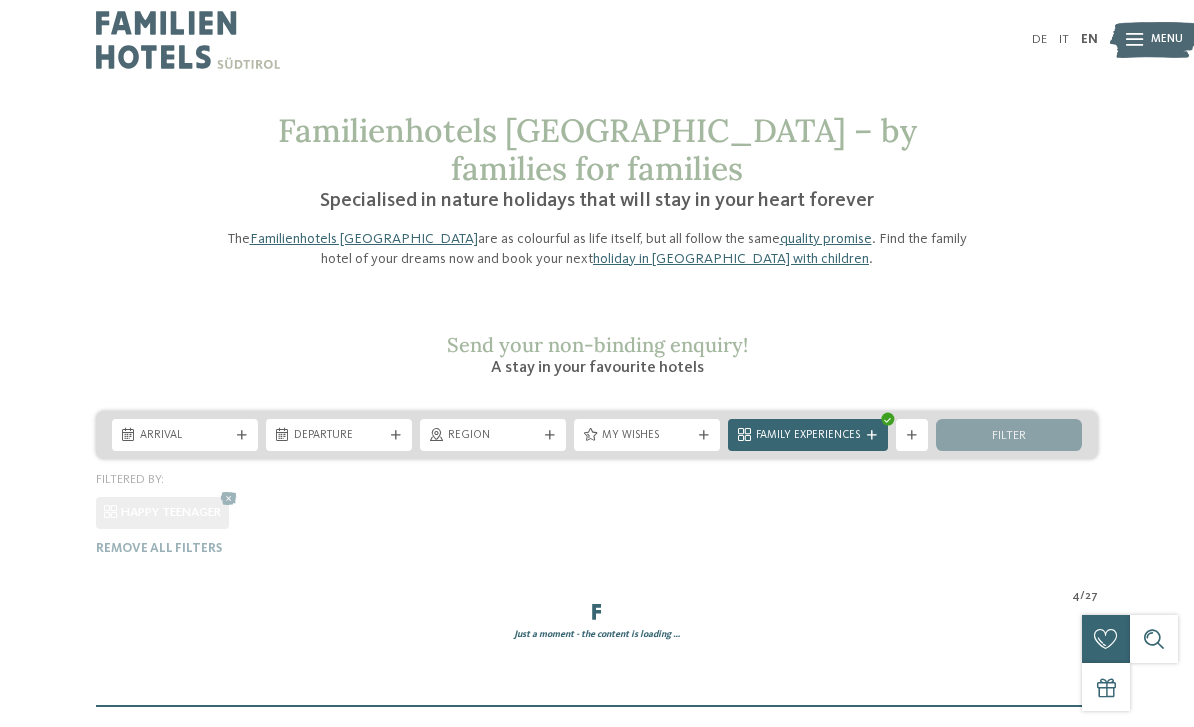 scroll, scrollTop: 0, scrollLeft: 0, axis: both 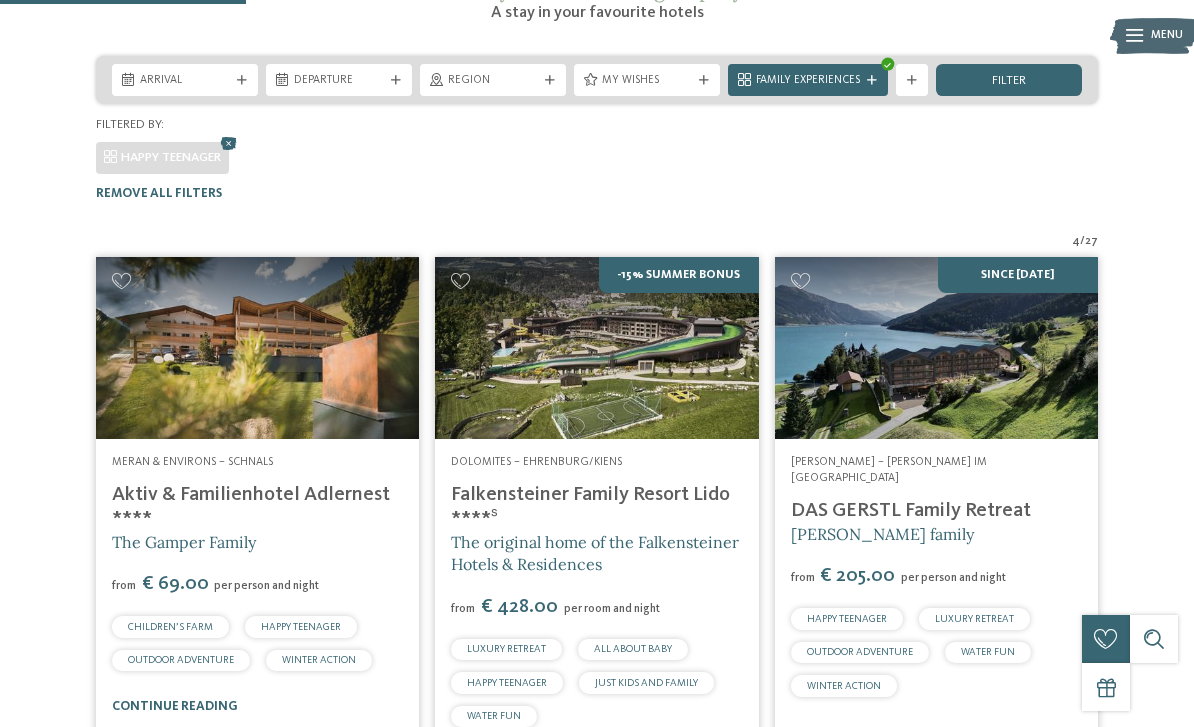 click at bounding box center [596, 348] 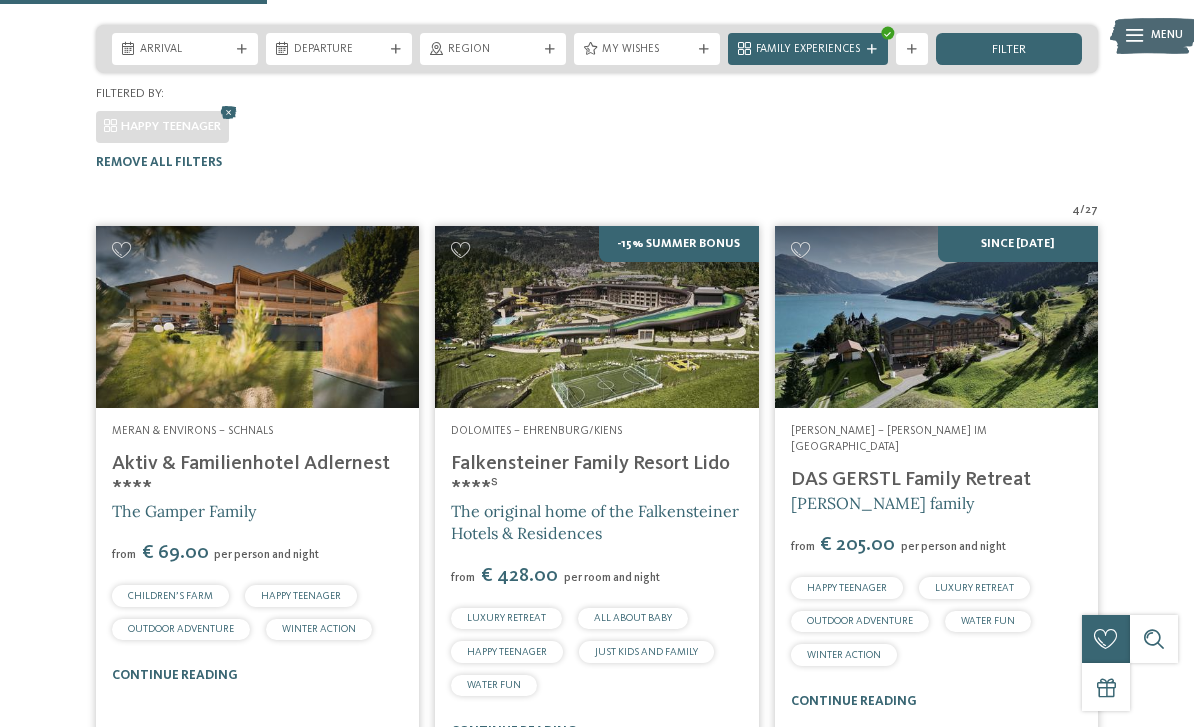 scroll, scrollTop: 387, scrollLeft: 0, axis: vertical 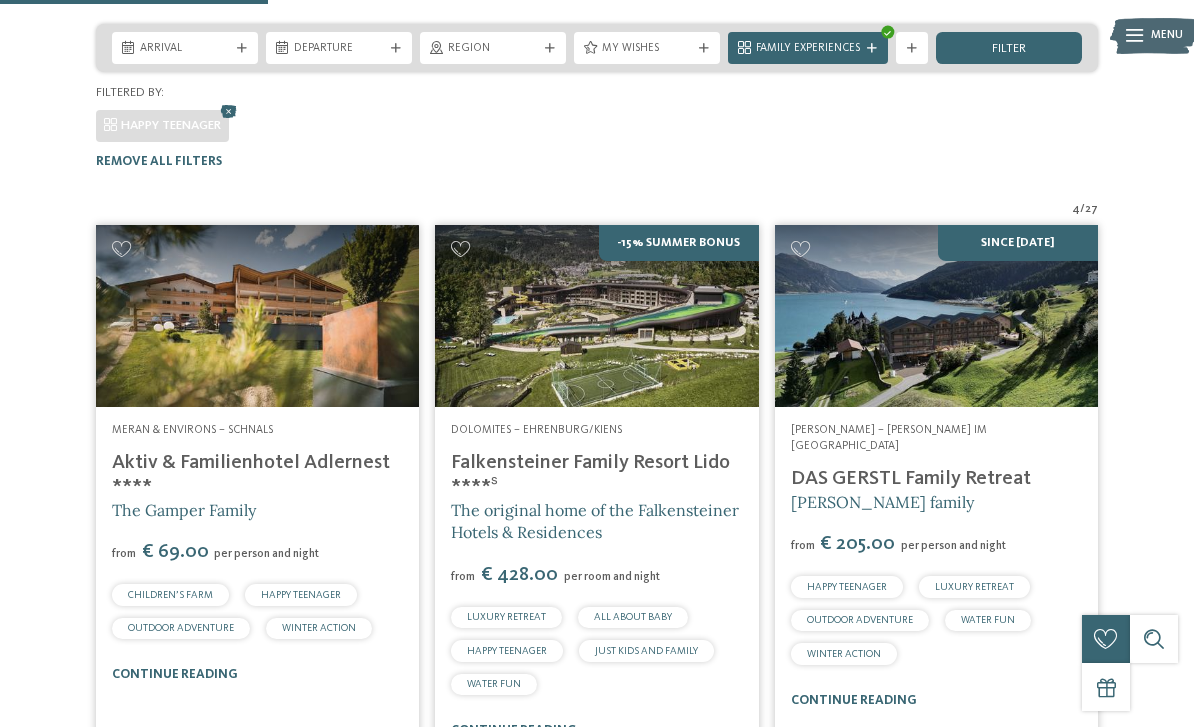 click at bounding box center (596, 316) 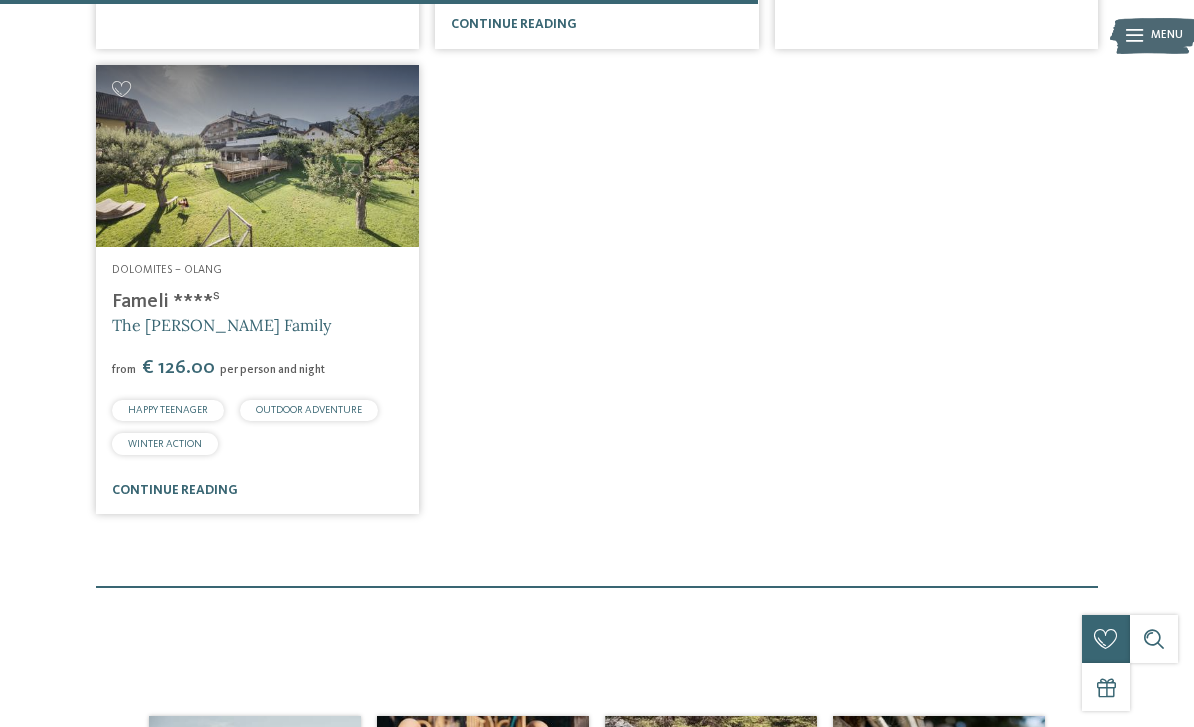 scroll, scrollTop: 1096, scrollLeft: 0, axis: vertical 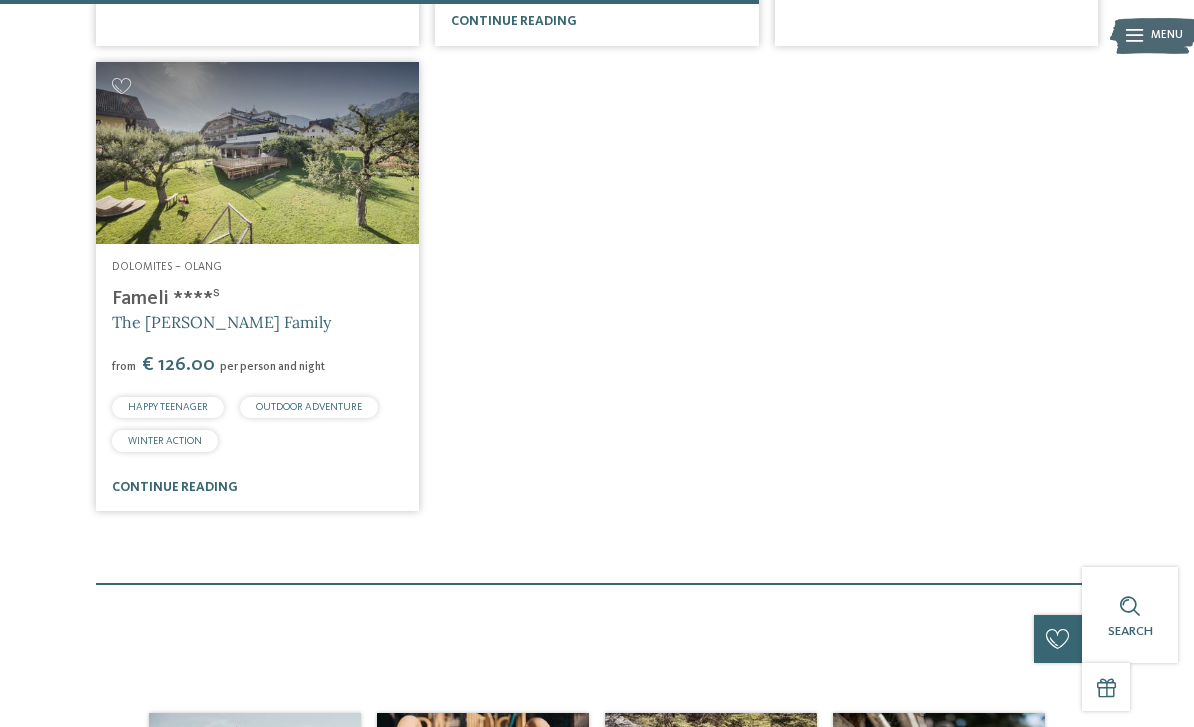 click at bounding box center (257, 153) 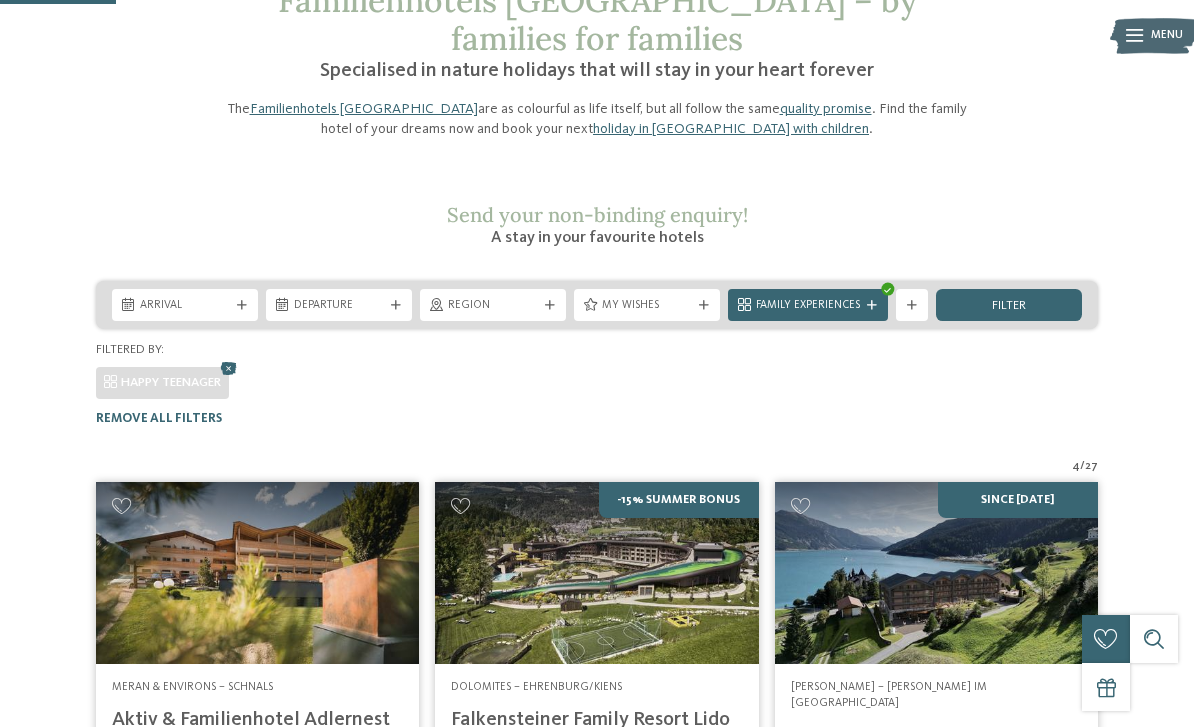 scroll, scrollTop: 182, scrollLeft: 0, axis: vertical 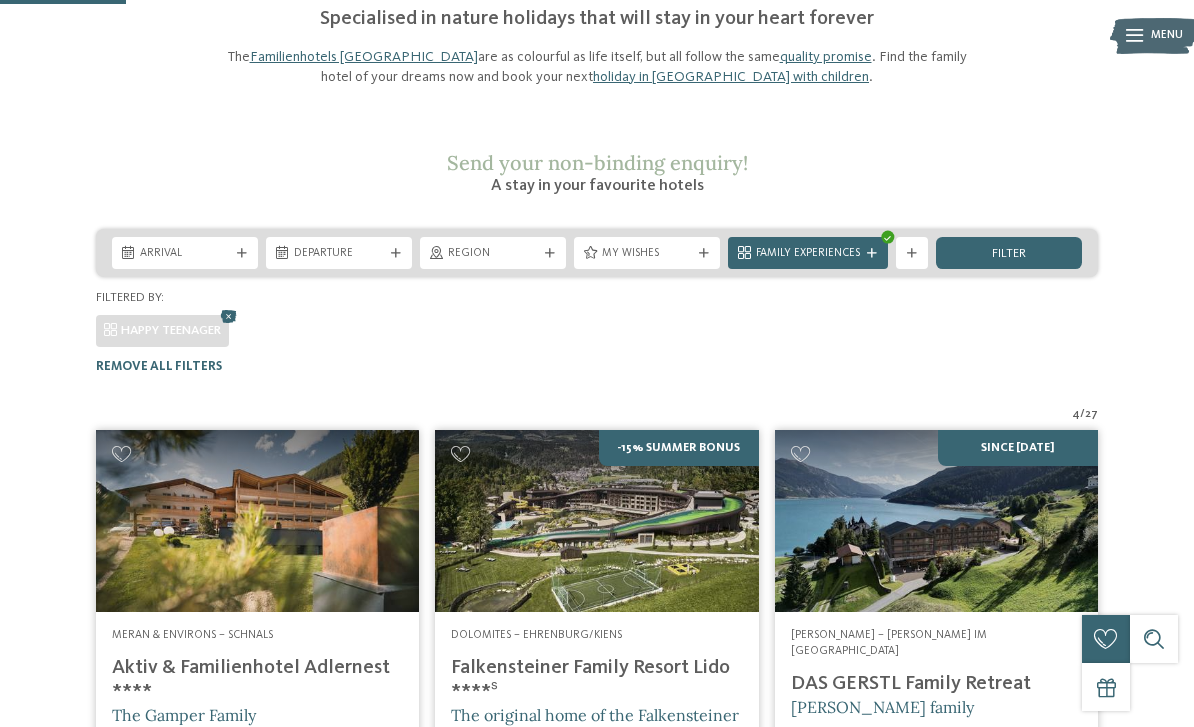 click at bounding box center (257, 521) 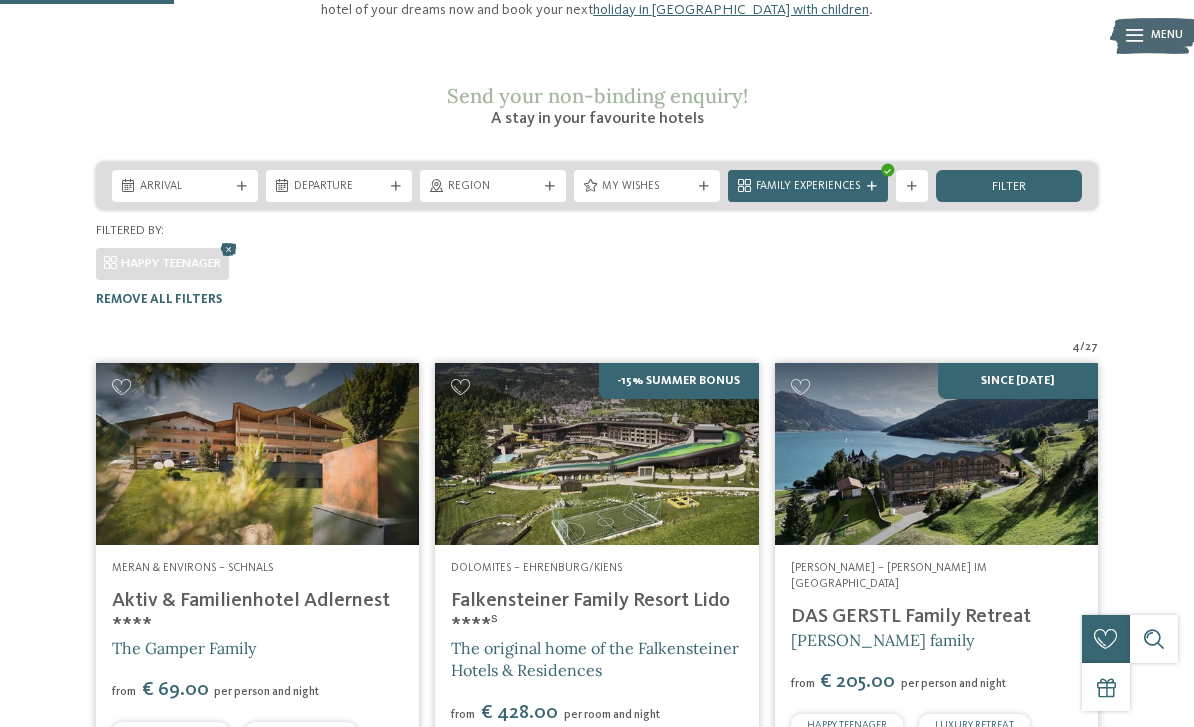 scroll, scrollTop: 251, scrollLeft: 0, axis: vertical 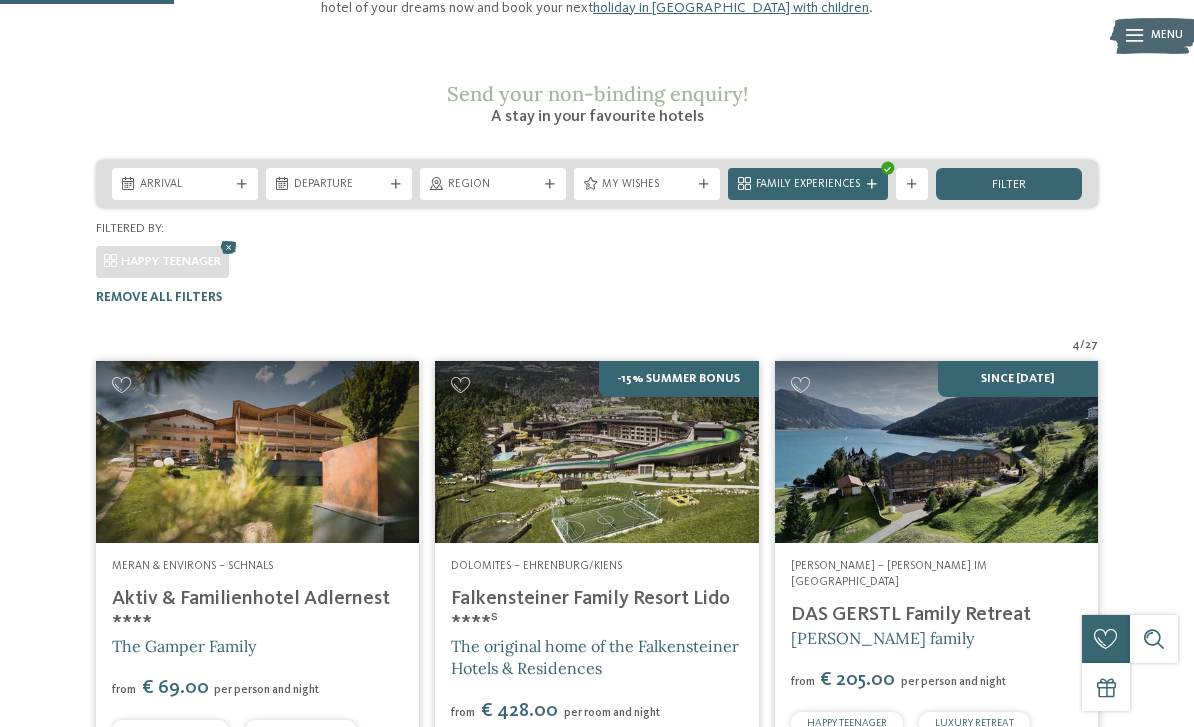 click at bounding box center (936, 452) 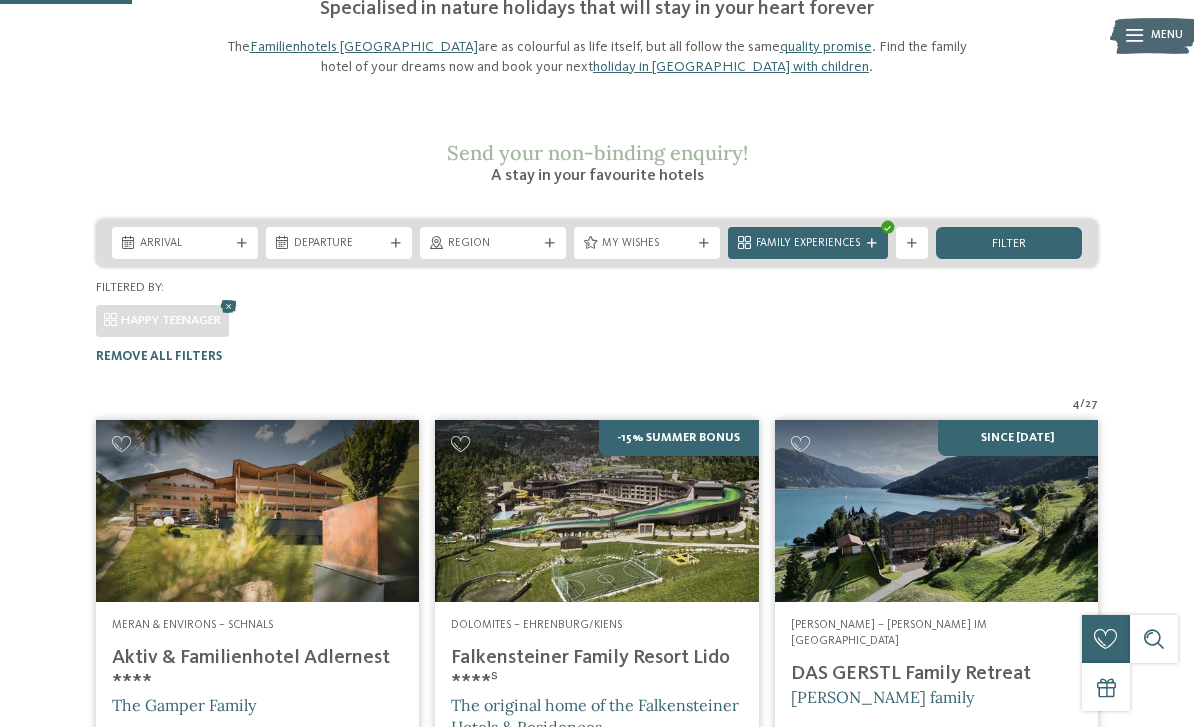 scroll, scrollTop: 193, scrollLeft: 0, axis: vertical 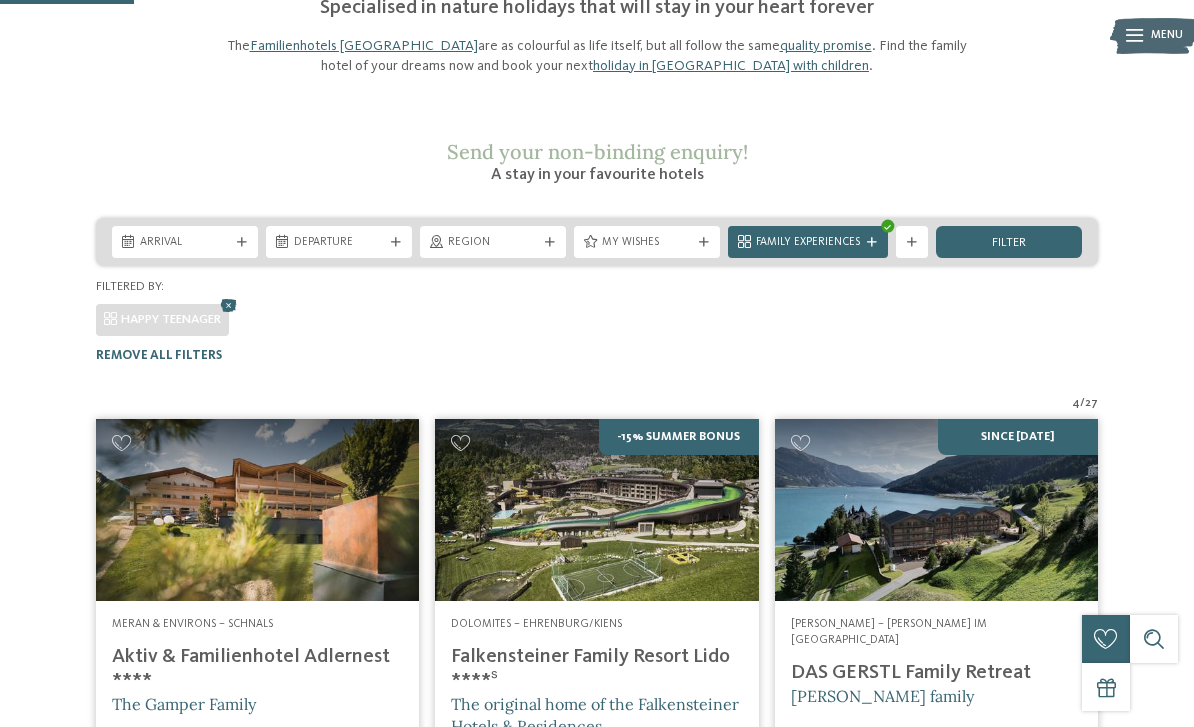 click at bounding box center [936, 510] 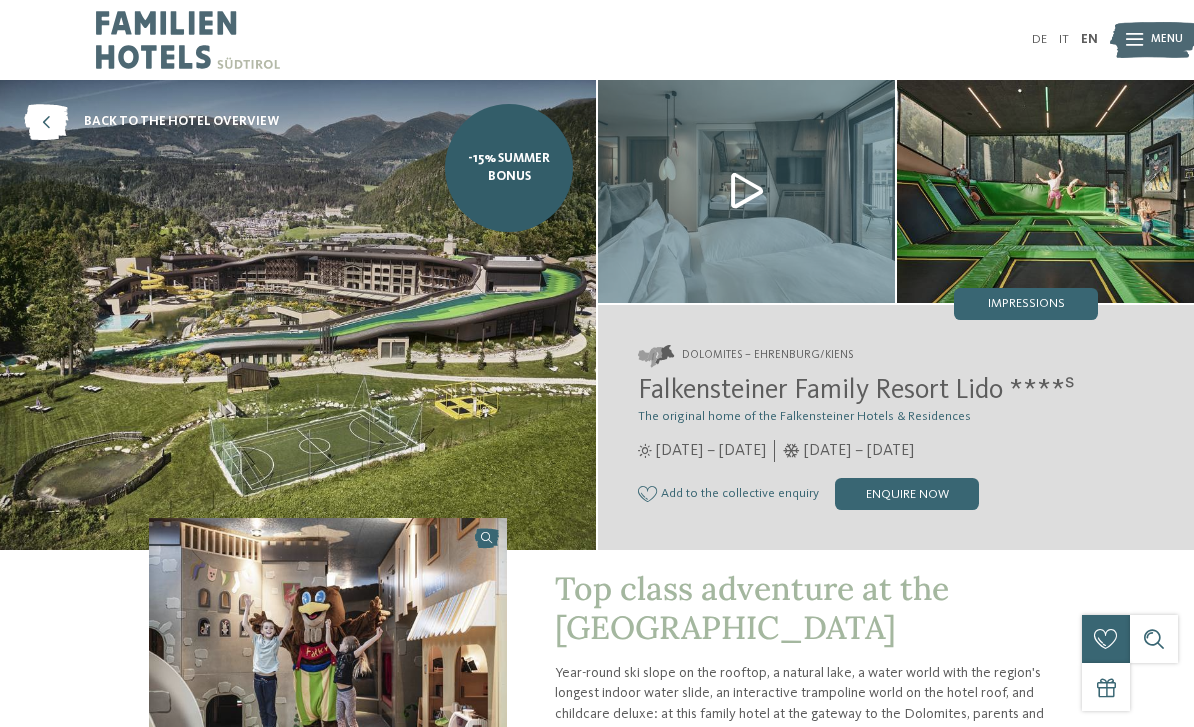 scroll, scrollTop: 0, scrollLeft: 0, axis: both 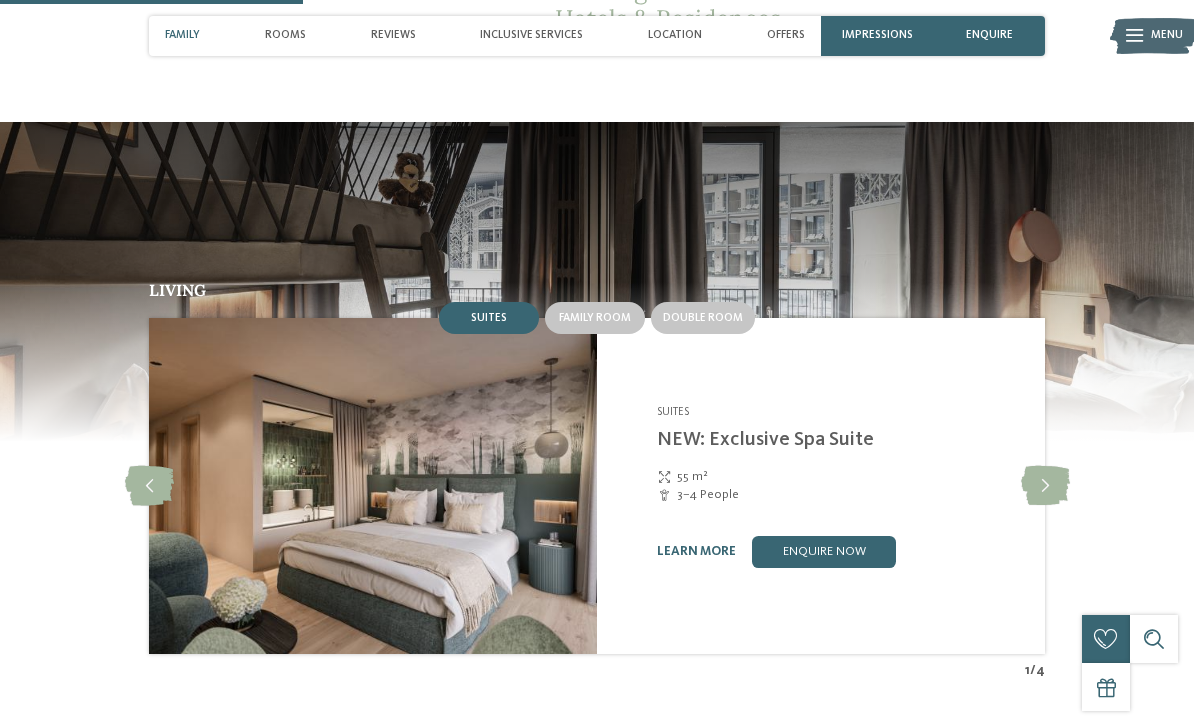 click on "Family room" at bounding box center [595, 318] 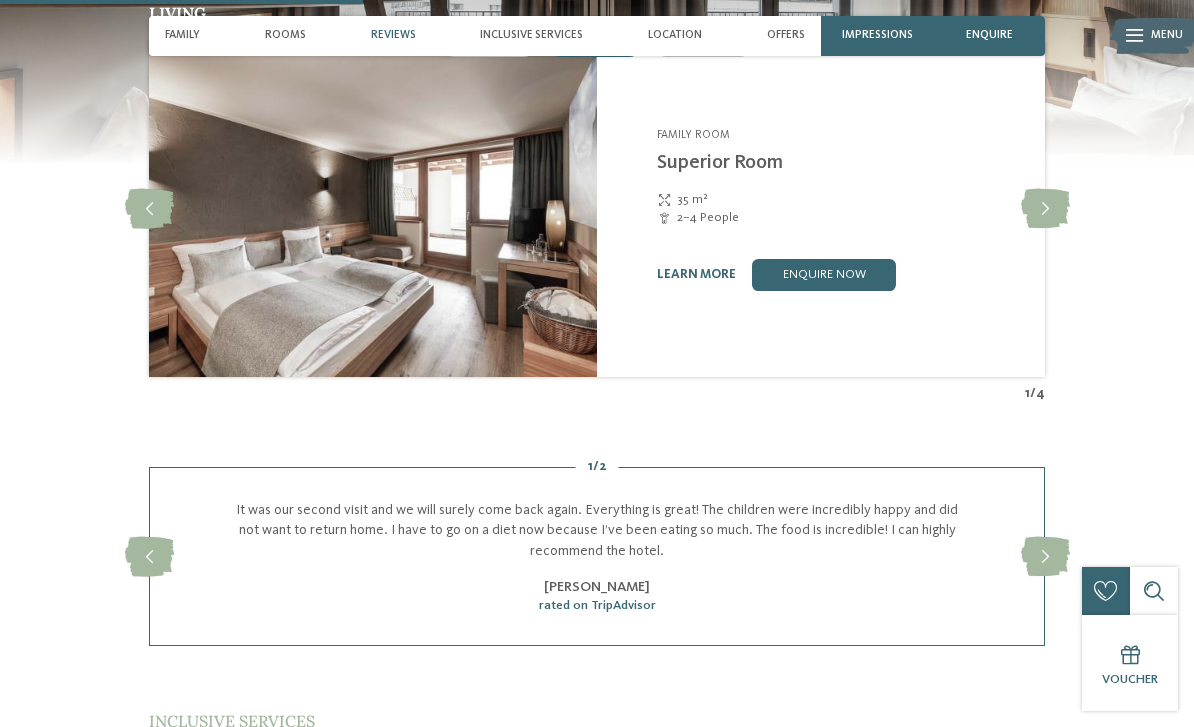 scroll, scrollTop: 1605, scrollLeft: 0, axis: vertical 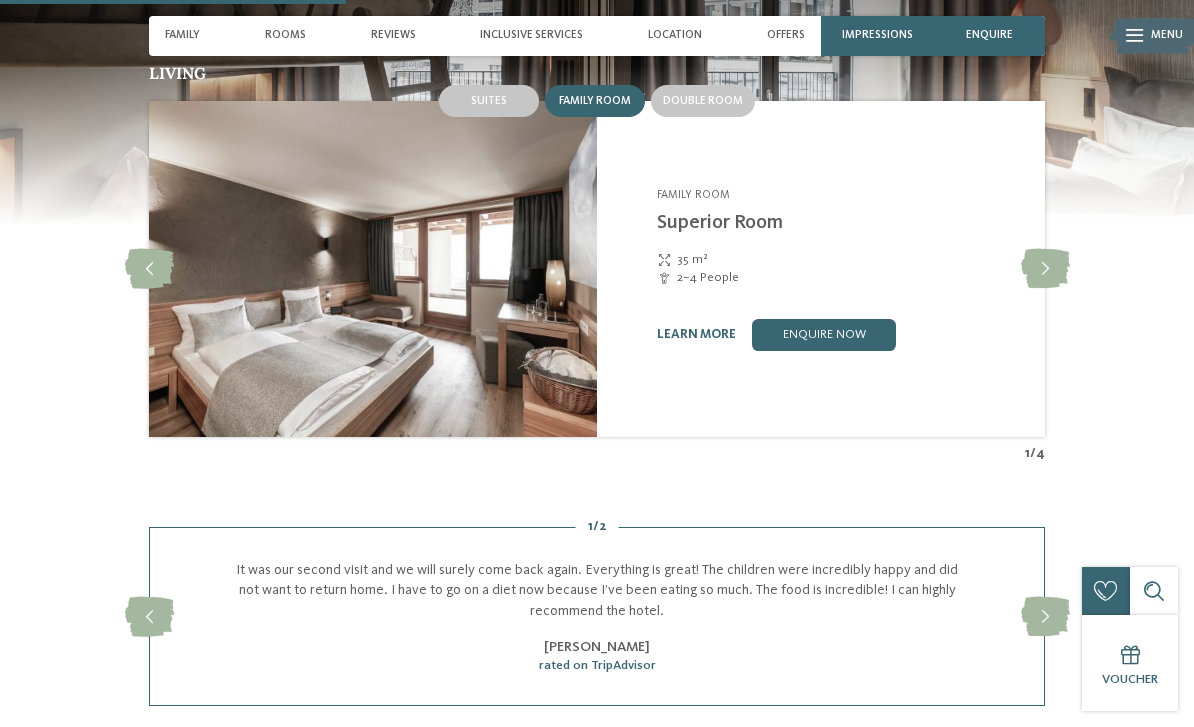 click on "learn more" at bounding box center [696, 334] 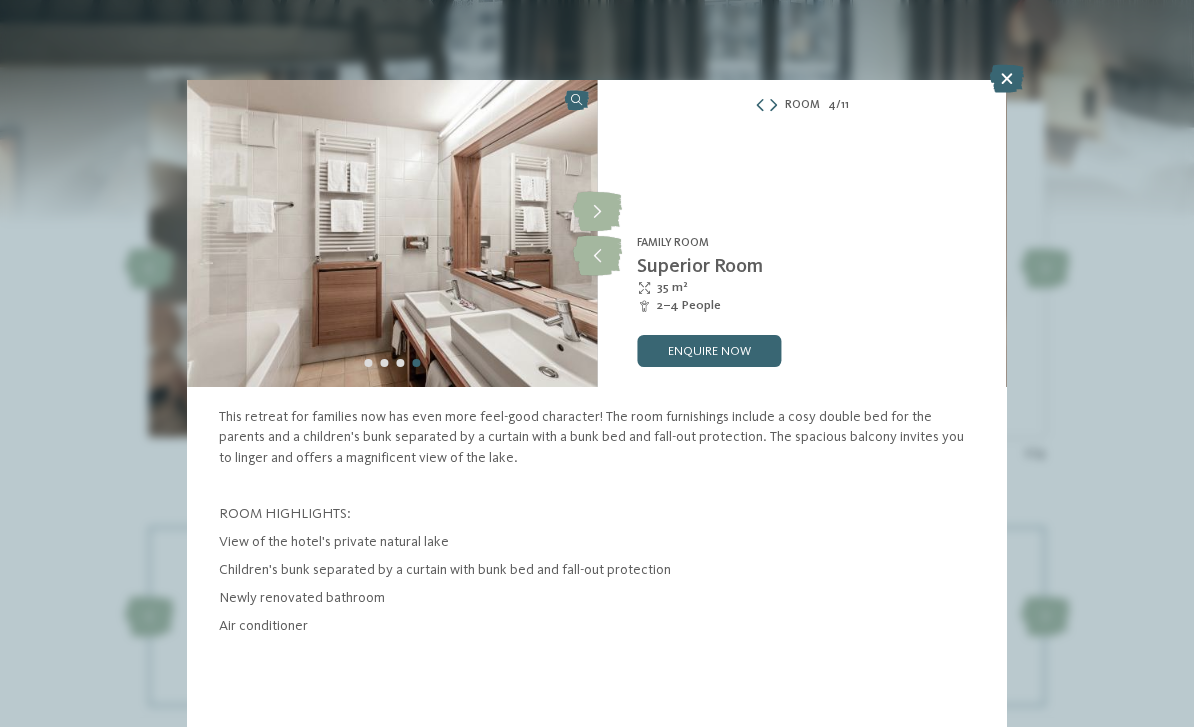 scroll, scrollTop: 2, scrollLeft: 0, axis: vertical 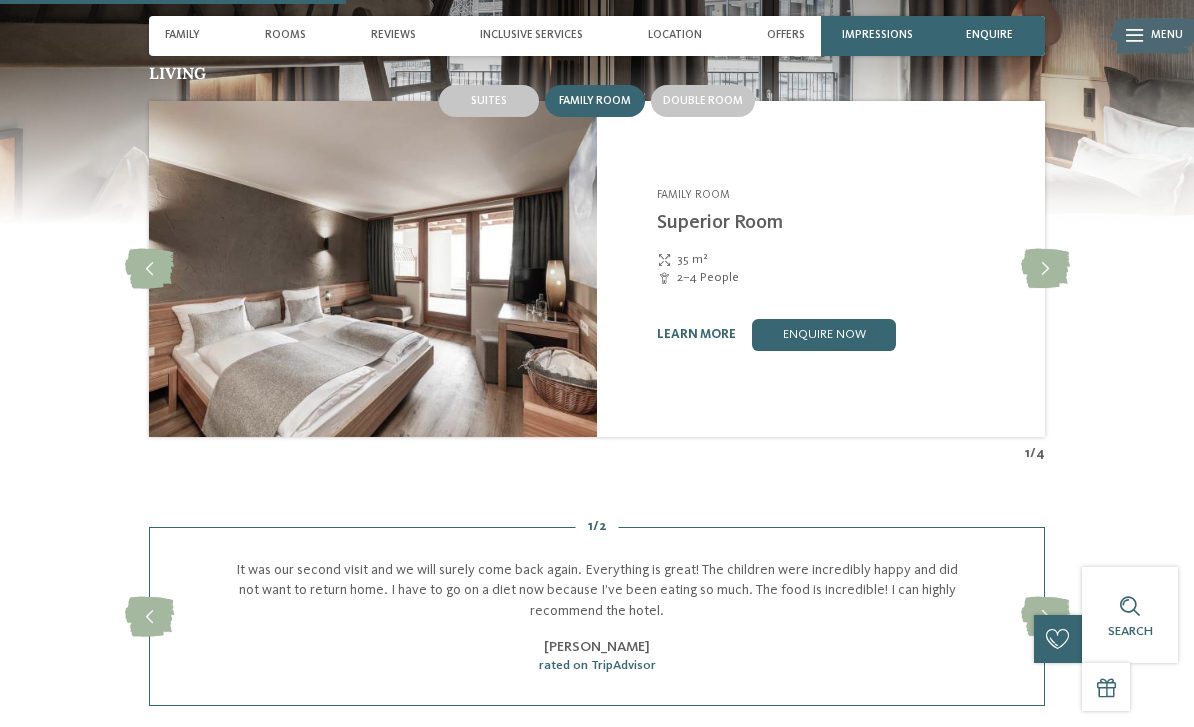 click on "Double room" at bounding box center [703, 101] 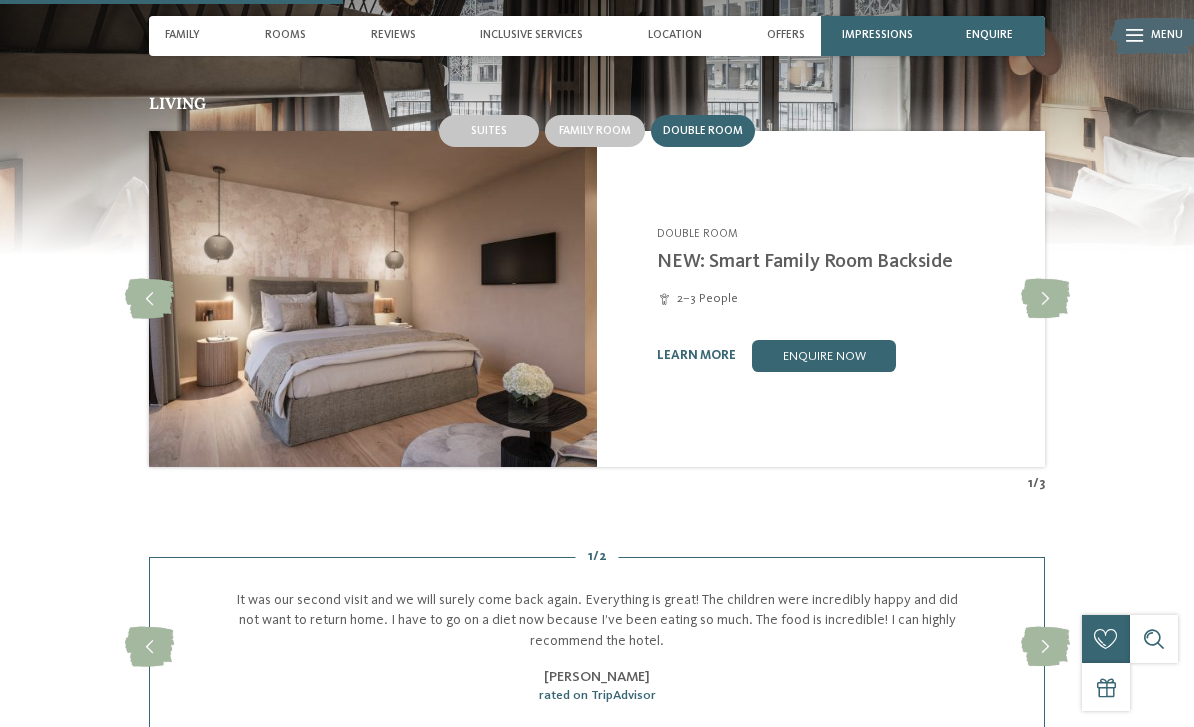scroll, scrollTop: 1574, scrollLeft: 0, axis: vertical 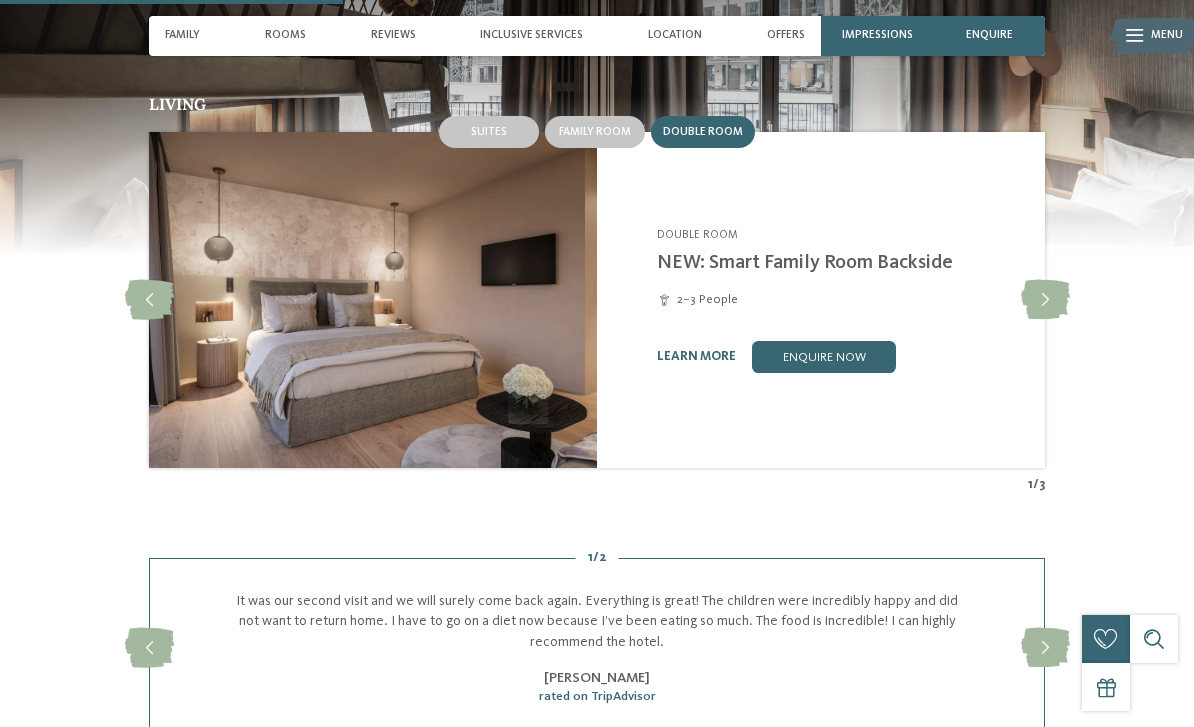 click on "Suites" at bounding box center (489, 132) 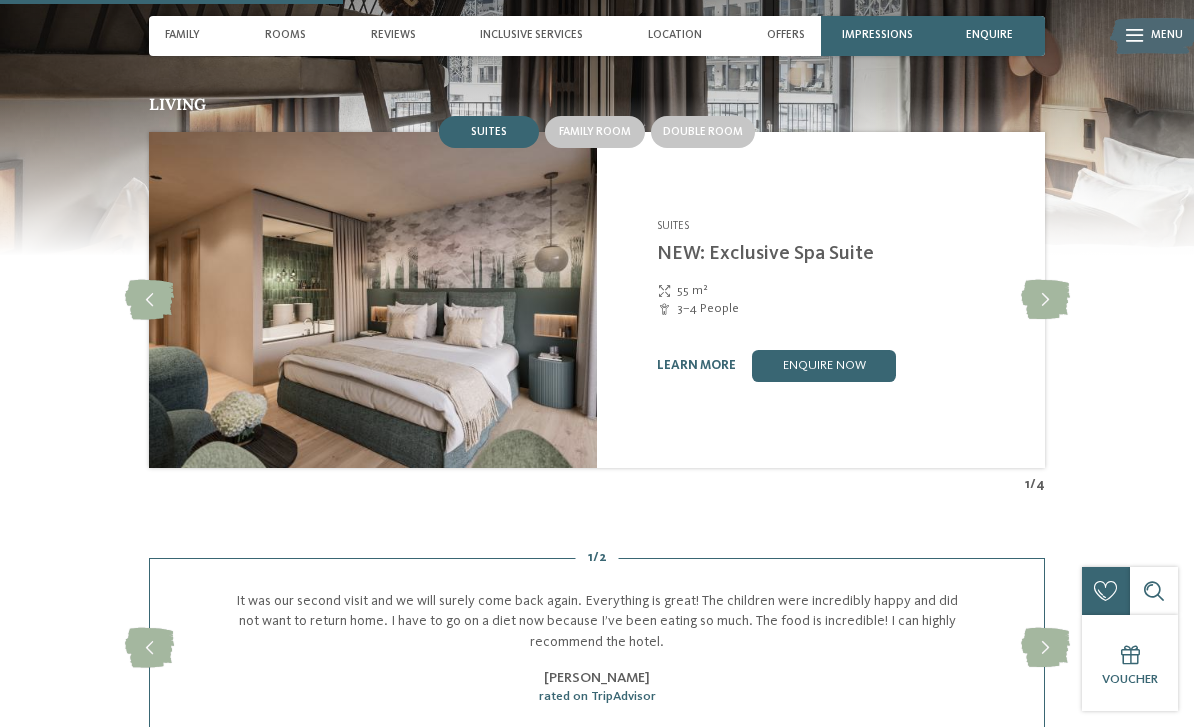 click on "Suites" at bounding box center (489, 132) 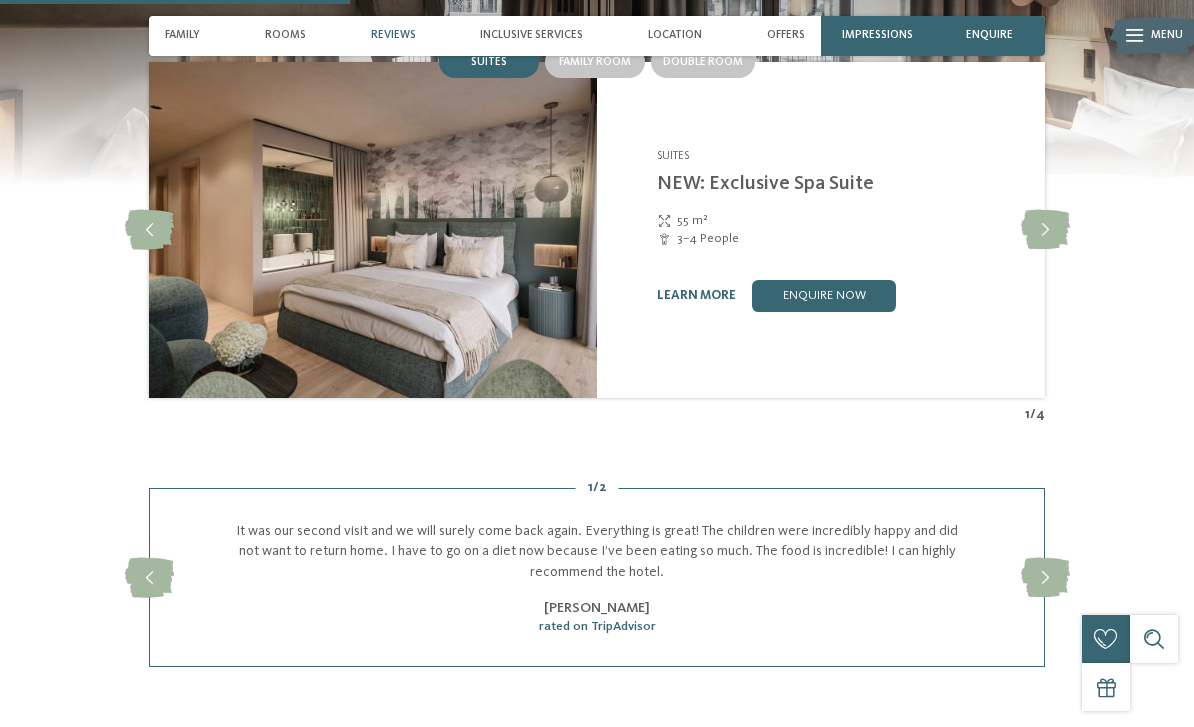 scroll, scrollTop: 1563, scrollLeft: 0, axis: vertical 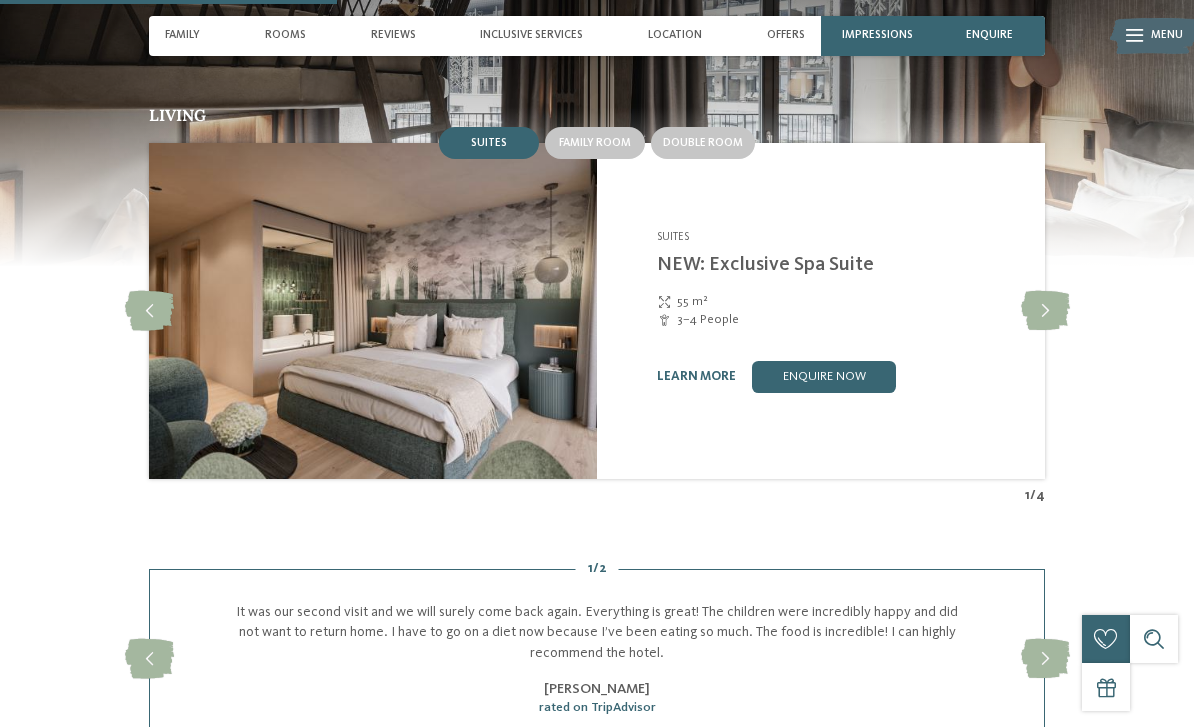 click at bounding box center [1045, 311] 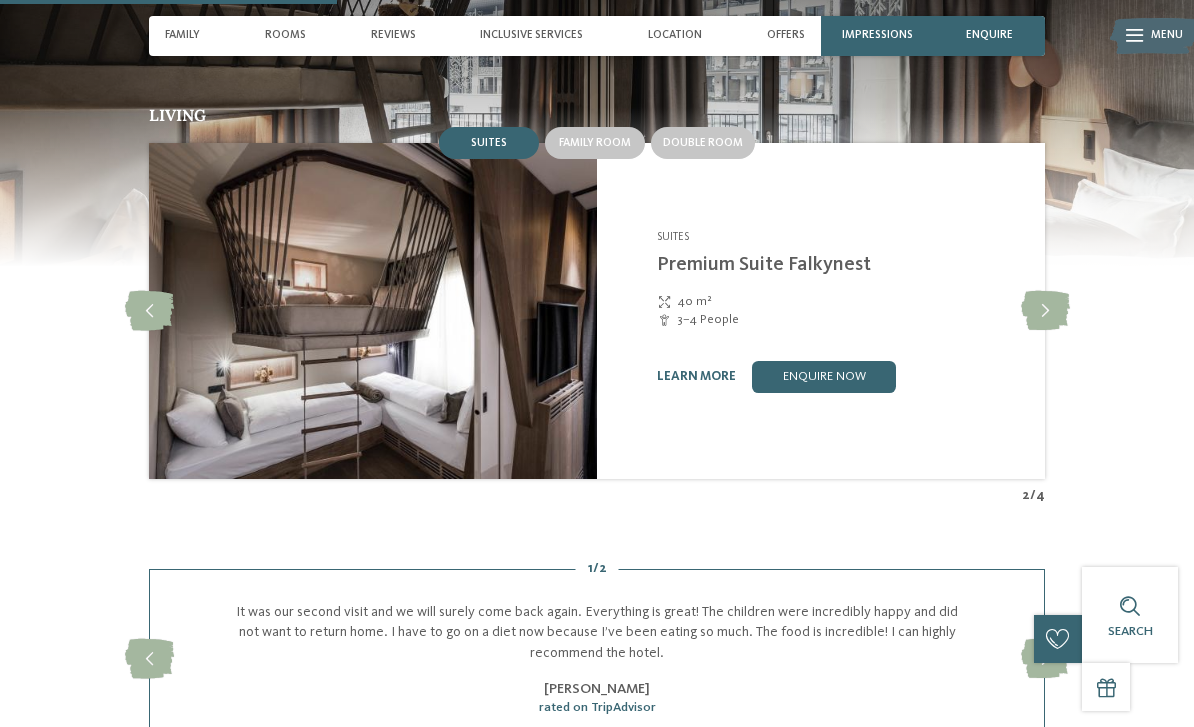 click at bounding box center [1045, 311] 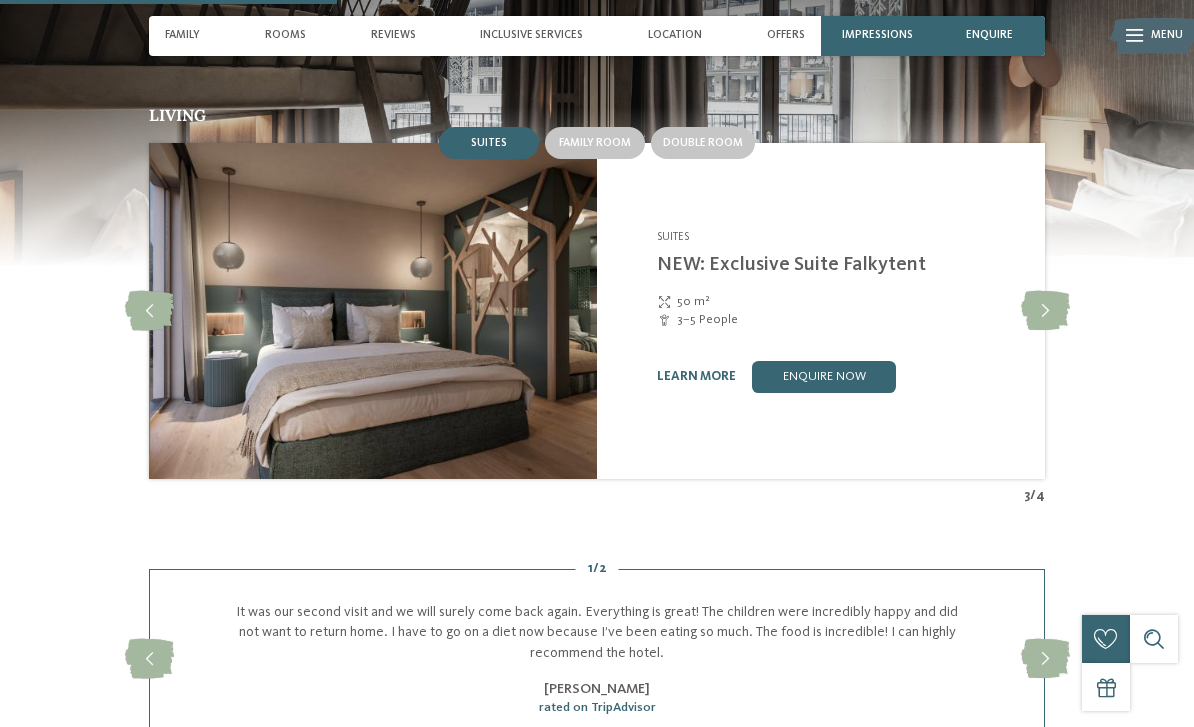 click at bounding box center (1045, 311) 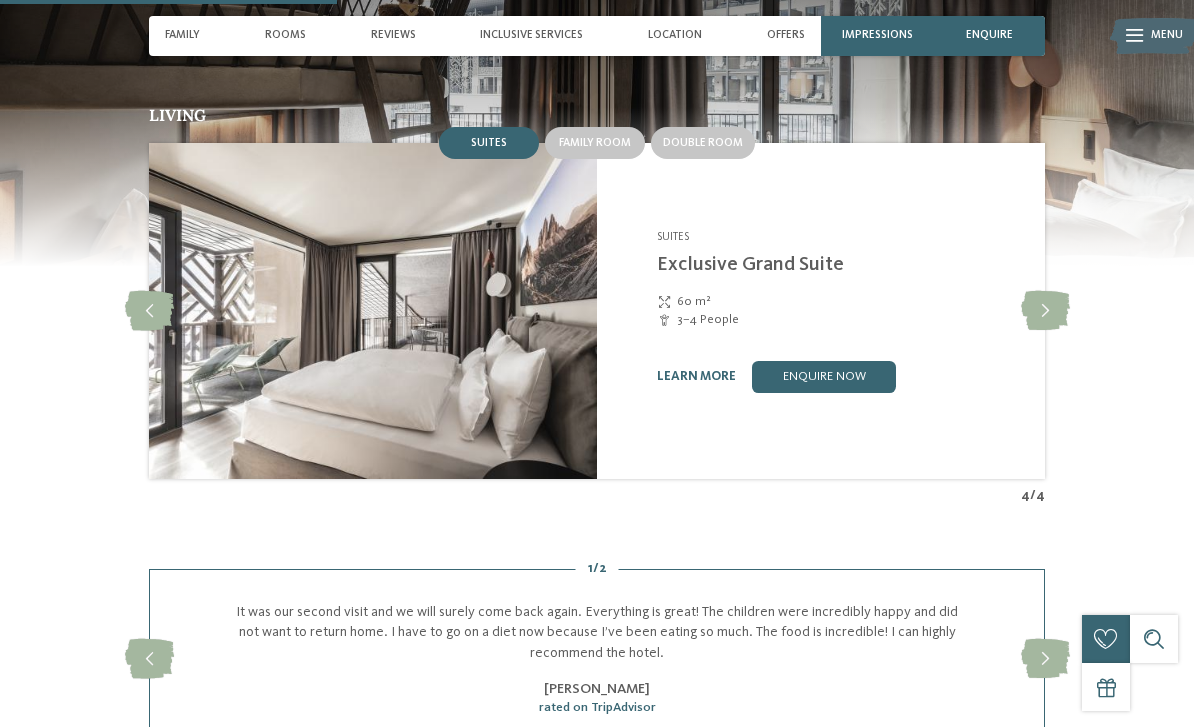 click at bounding box center [1045, 311] 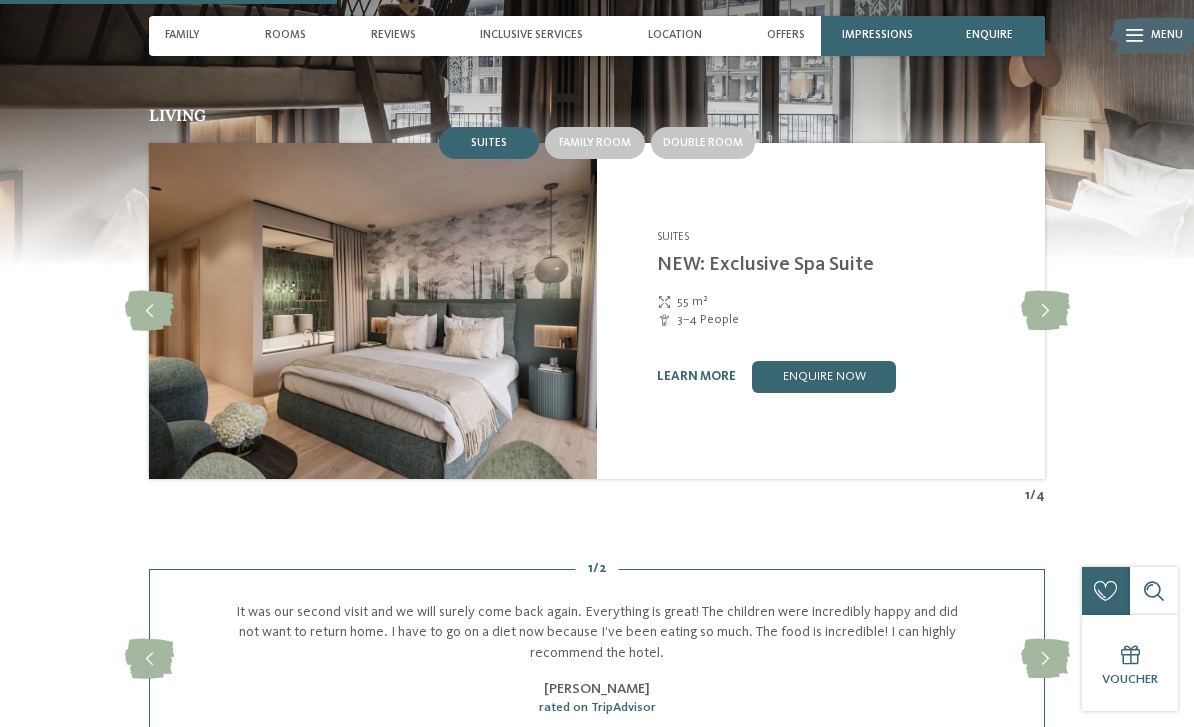 click at bounding box center (1045, 311) 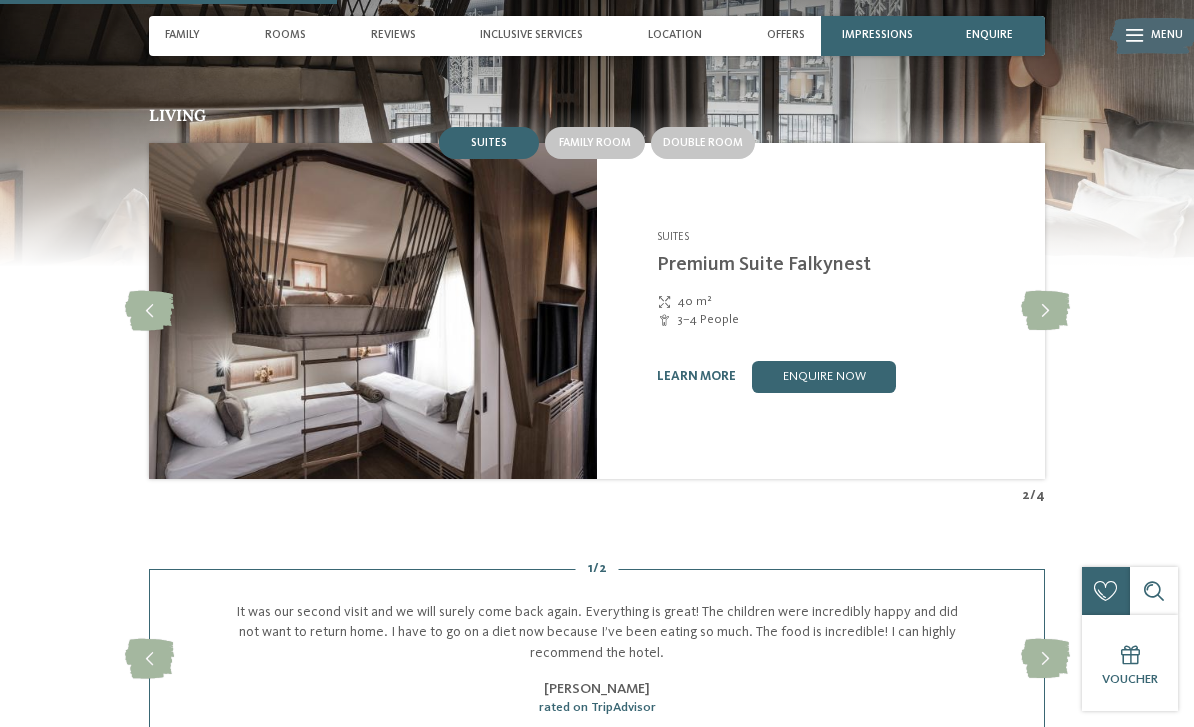 click at bounding box center [1045, 311] 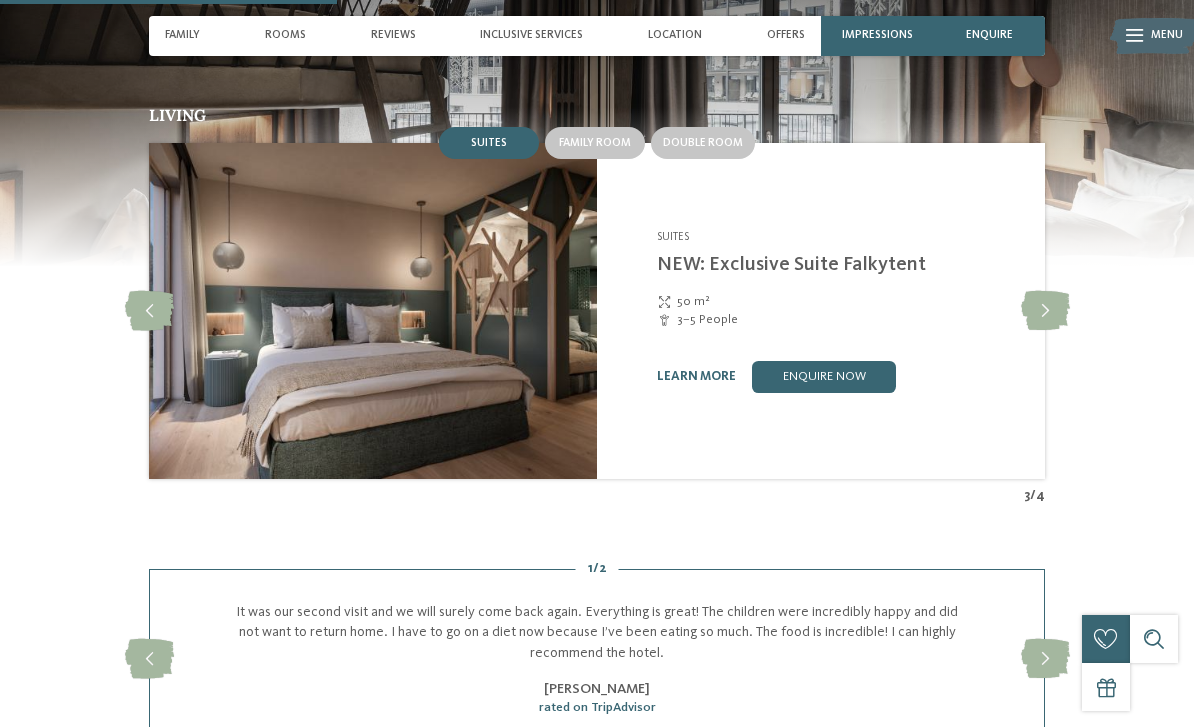 click at bounding box center (597, 106) 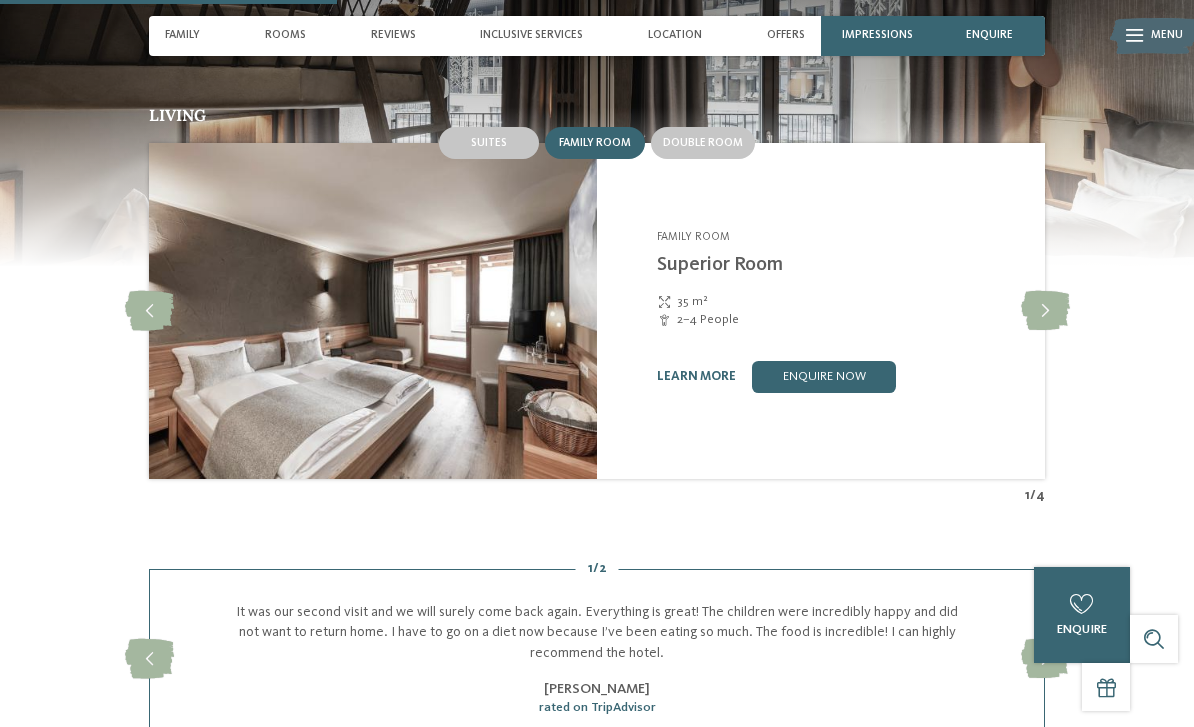 click at bounding box center (1045, 311) 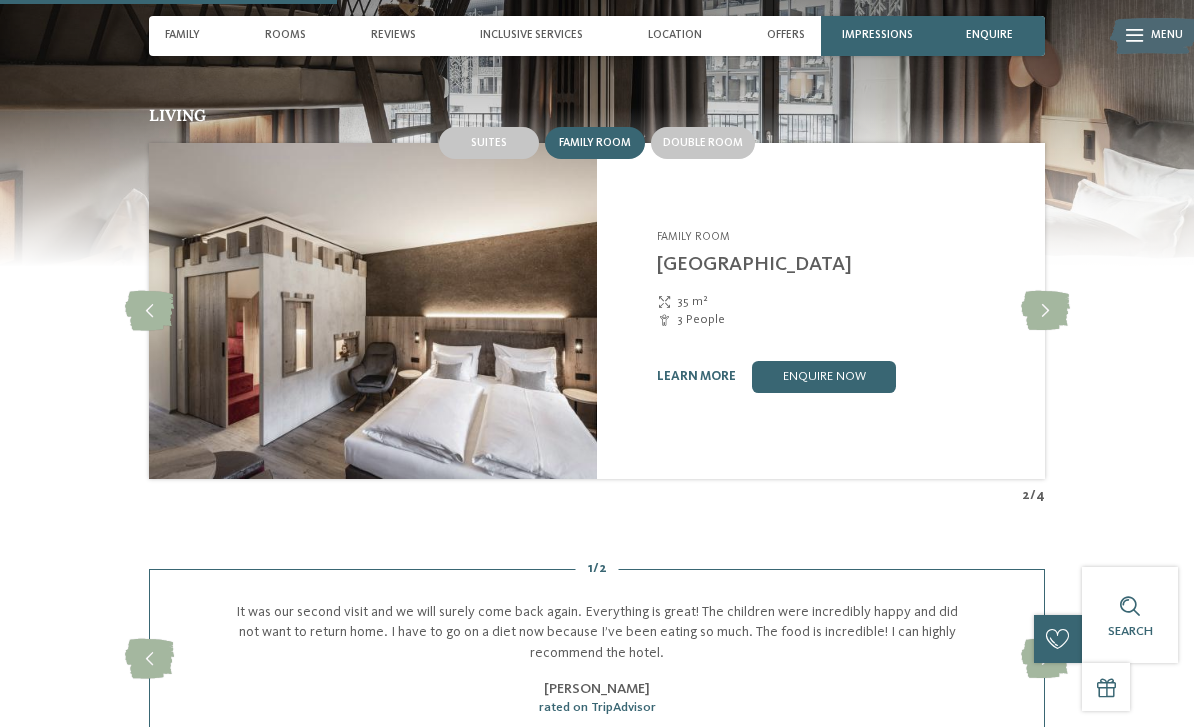 click at bounding box center (1045, 311) 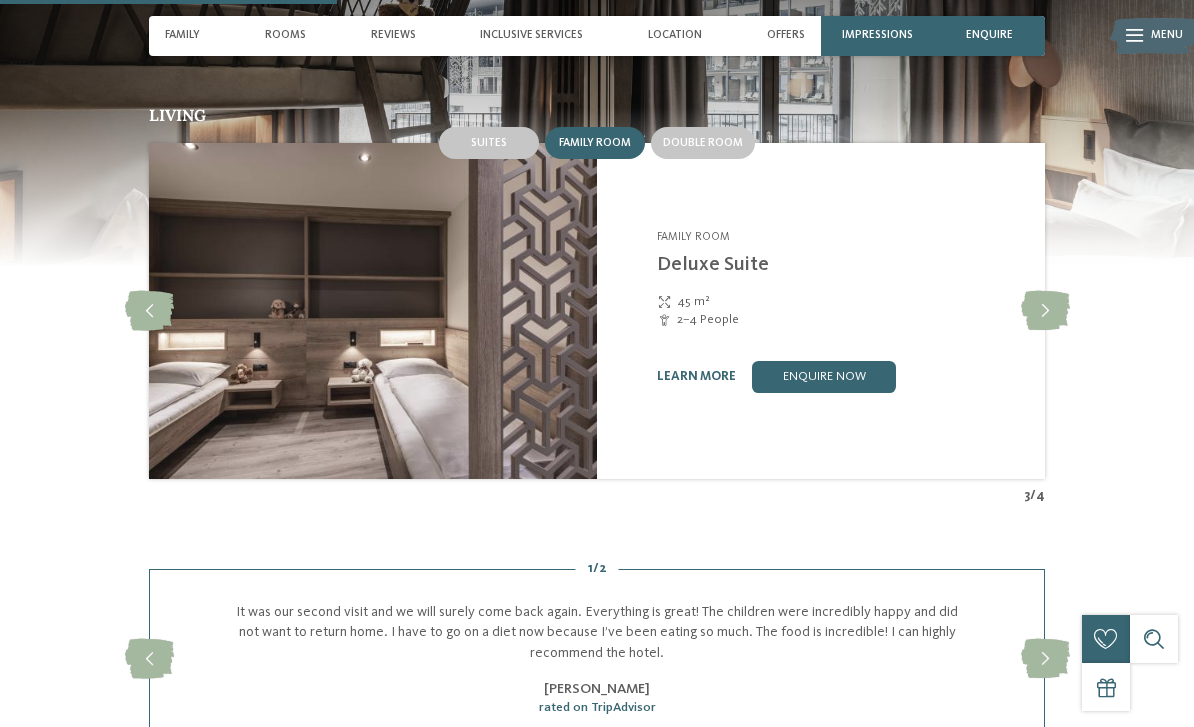 click at bounding box center (1045, 311) 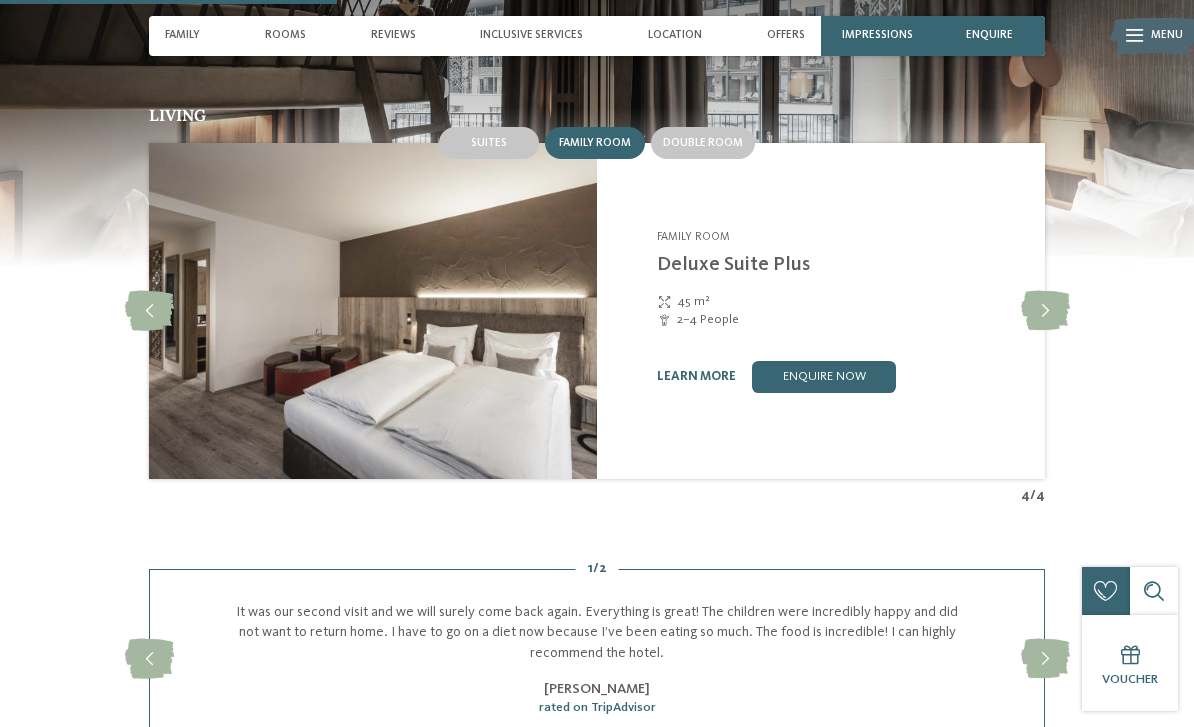 click at bounding box center (1045, 311) 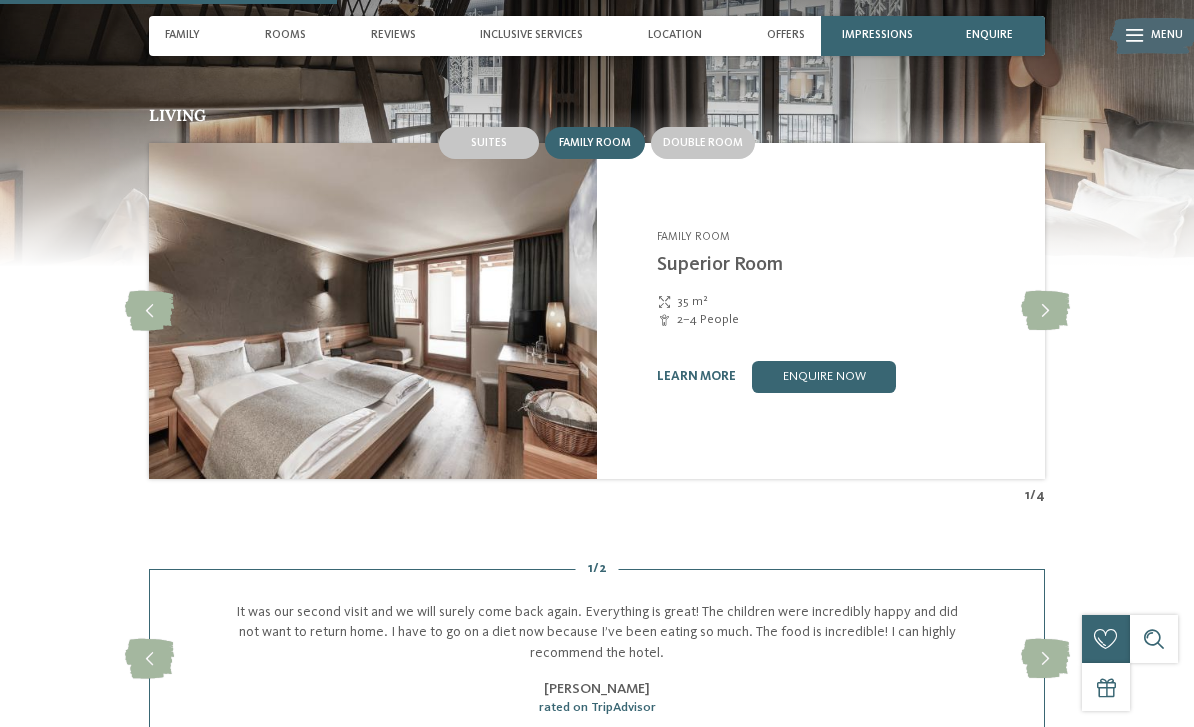 click at bounding box center (1045, 311) 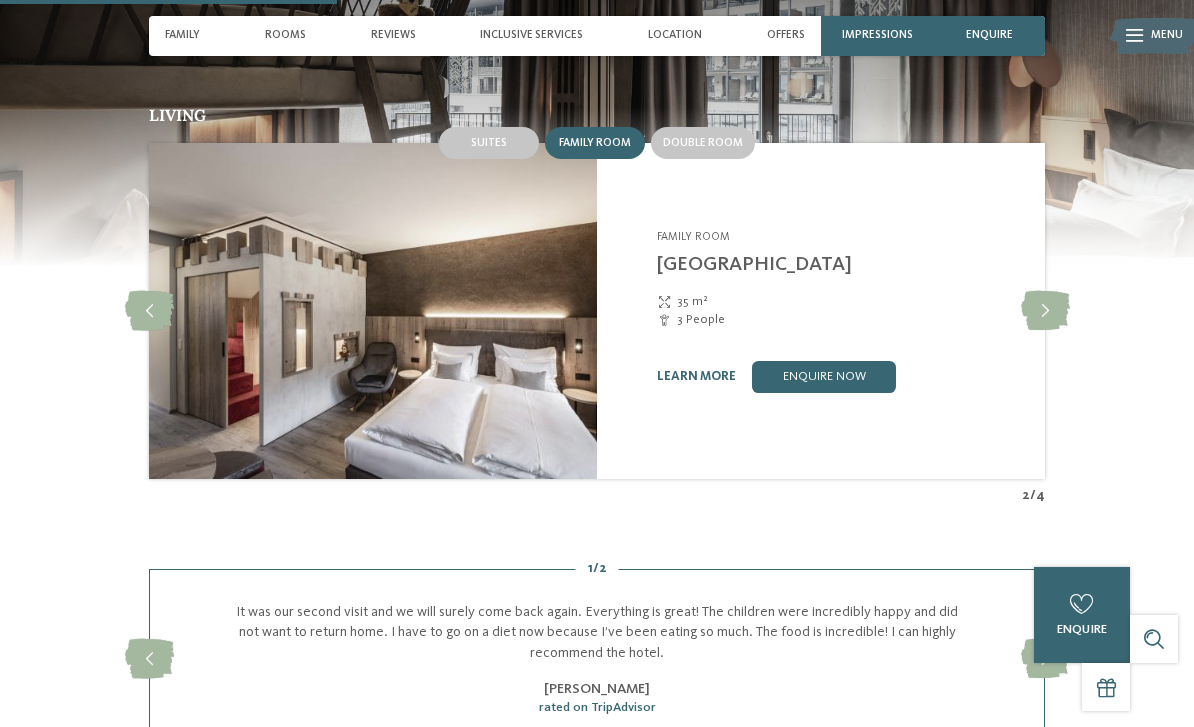 click at bounding box center (1045, 311) 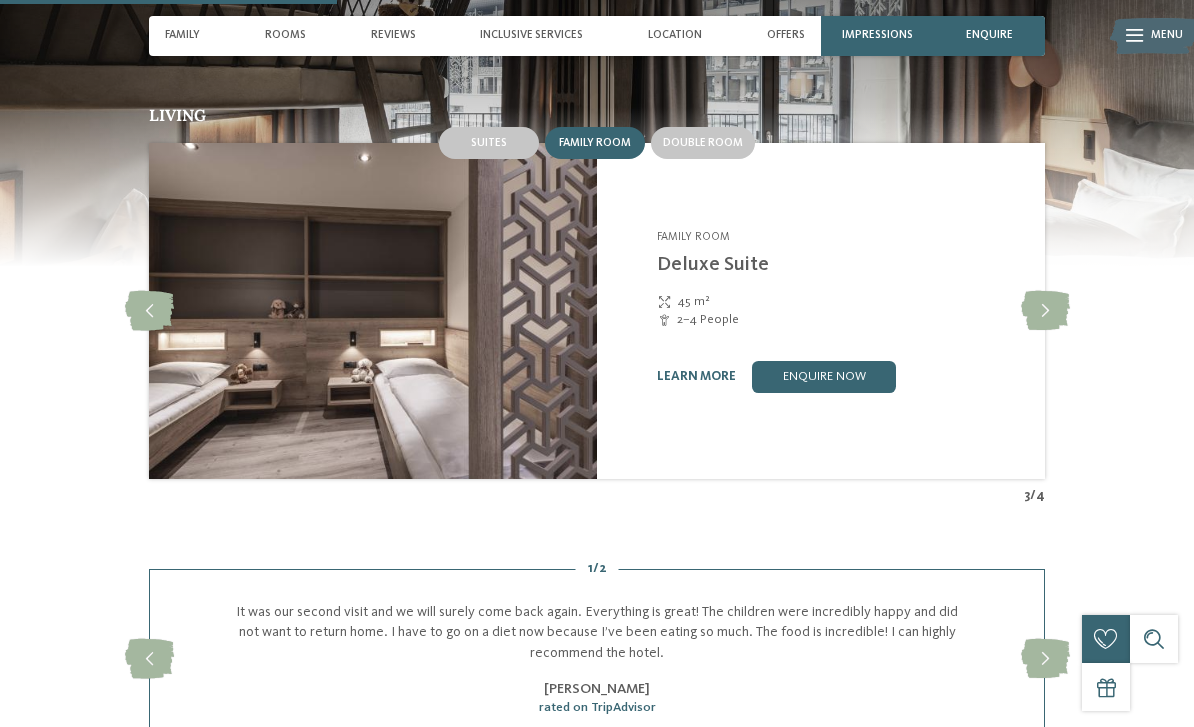 click on "learn more" at bounding box center (696, 376) 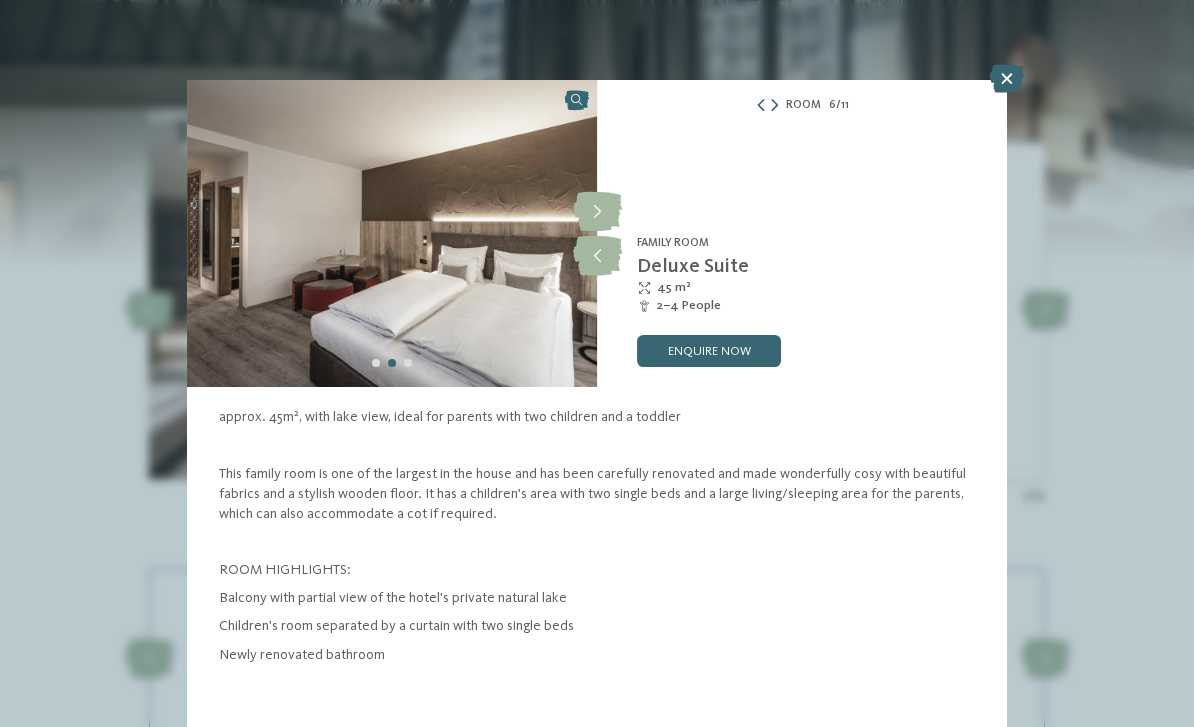 click at bounding box center (597, 256) 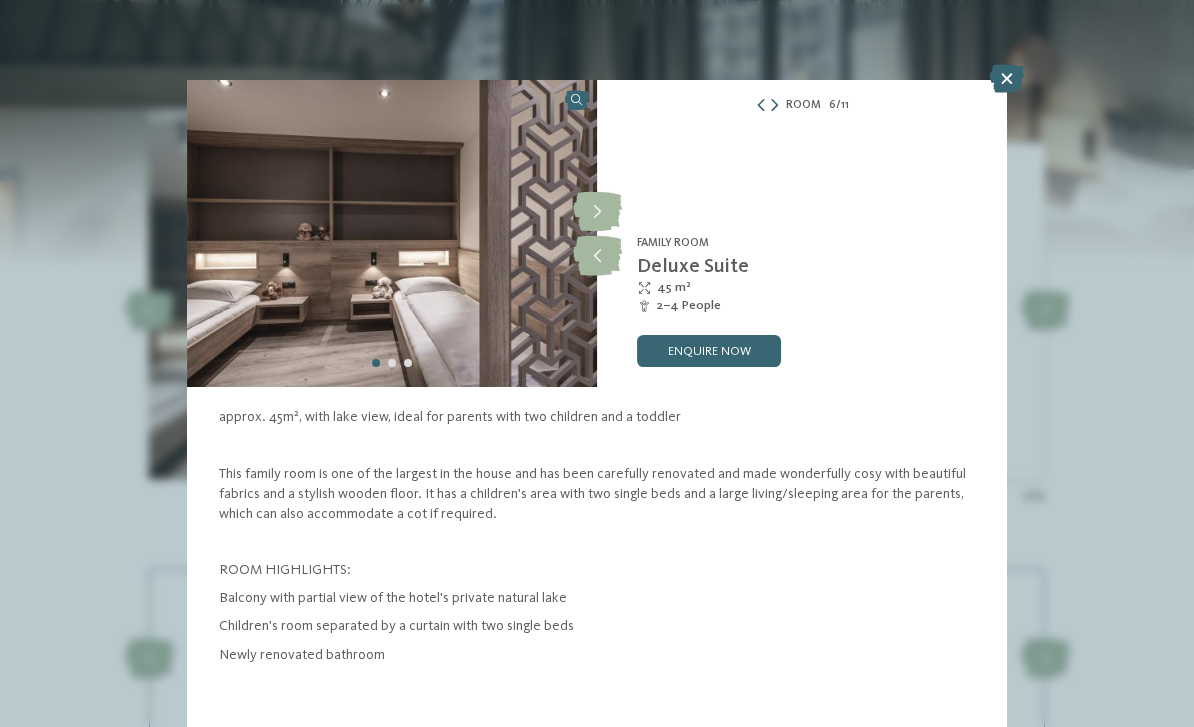 click at bounding box center [597, 212] 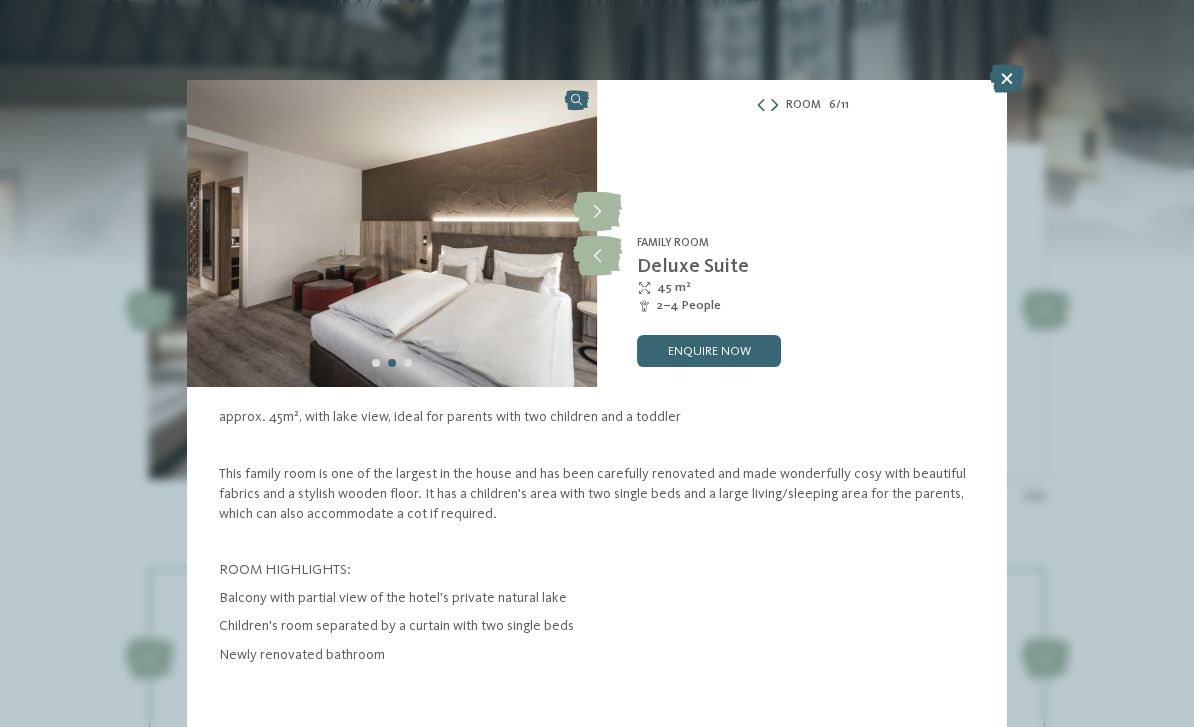 click at bounding box center [597, 212] 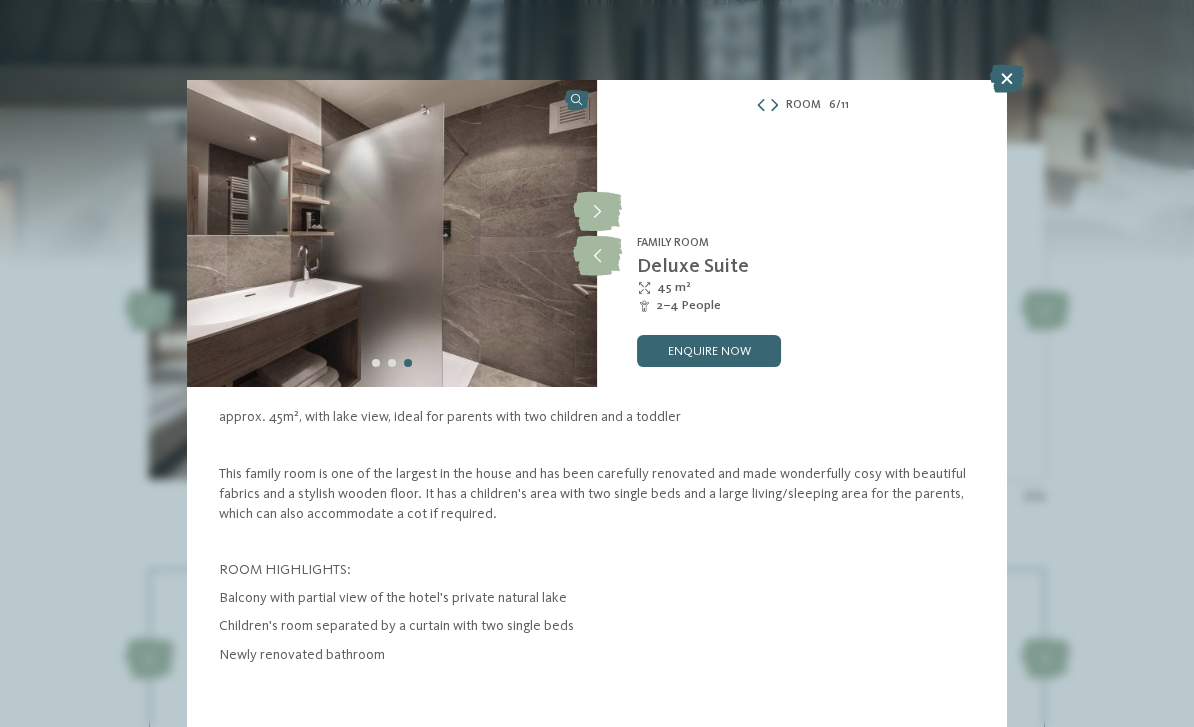 scroll, scrollTop: 76, scrollLeft: 0, axis: vertical 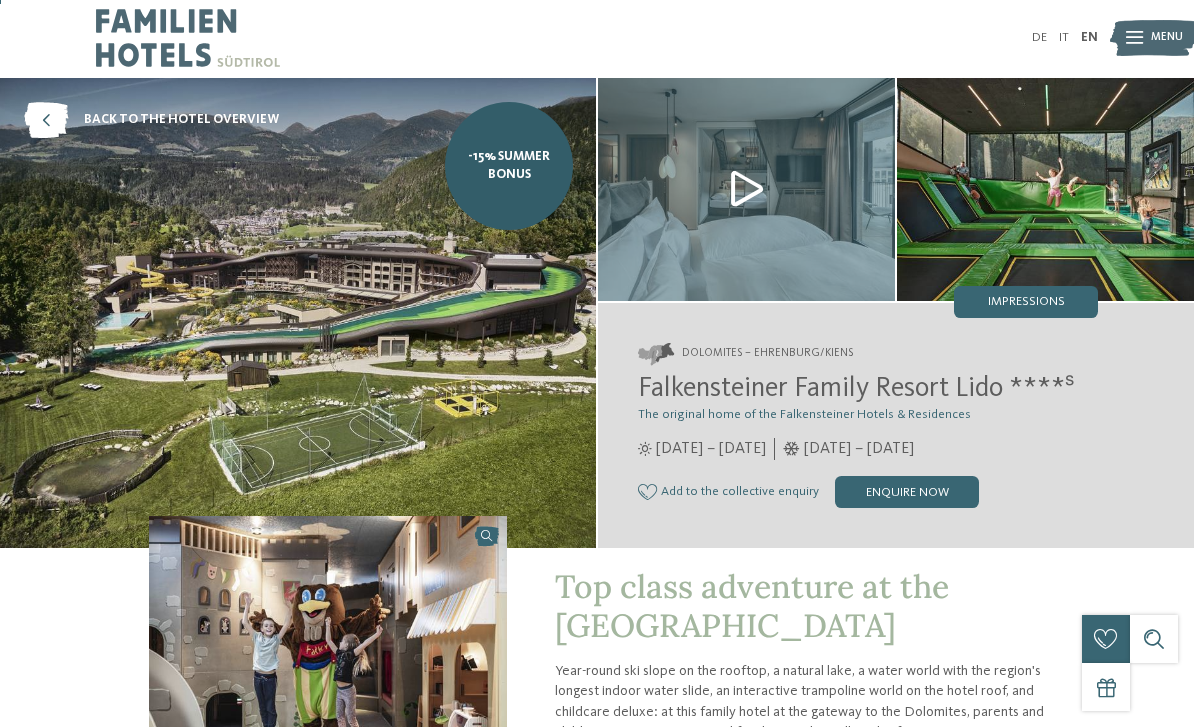 click on "Impressions" at bounding box center (1026, 302) 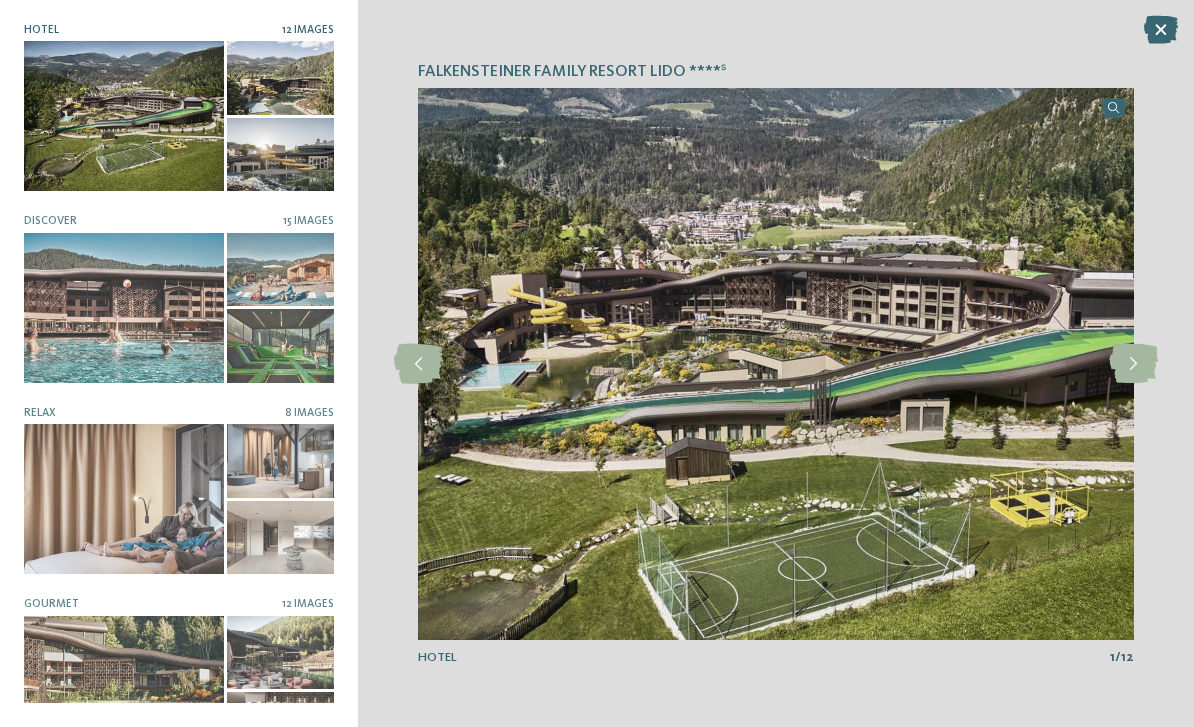 click at bounding box center (776, 364) 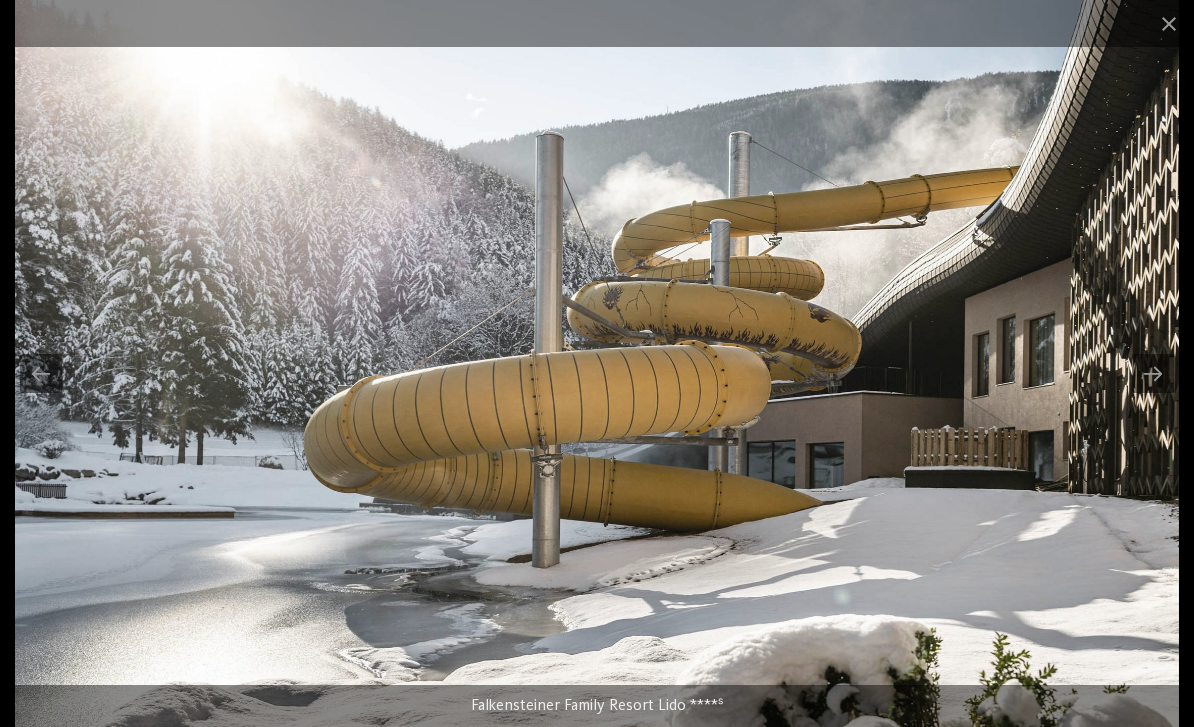 click at bounding box center (1169, 23) 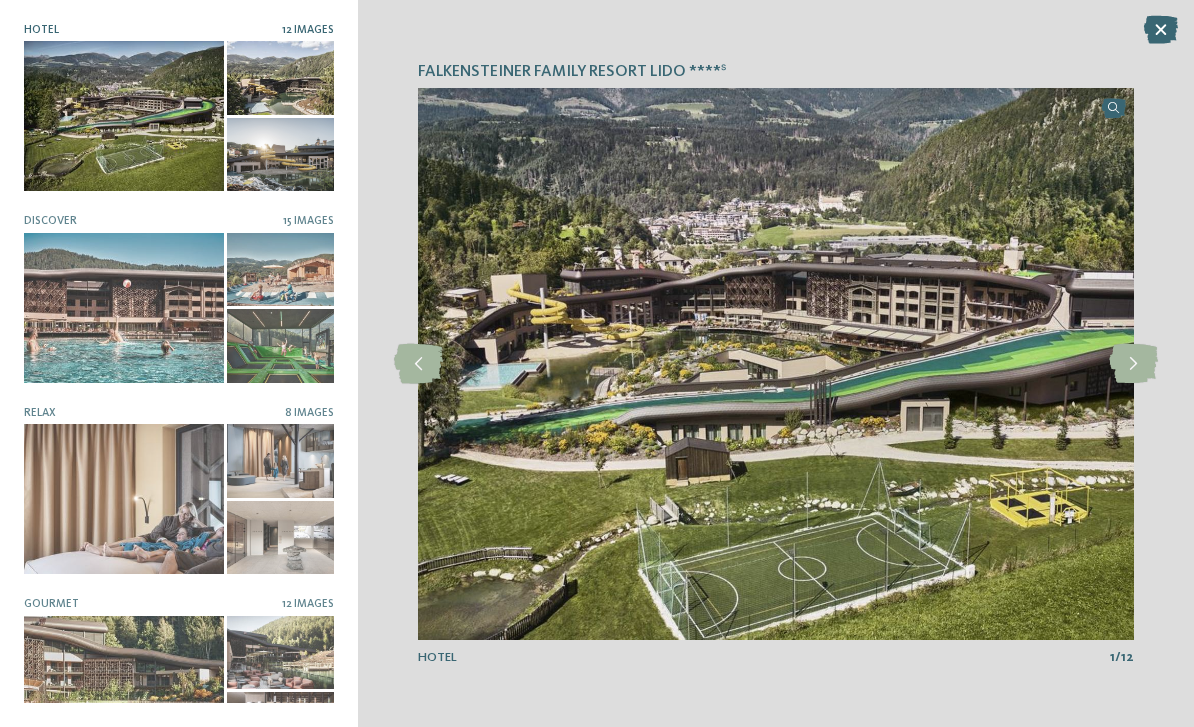 click at bounding box center (1161, 30) 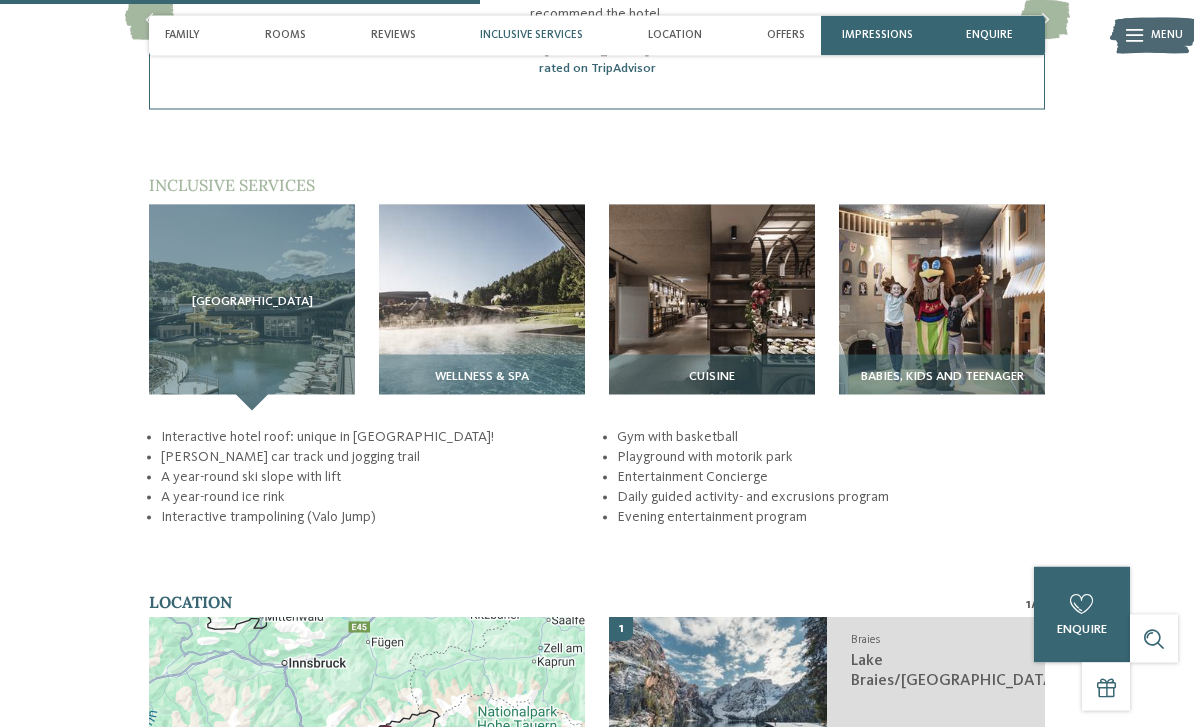 scroll, scrollTop: 2202, scrollLeft: 0, axis: vertical 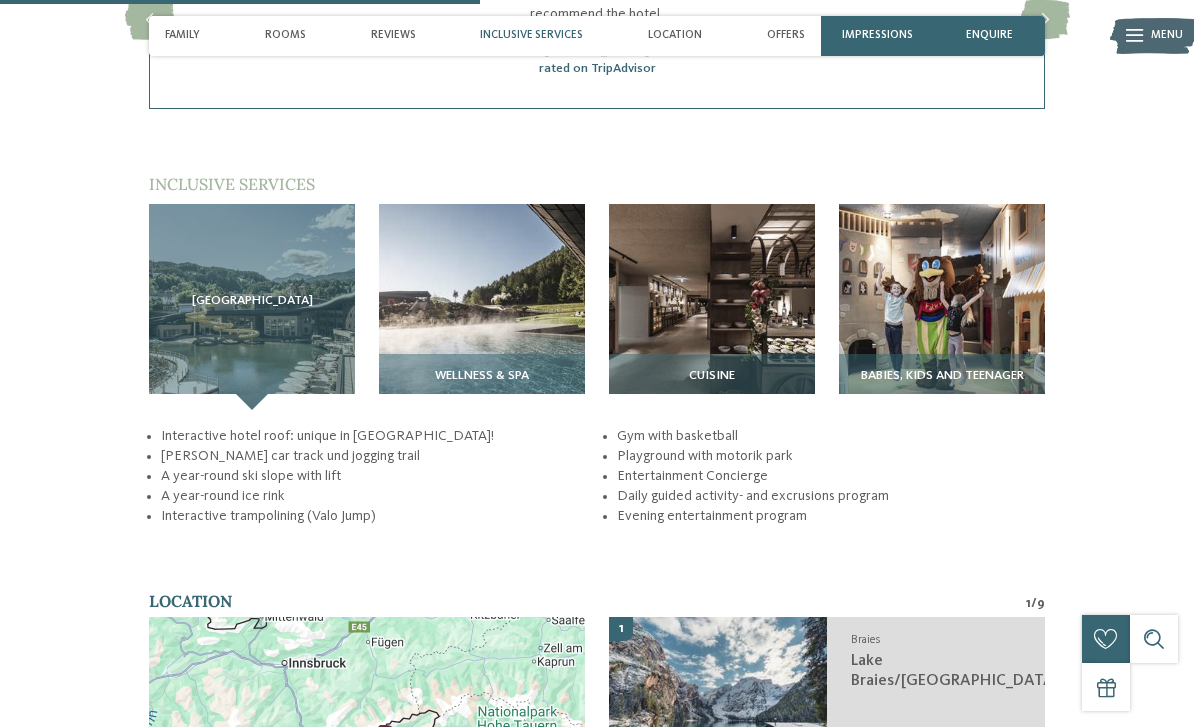 click at bounding box center (482, 307) 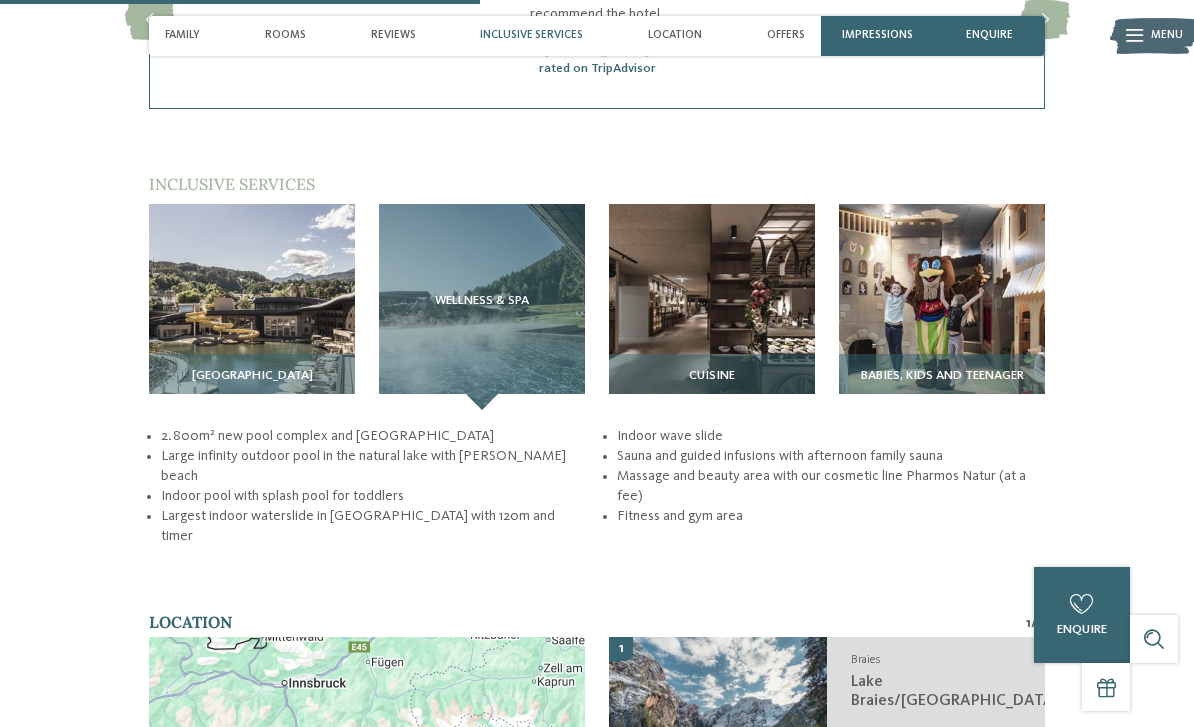 click at bounding box center (252, 307) 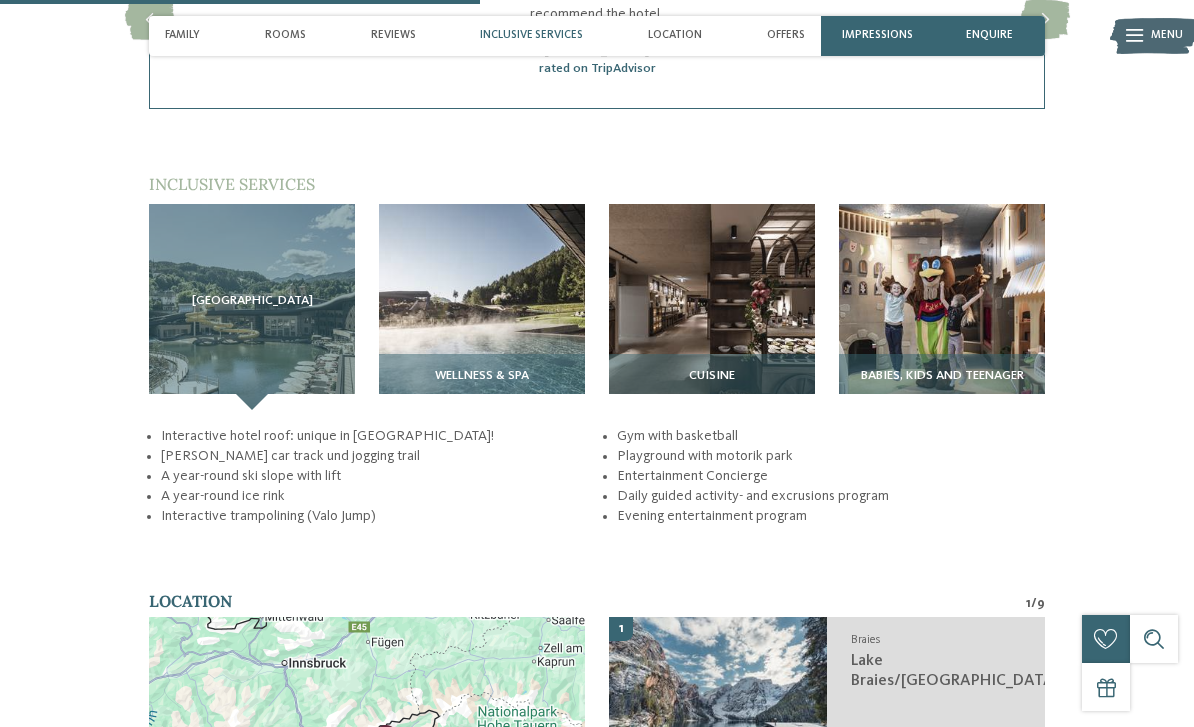 click at bounding box center (712, 307) 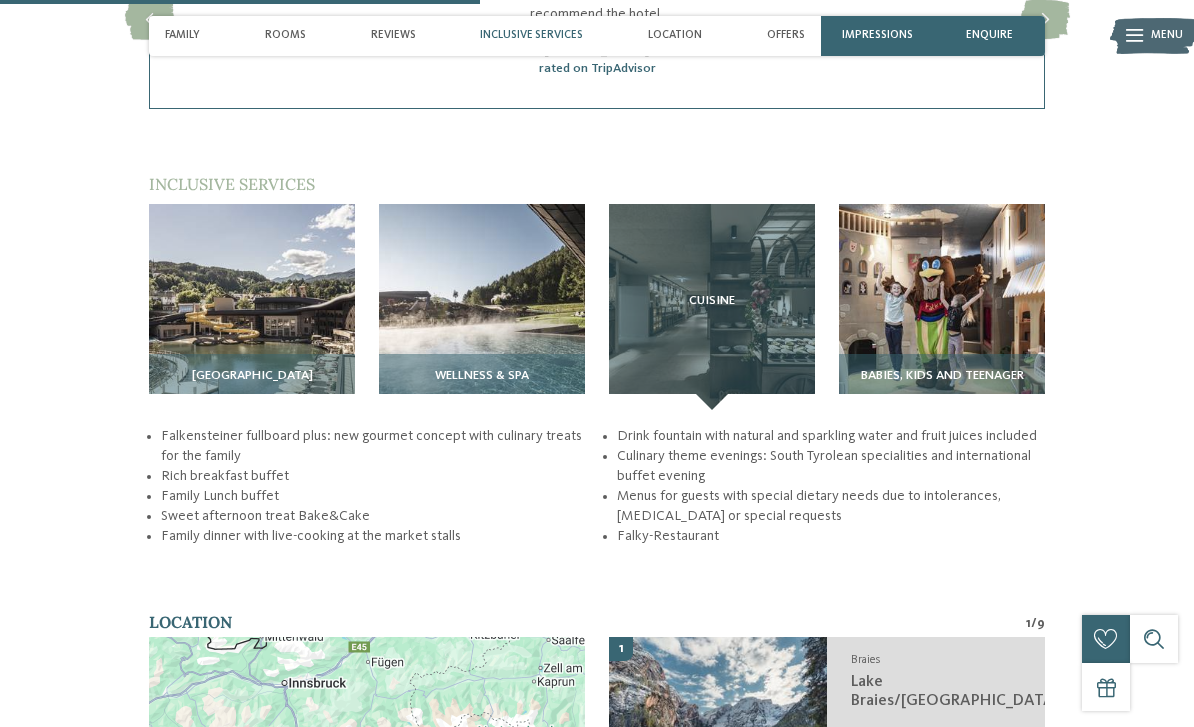 click at bounding box center (942, 307) 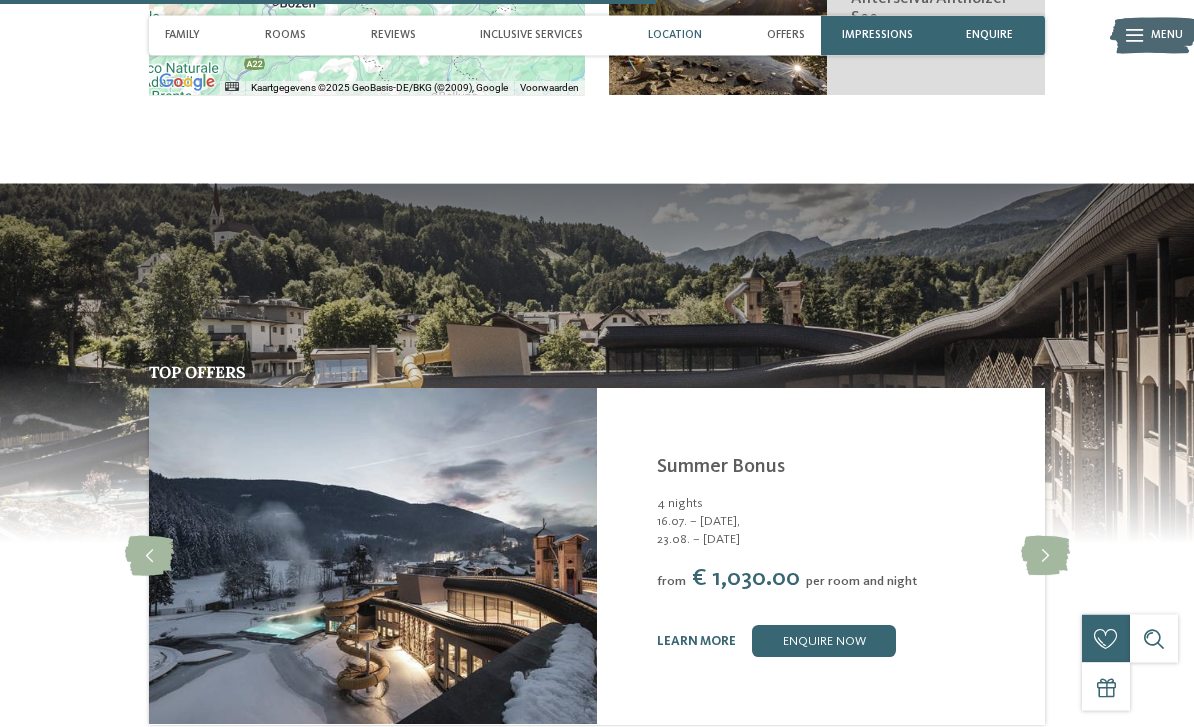 scroll, scrollTop: 3049, scrollLeft: 0, axis: vertical 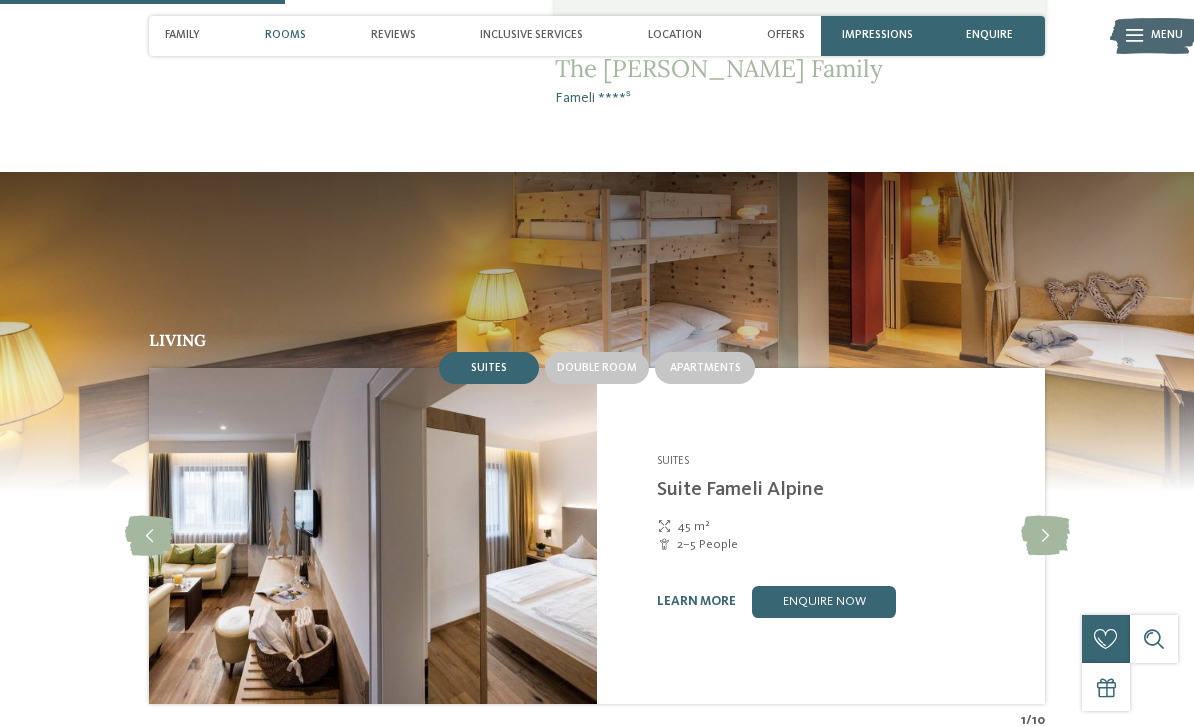 click on "Double room" at bounding box center (597, 368) 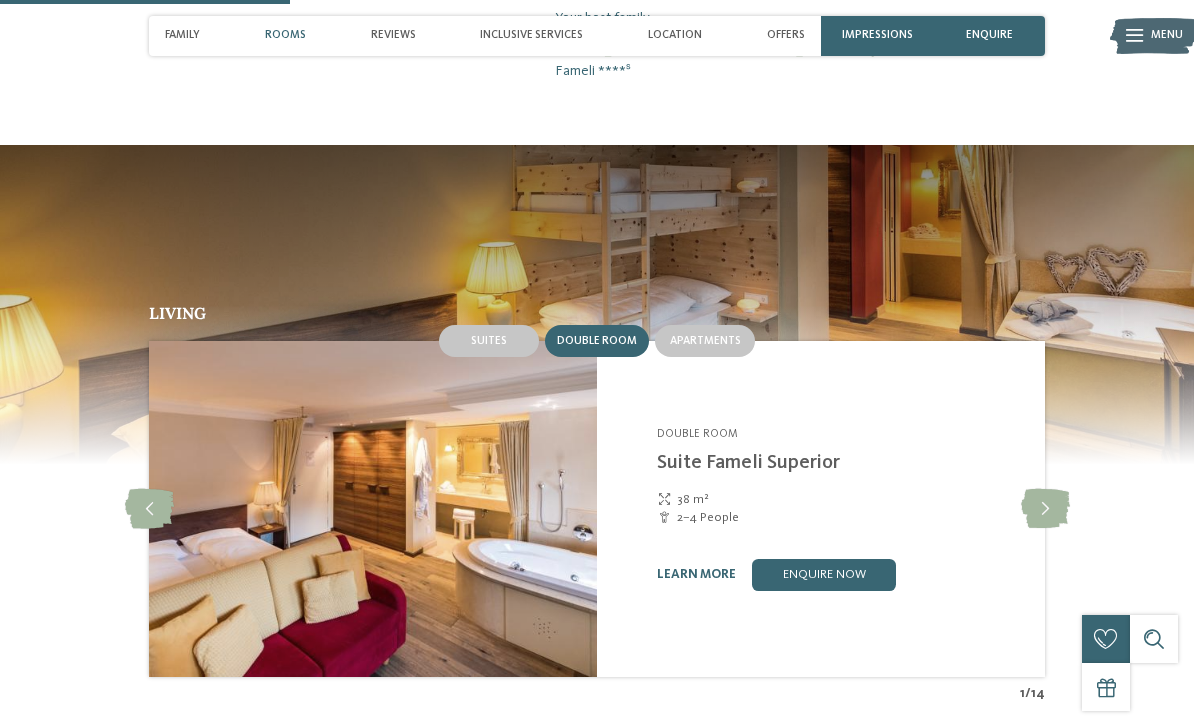 scroll, scrollTop: 1233, scrollLeft: 0, axis: vertical 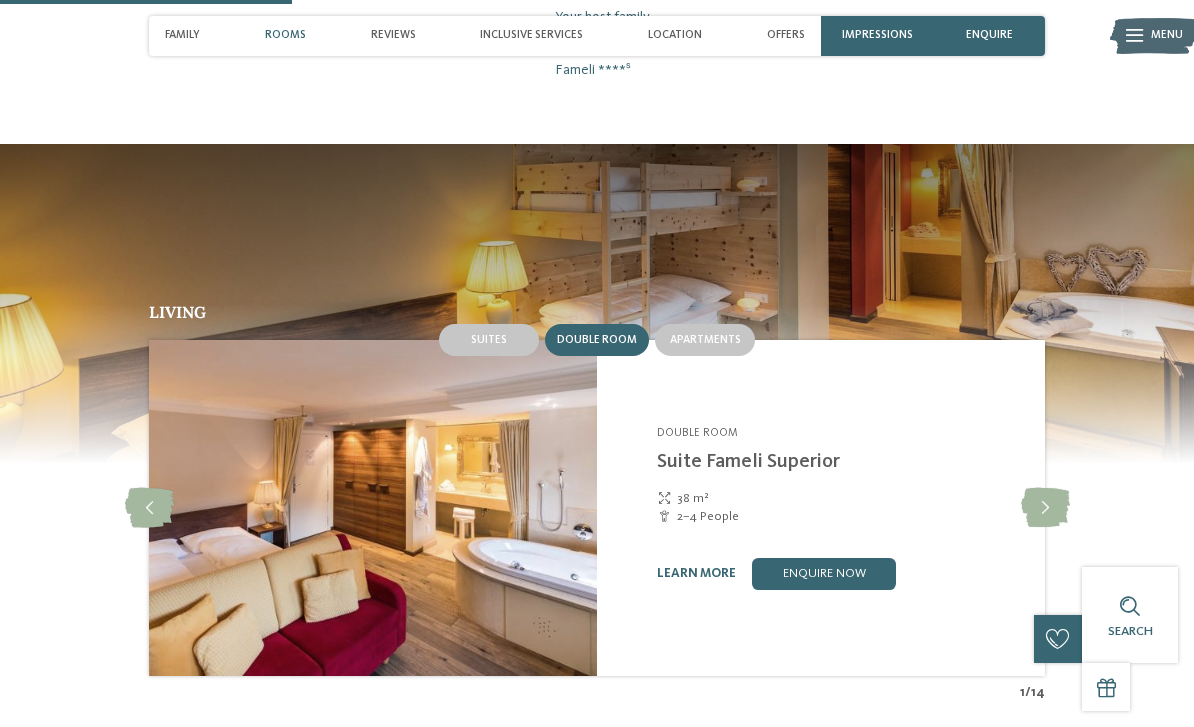 click at bounding box center [1045, 508] 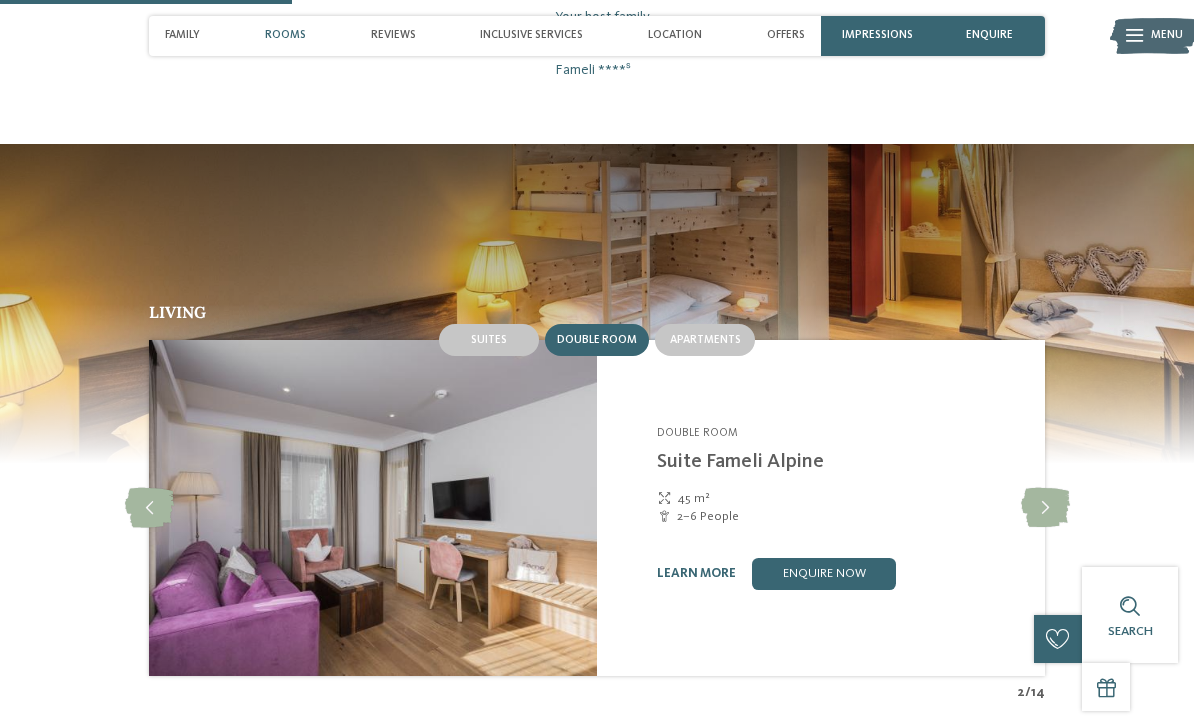 click at bounding box center (1045, 508) 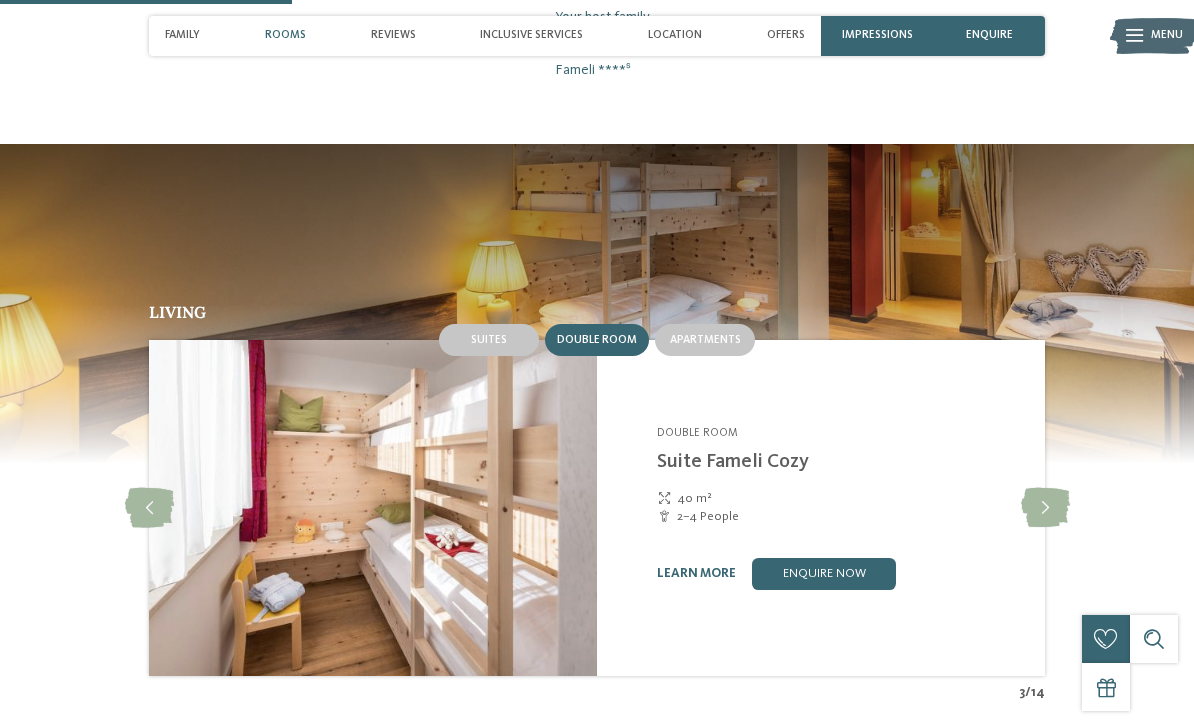 click at bounding box center [1045, 508] 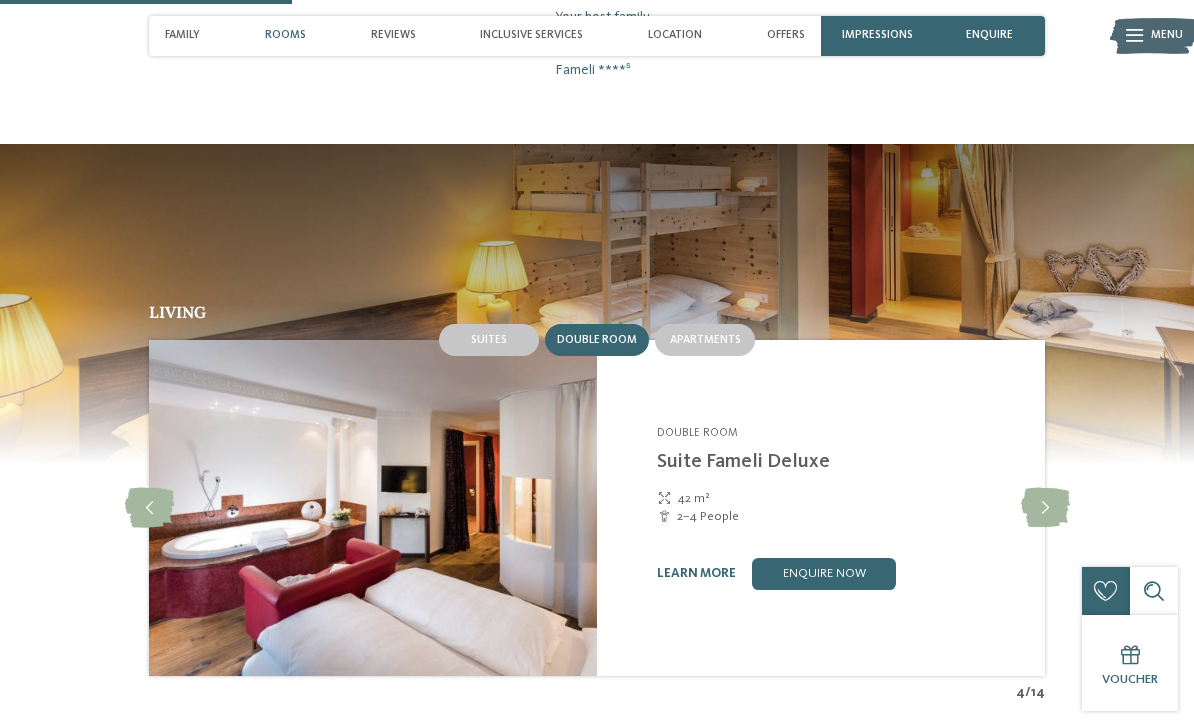 click at bounding box center [1045, 508] 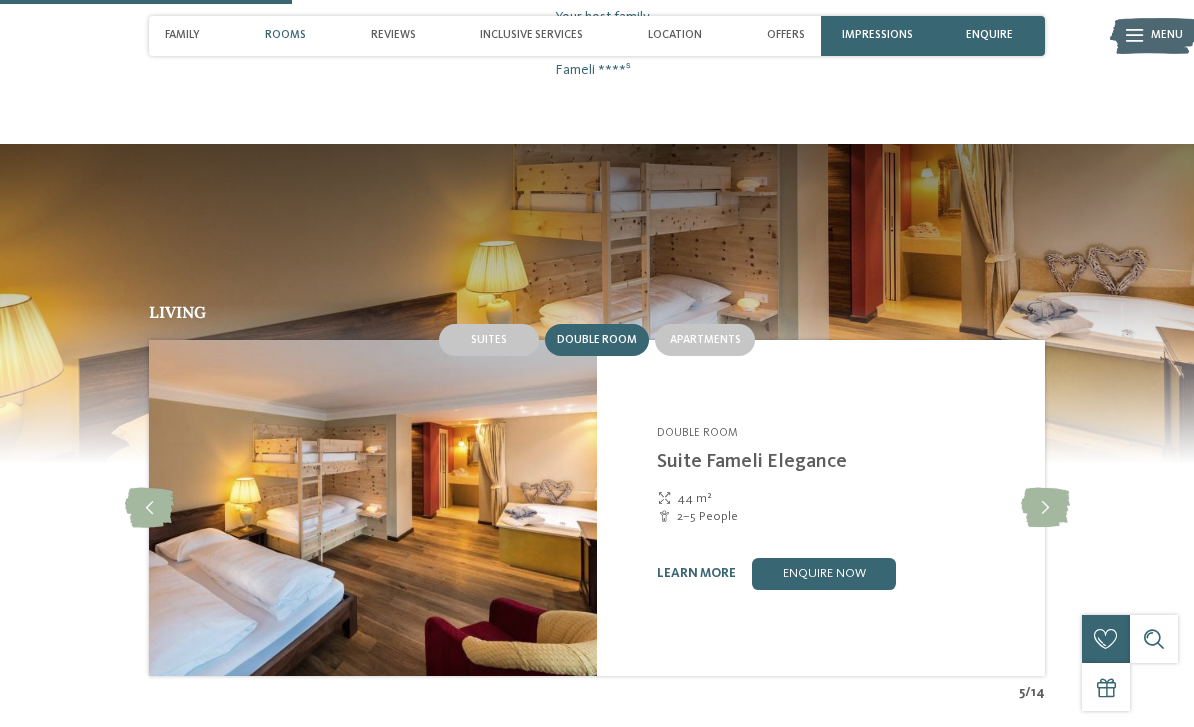 click at bounding box center (1045, 508) 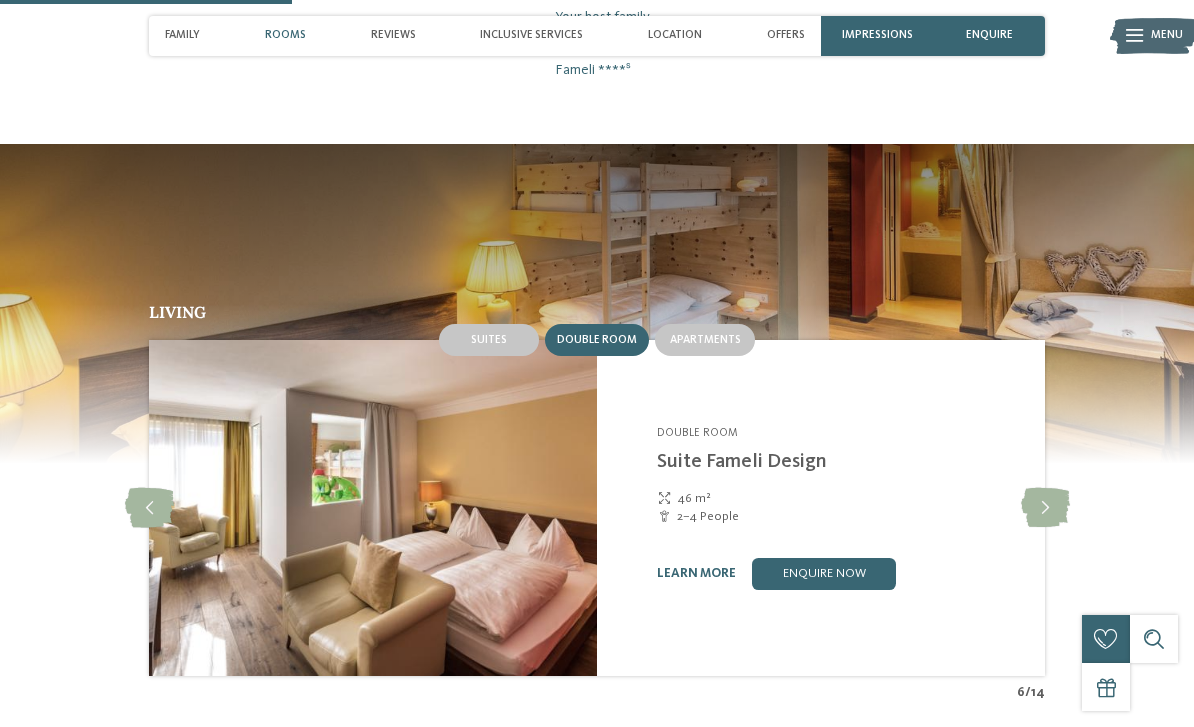 click on "Apartments" at bounding box center [705, 340] 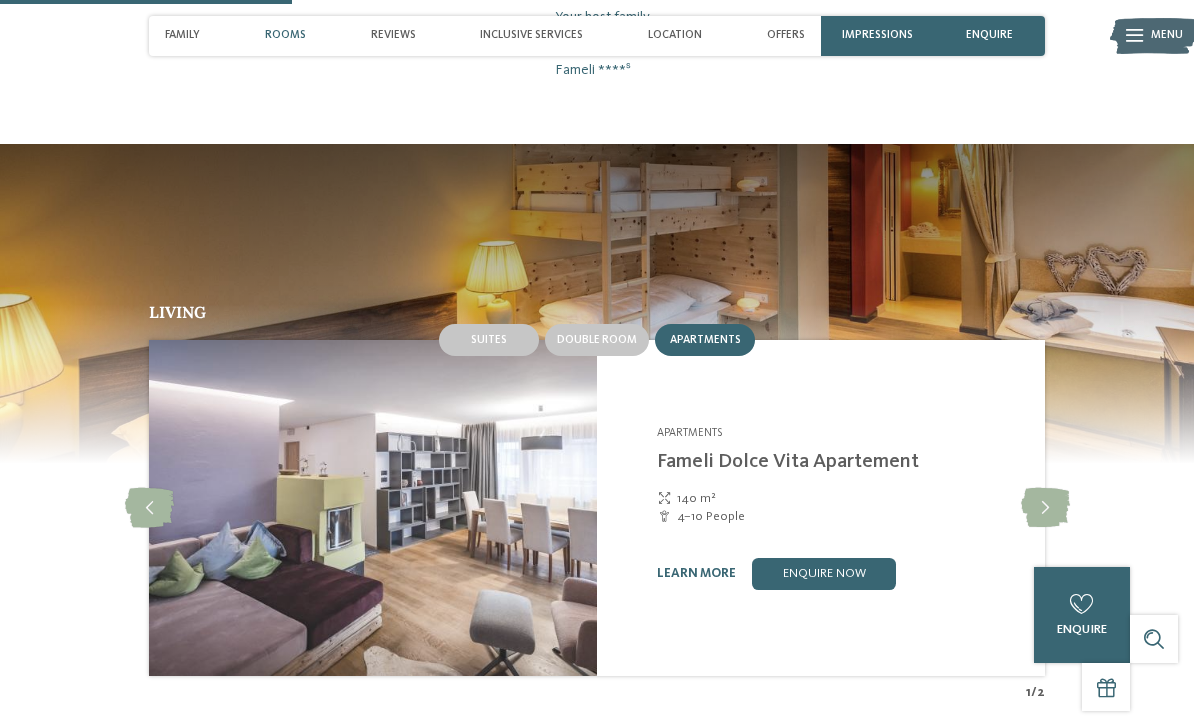 click on "Suites" at bounding box center [489, 340] 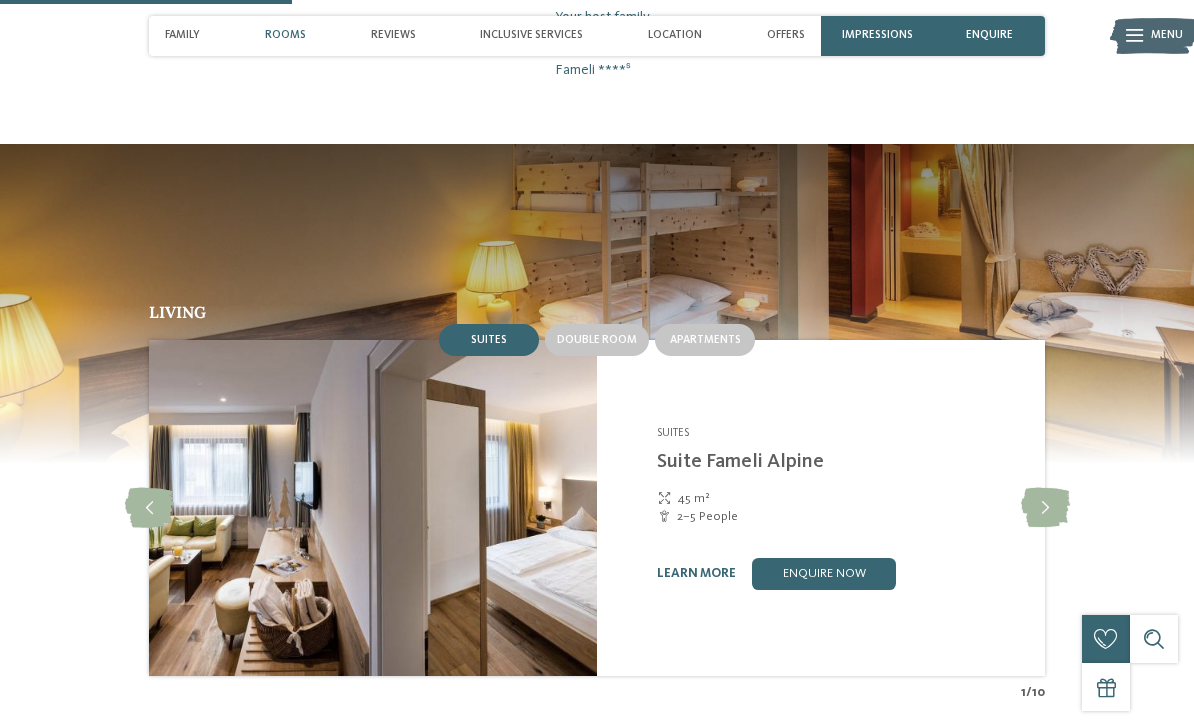 click at bounding box center [1045, 508] 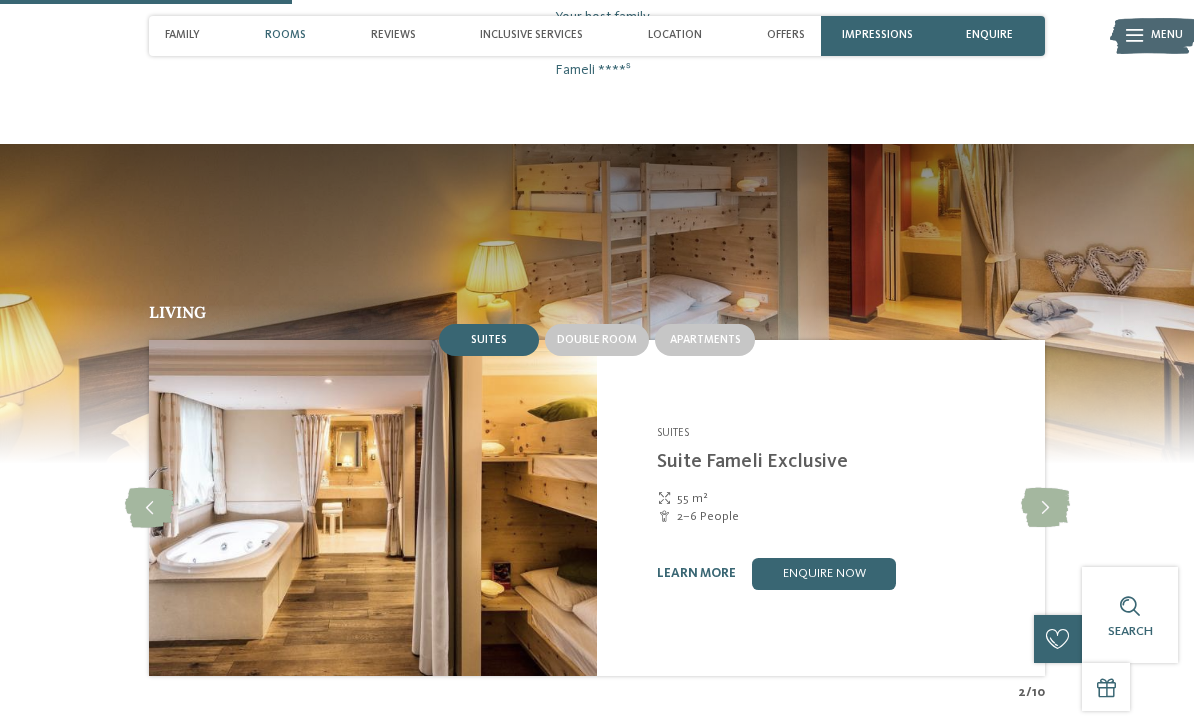 click at bounding box center (1045, 508) 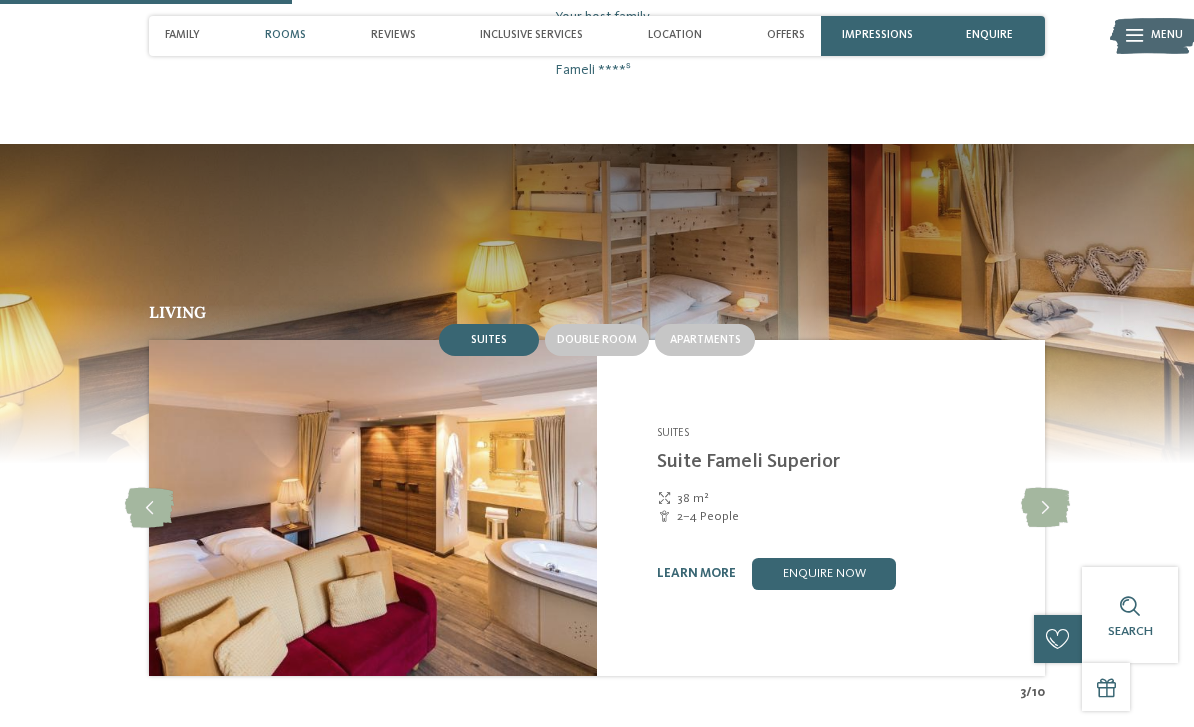 click at bounding box center [1045, 508] 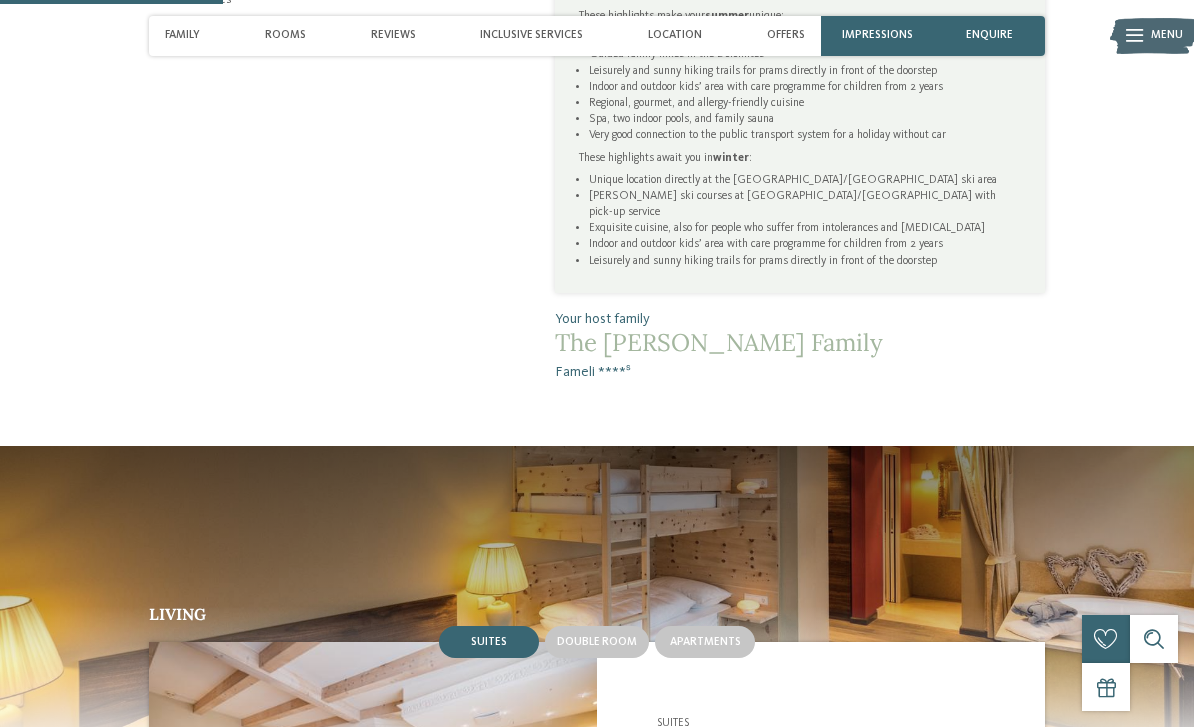 scroll, scrollTop: 900, scrollLeft: 0, axis: vertical 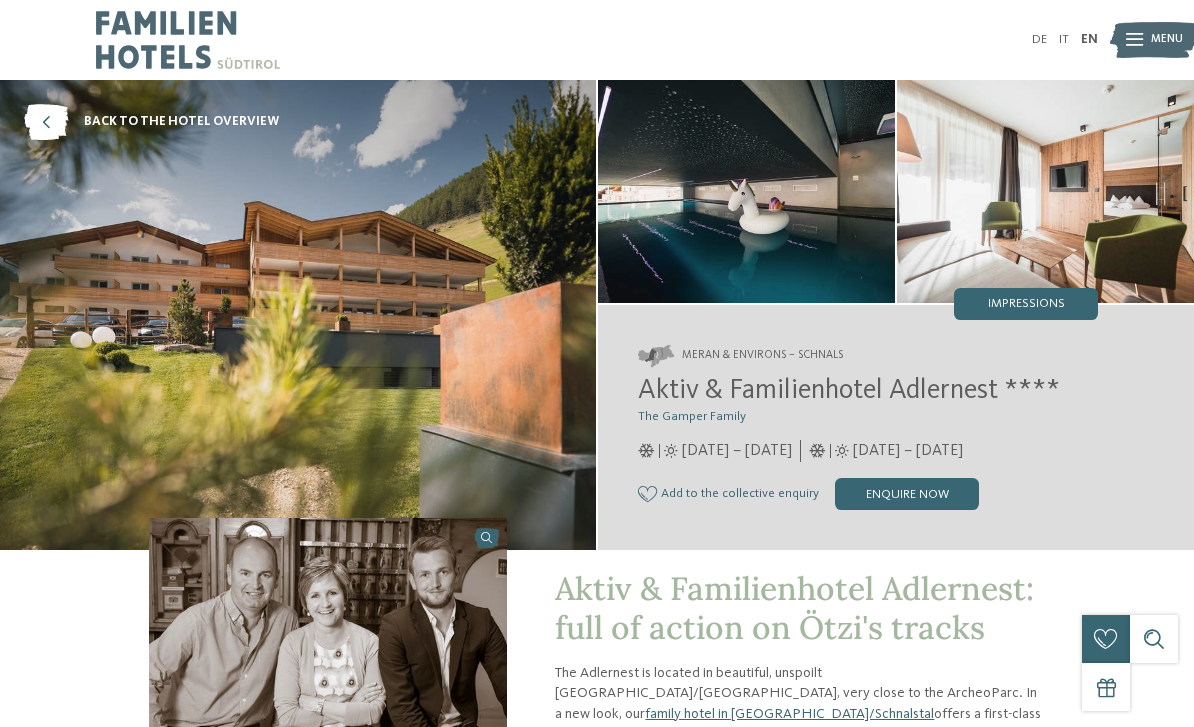 click at bounding box center (746, 191) 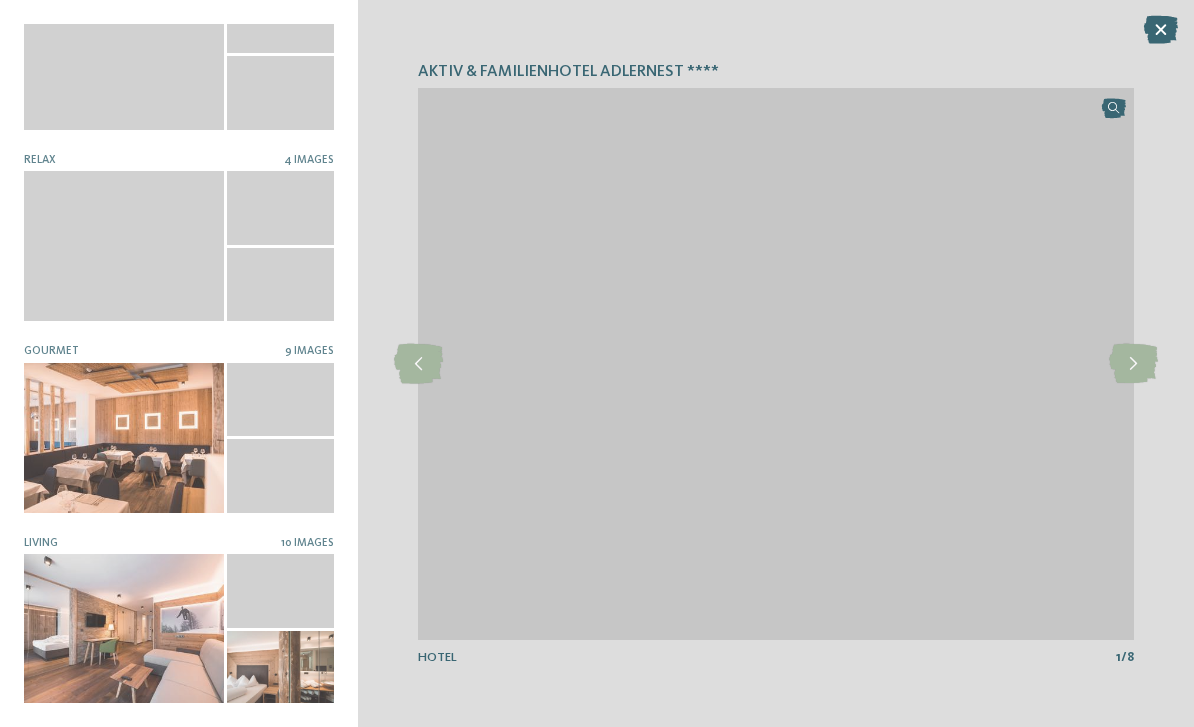 scroll, scrollTop: 252, scrollLeft: 0, axis: vertical 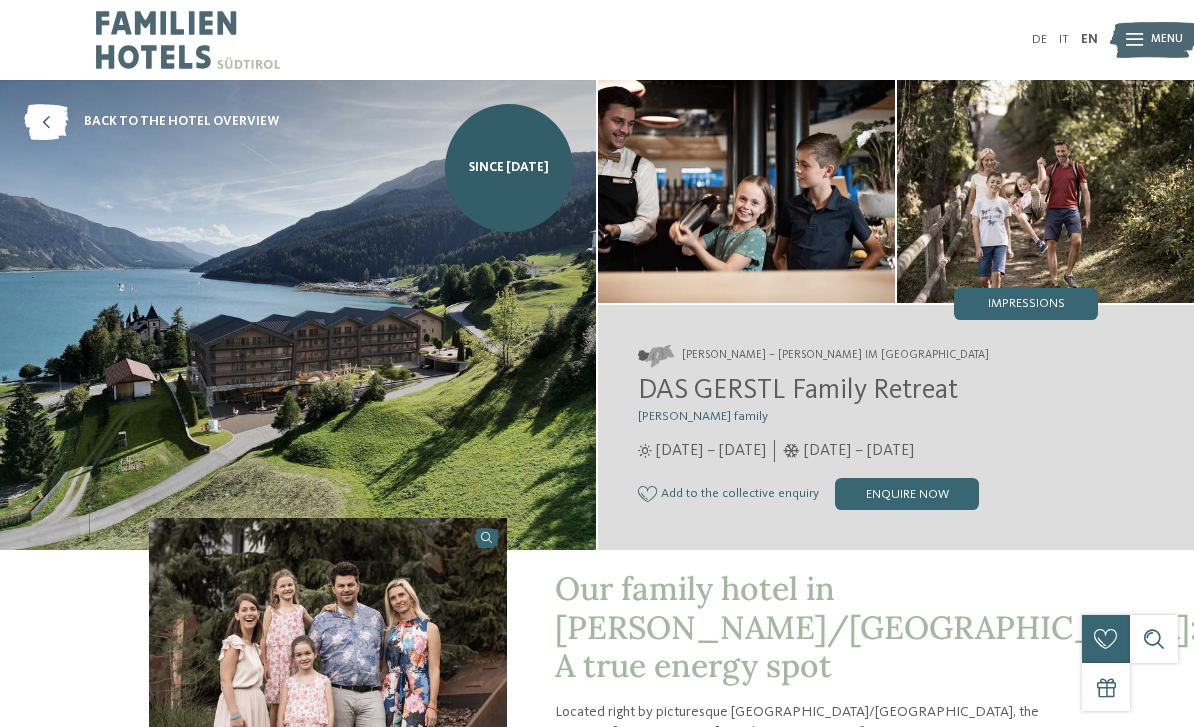 click on "Impressions" at bounding box center [1026, 304] 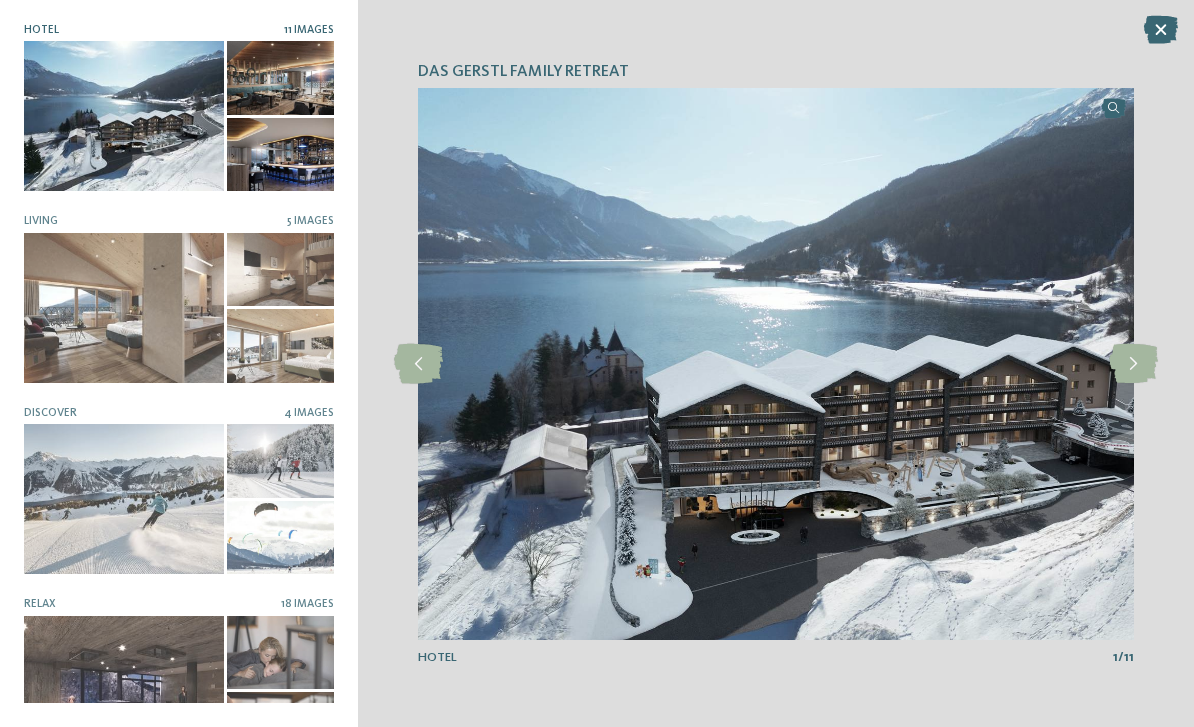 click at bounding box center (124, 308) 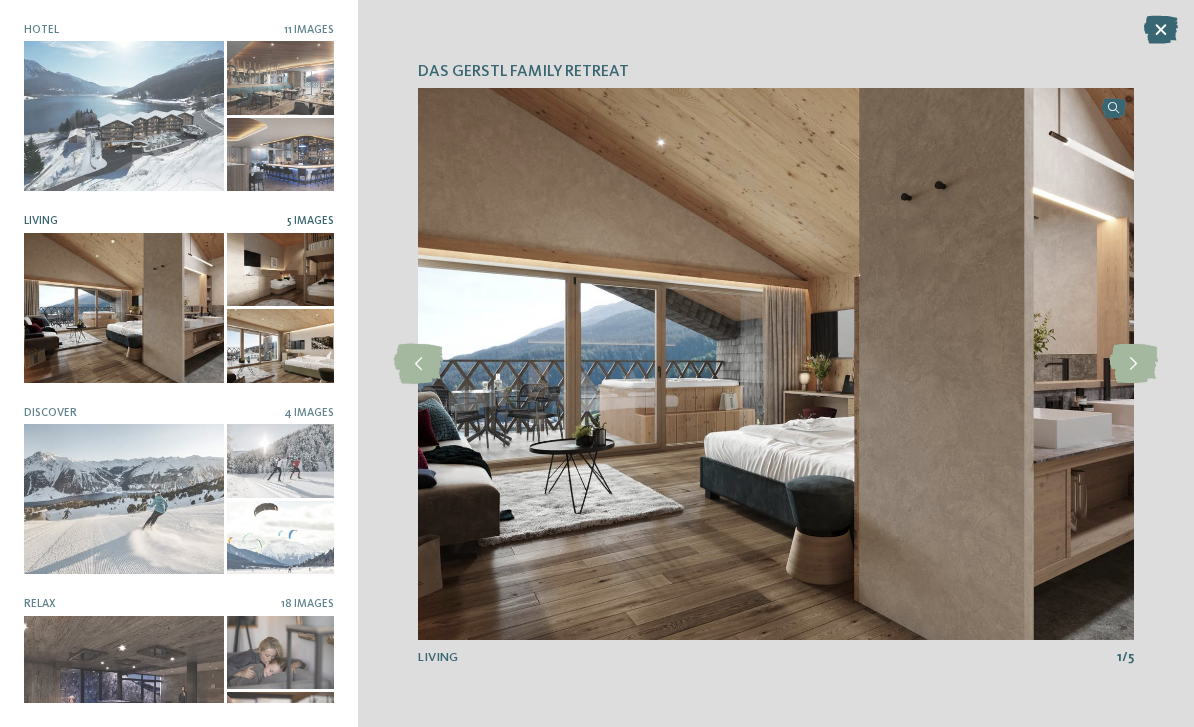 click at bounding box center [1133, 364] 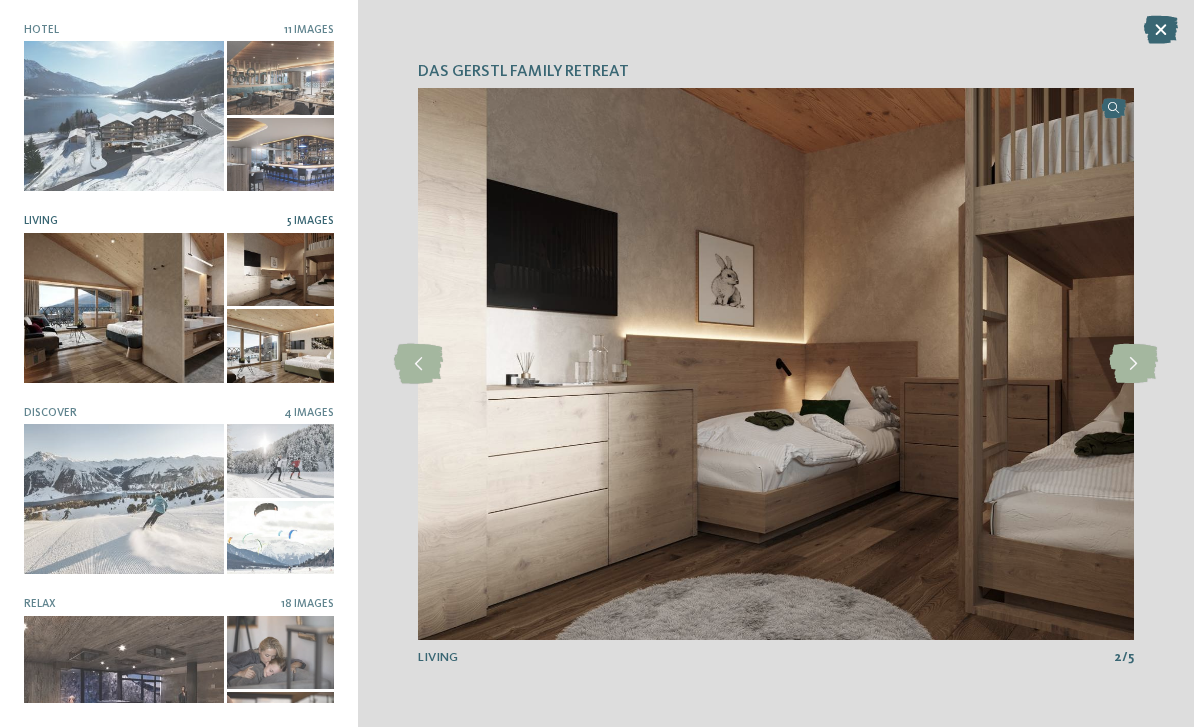 click at bounding box center [1133, 364] 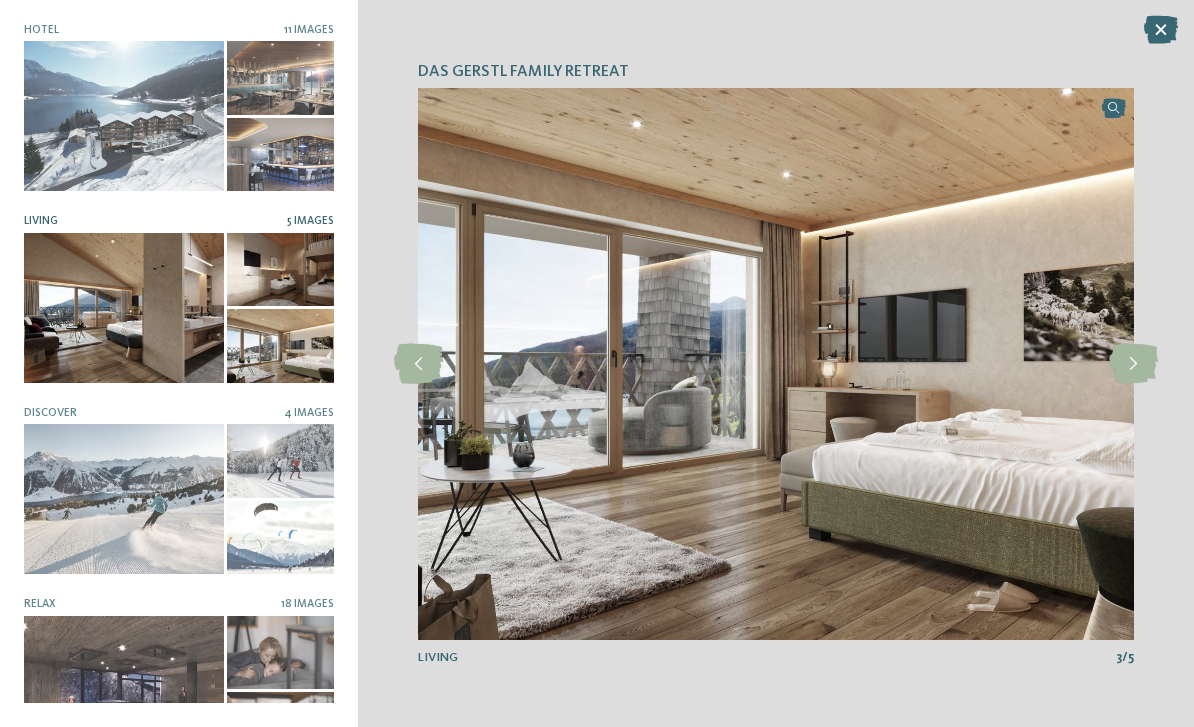click at bounding box center (1133, 364) 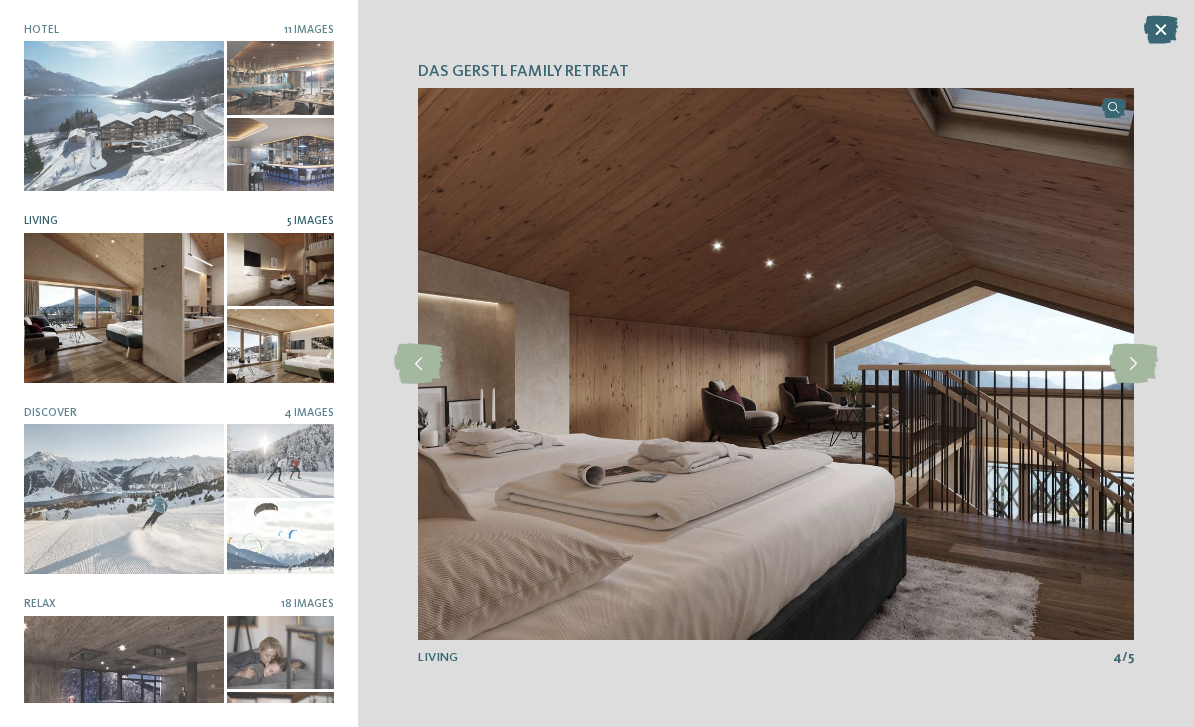 click at bounding box center [1133, 364] 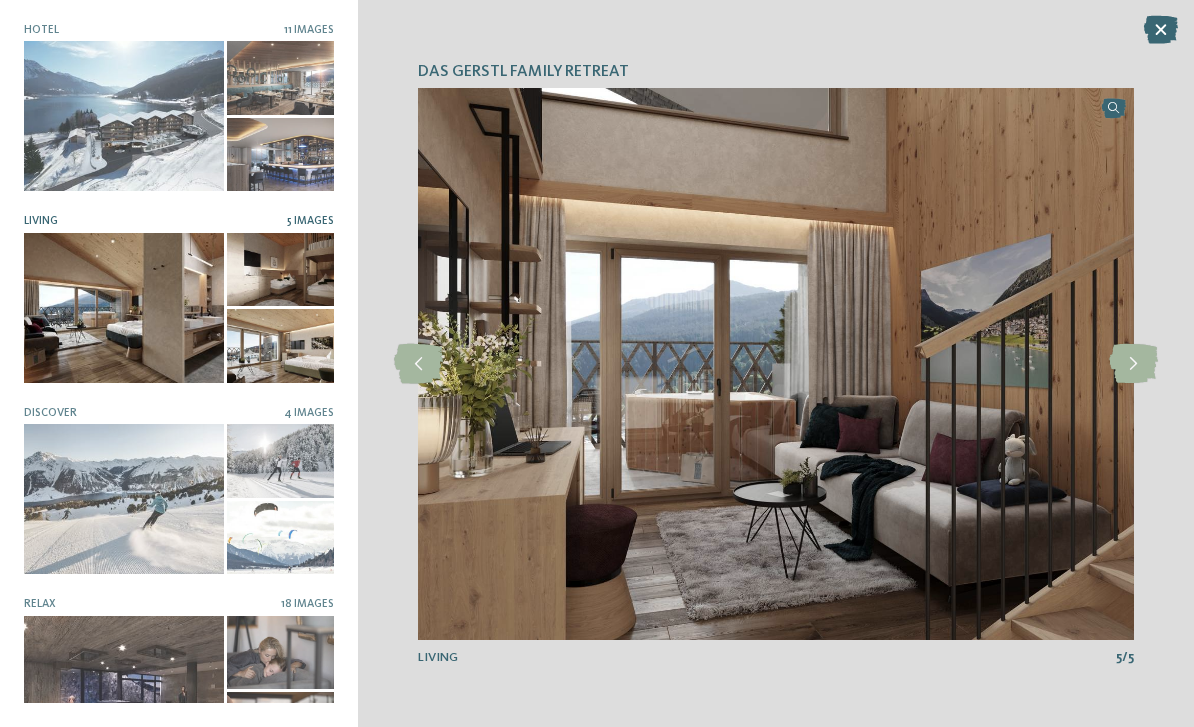 click at bounding box center (1133, 364) 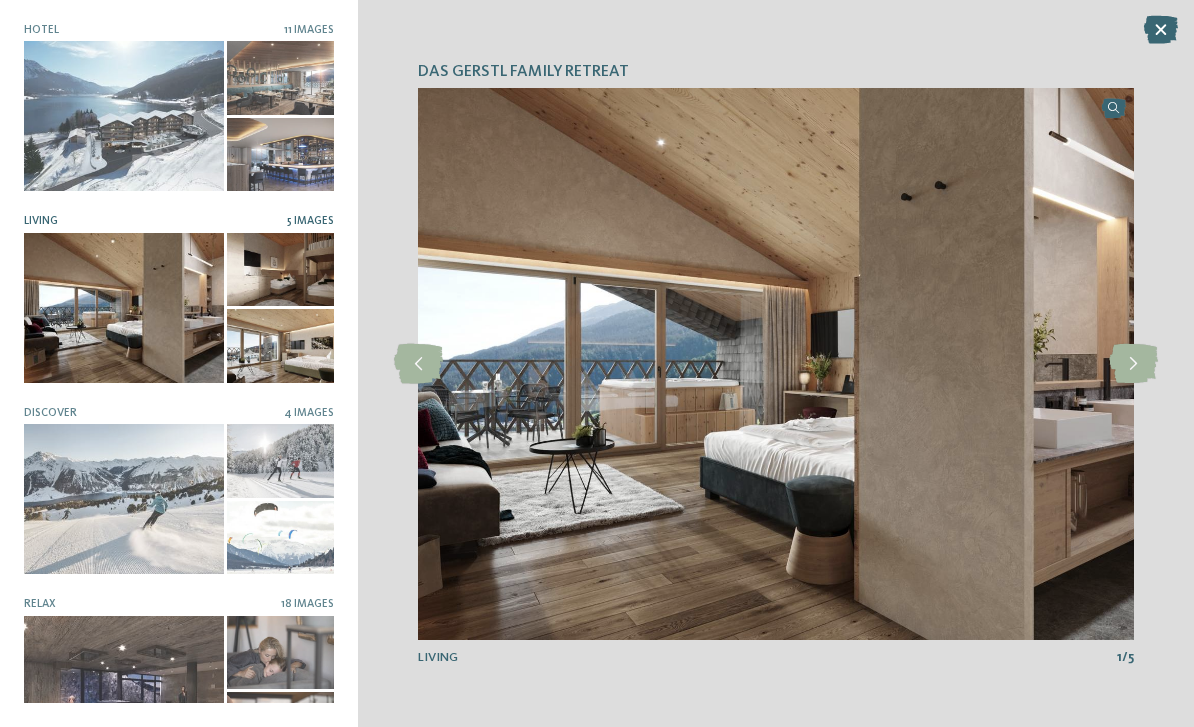 click at bounding box center (1133, 364) 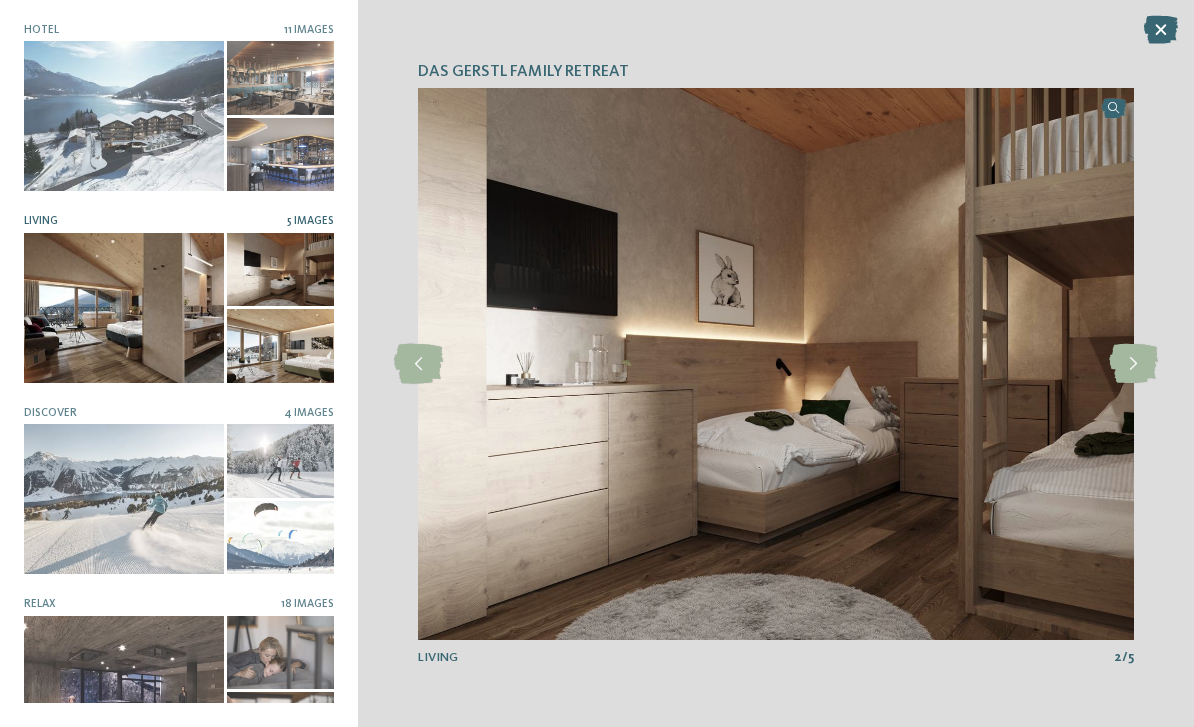 click at bounding box center [1161, 30] 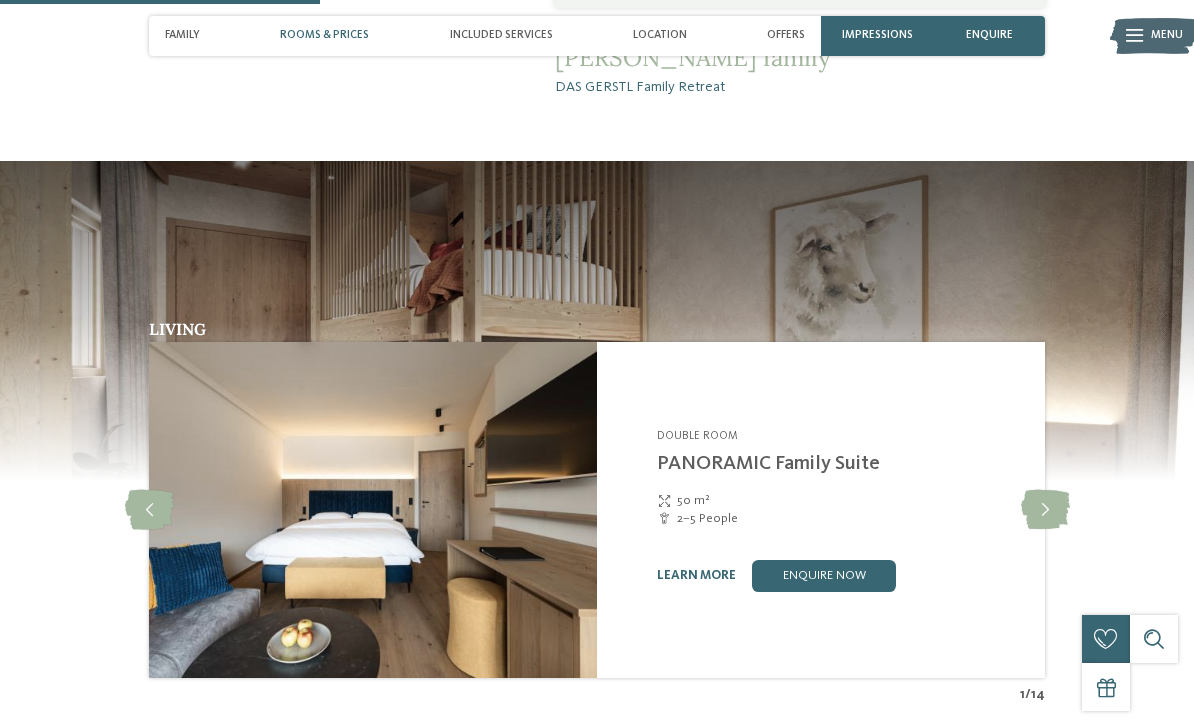 scroll, scrollTop: 1429, scrollLeft: 0, axis: vertical 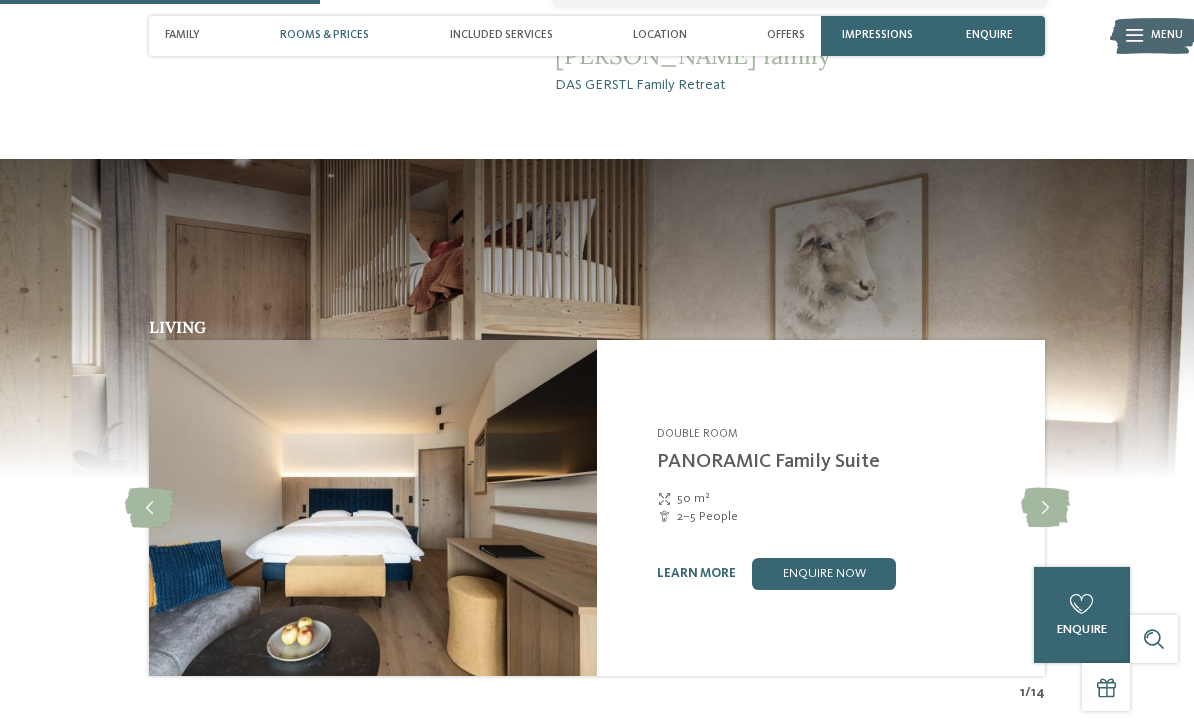 click at bounding box center [1045, 508] 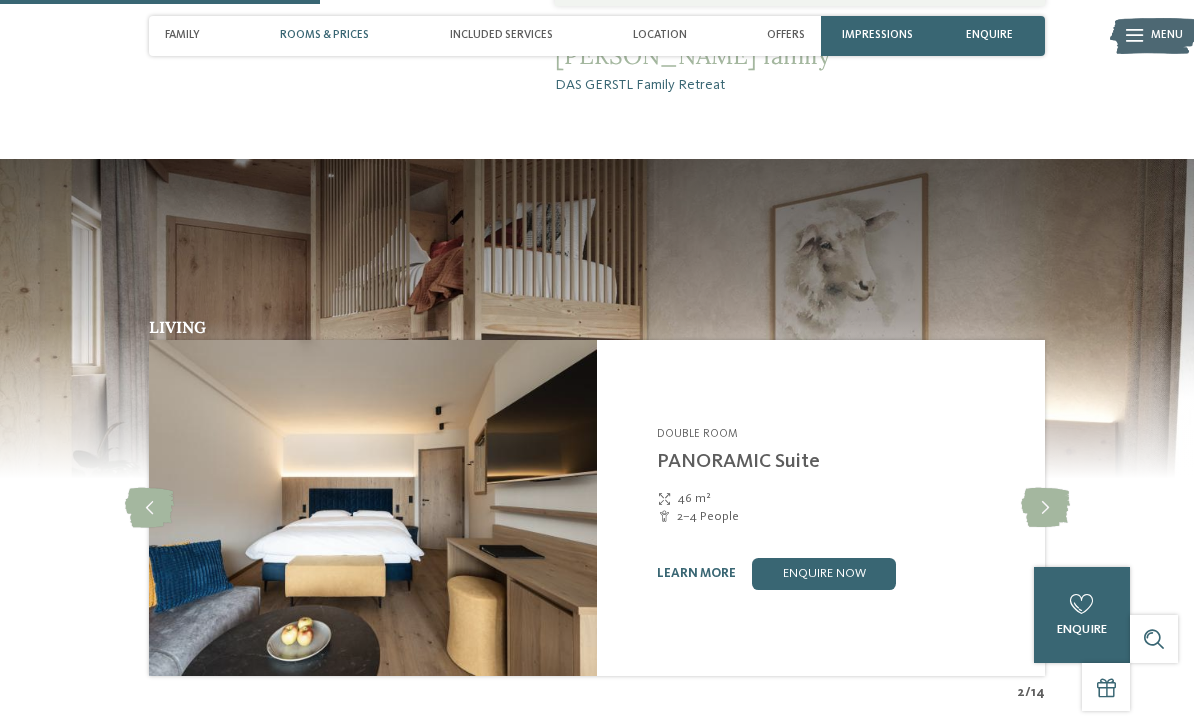 click at bounding box center [1045, 508] 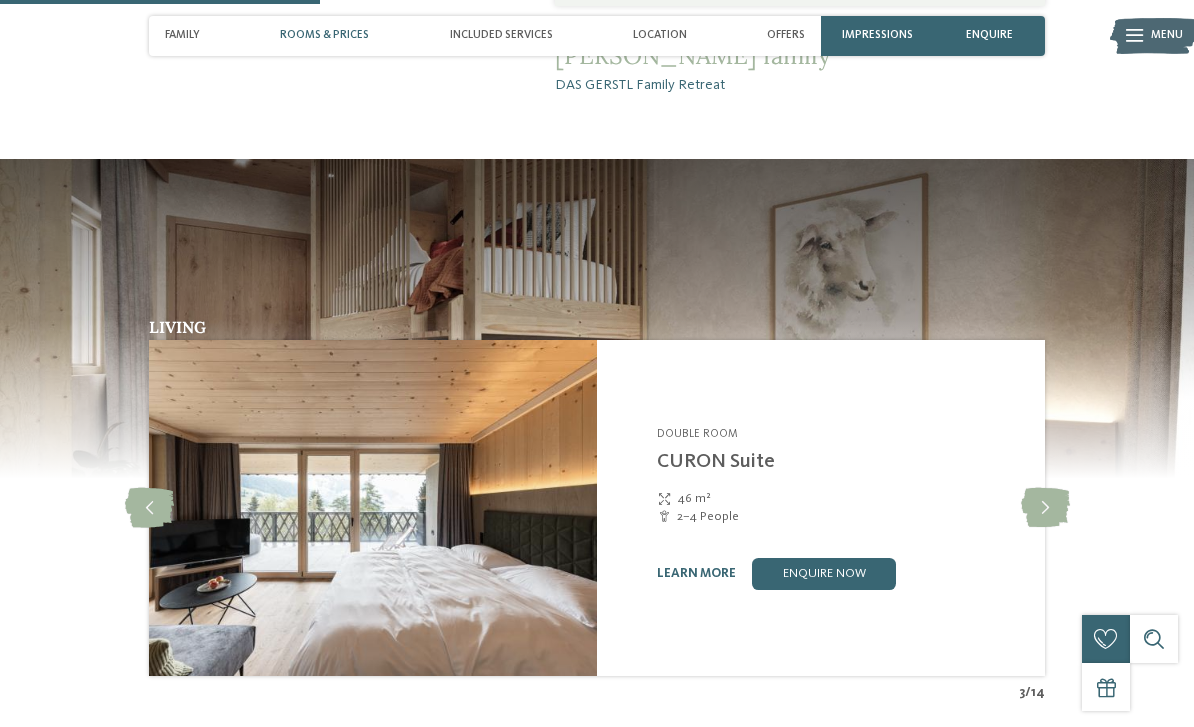 click at bounding box center (1045, 508) 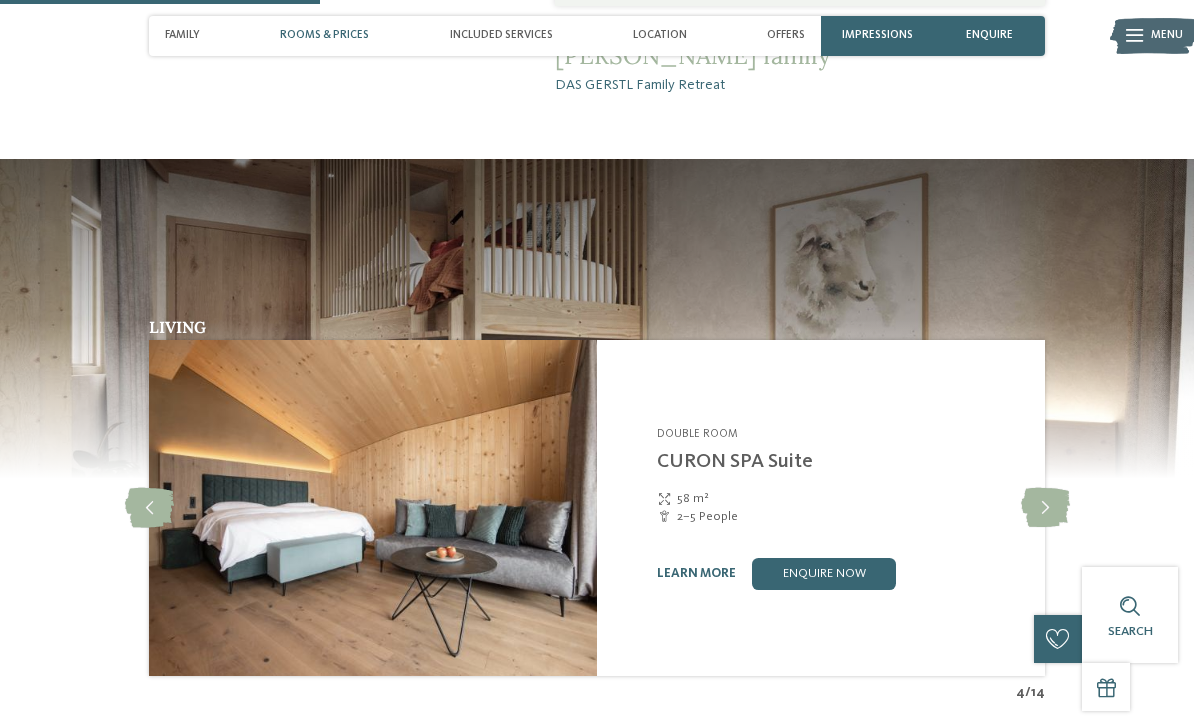 click at bounding box center (1045, 508) 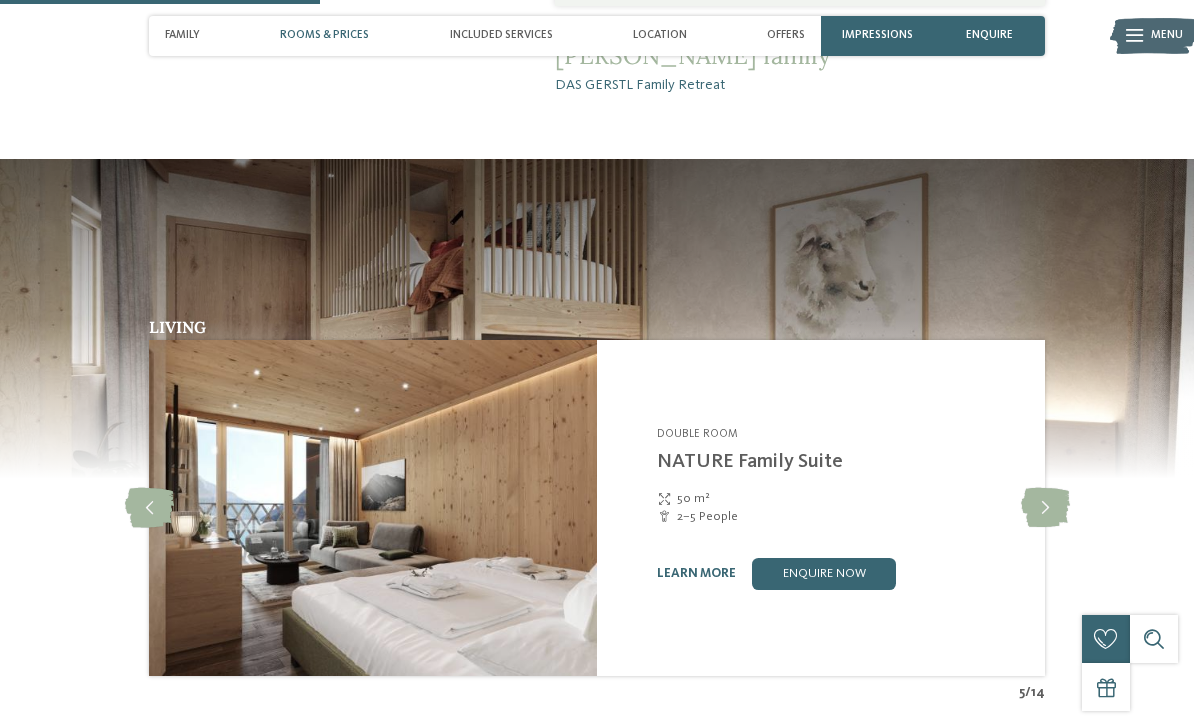 click on "enquire now" at bounding box center (824, 574) 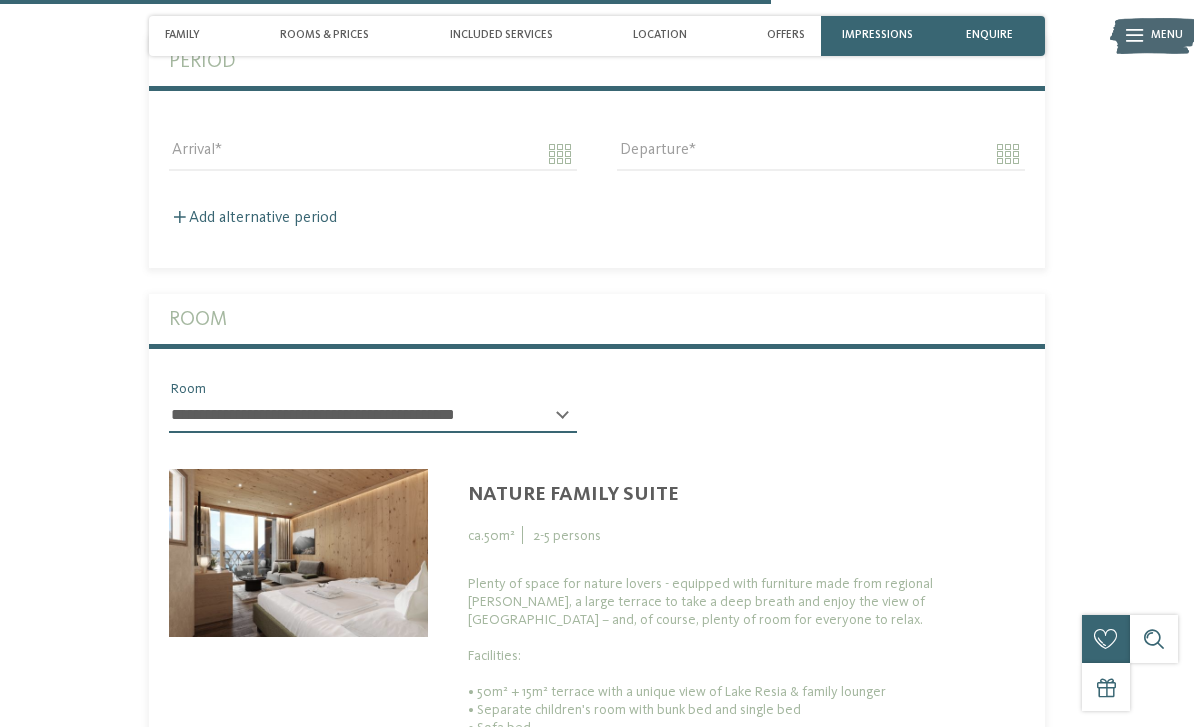 scroll, scrollTop: 3846, scrollLeft: 0, axis: vertical 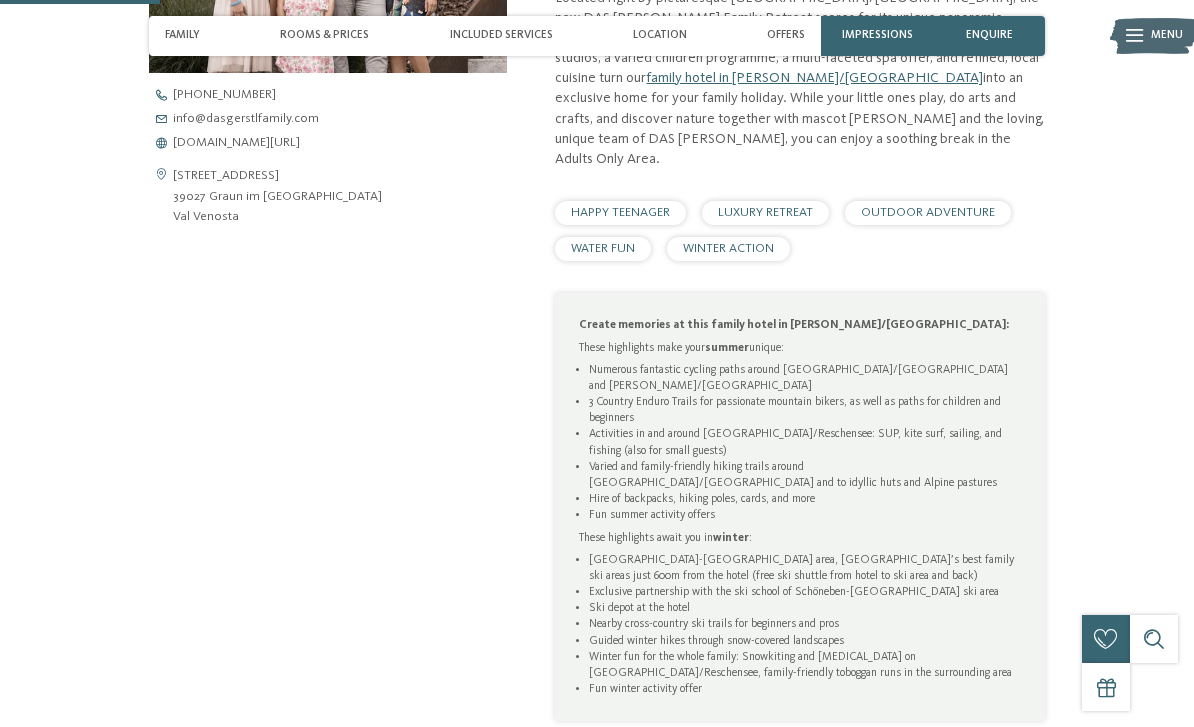 click on "OUTDOOR ADVENTURE" at bounding box center (928, 212) 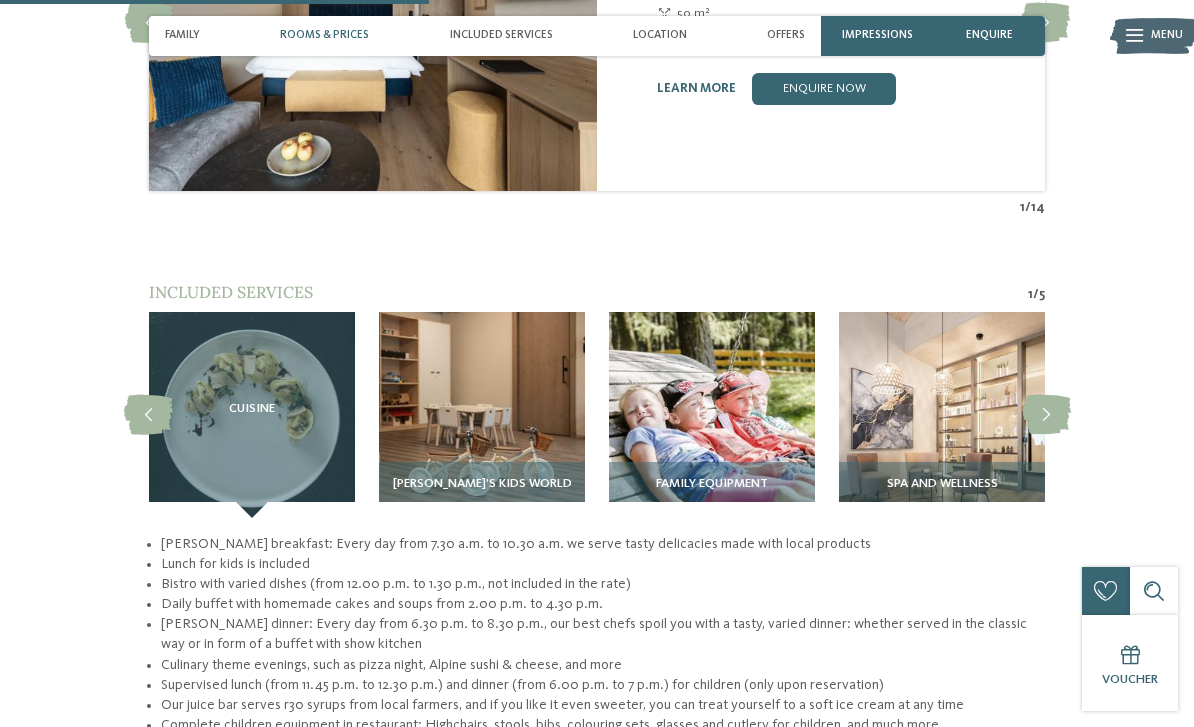 scroll, scrollTop: 1915, scrollLeft: 0, axis: vertical 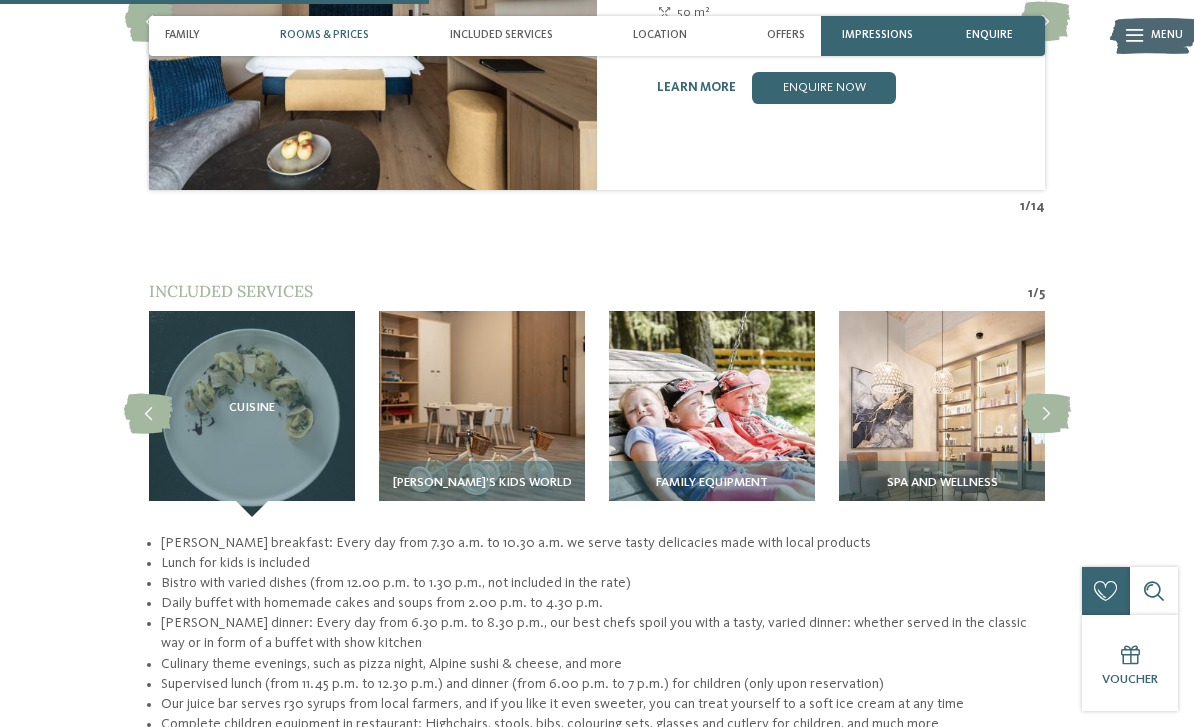 click at bounding box center [712, 414] 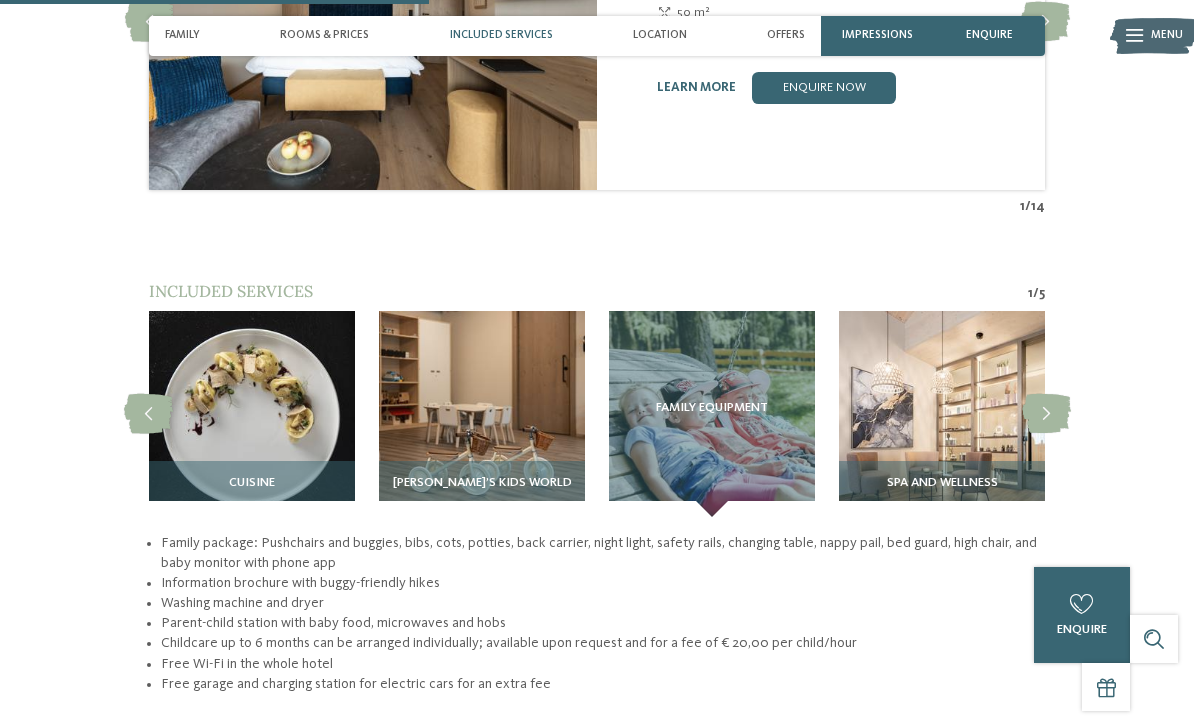 click at bounding box center [1046, 414] 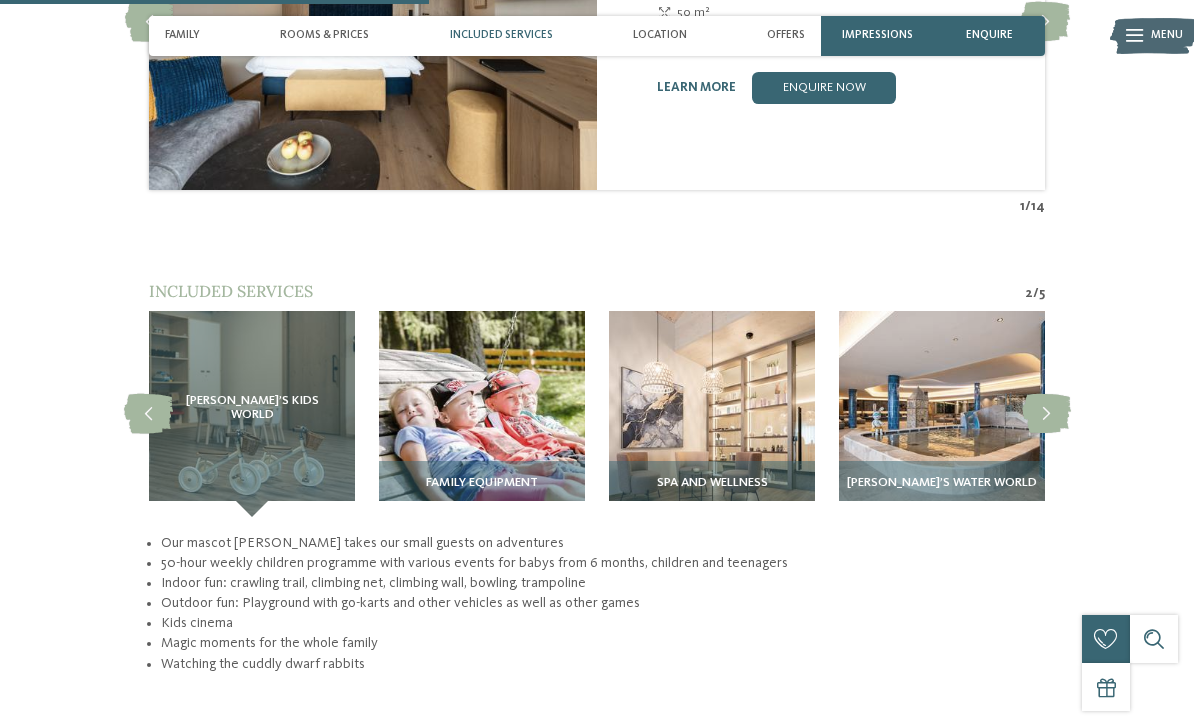 click at bounding box center (942, 414) 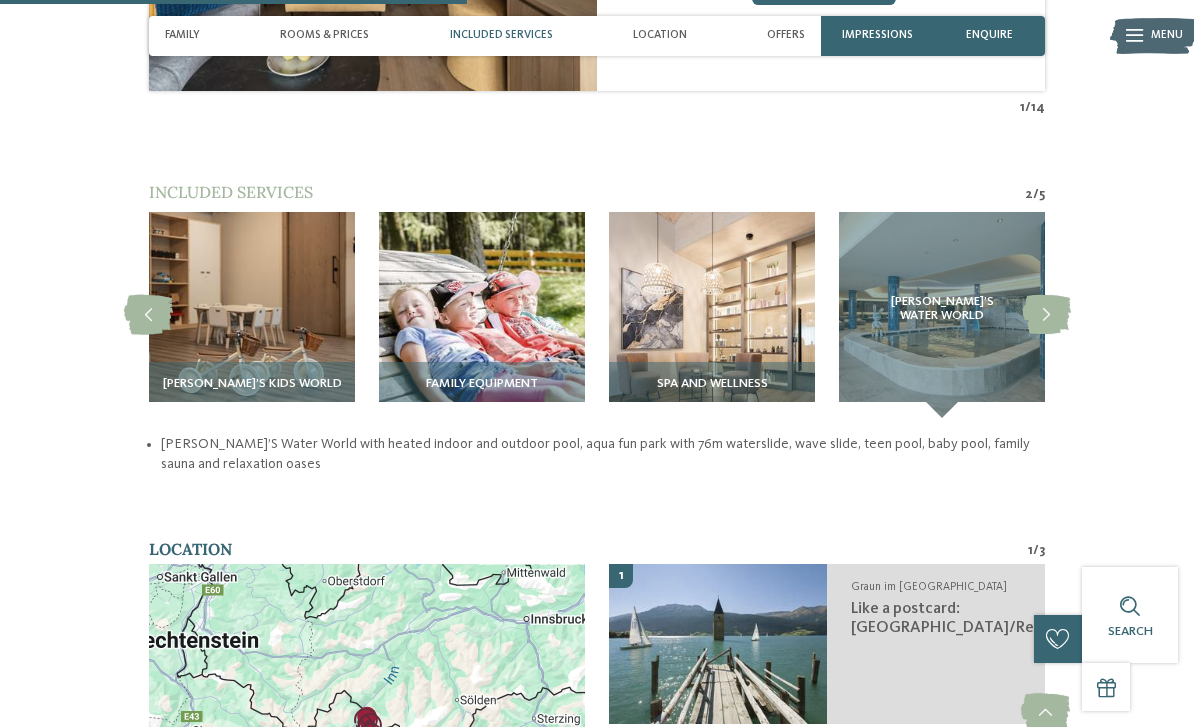 scroll, scrollTop: 2015, scrollLeft: 0, axis: vertical 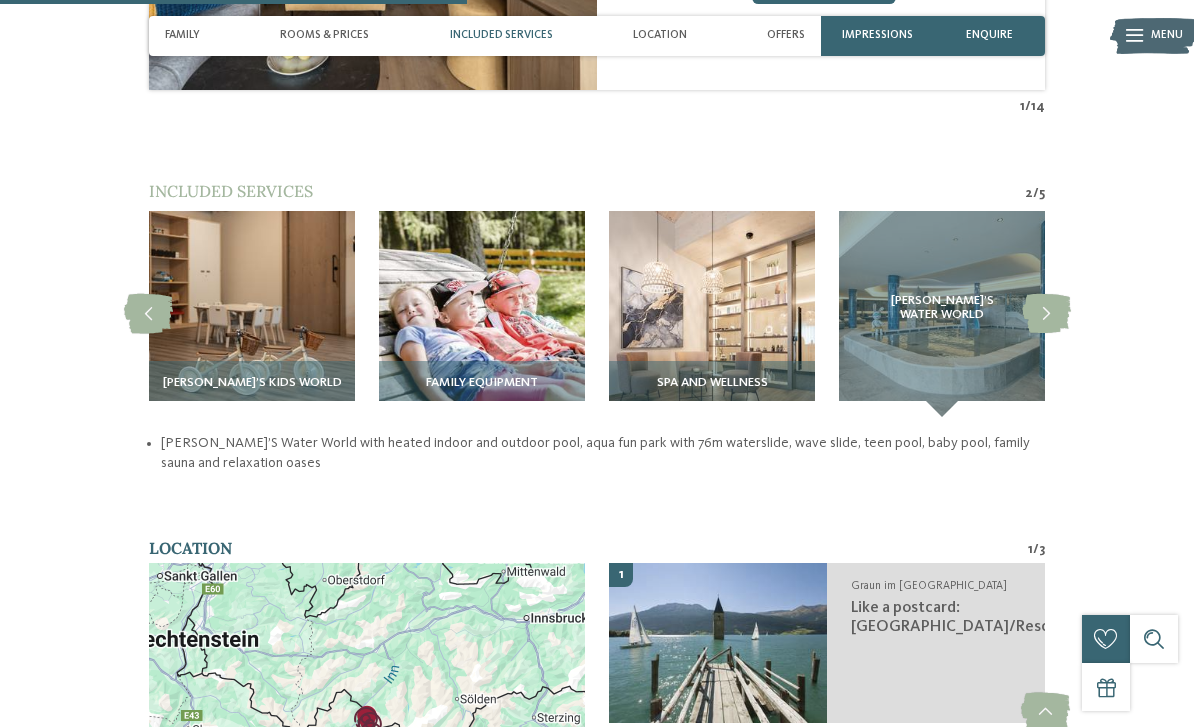 click at bounding box center [712, 314] 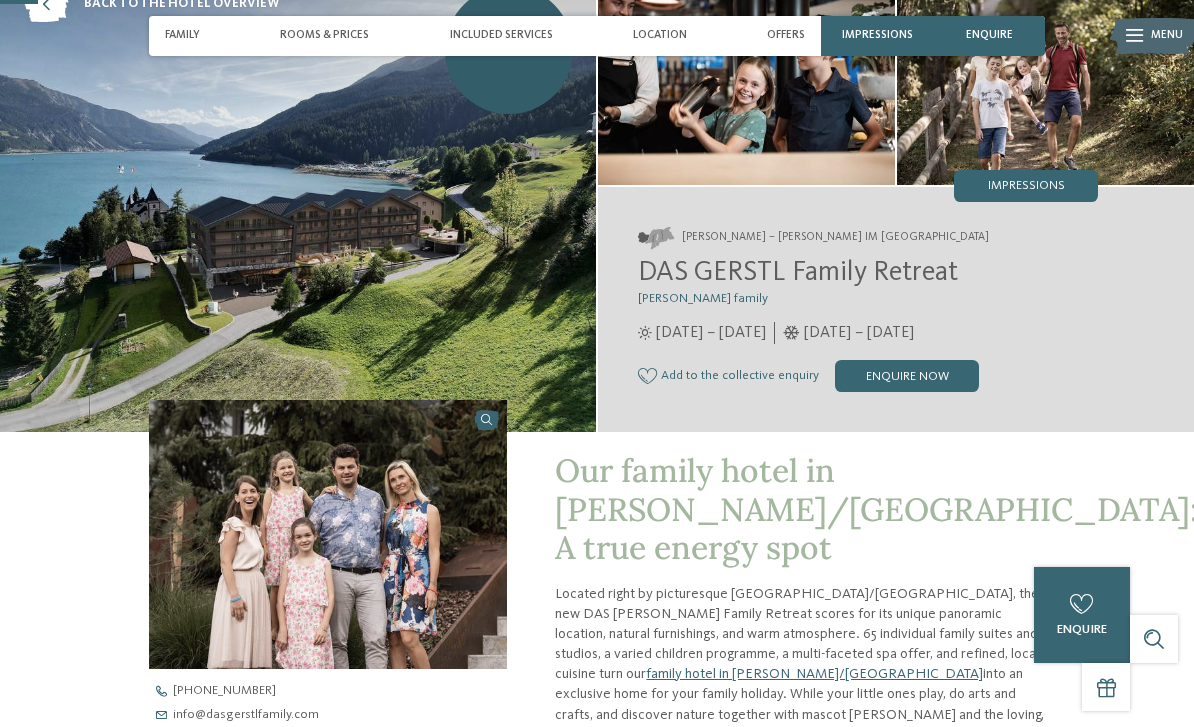 scroll, scrollTop: 0, scrollLeft: 0, axis: both 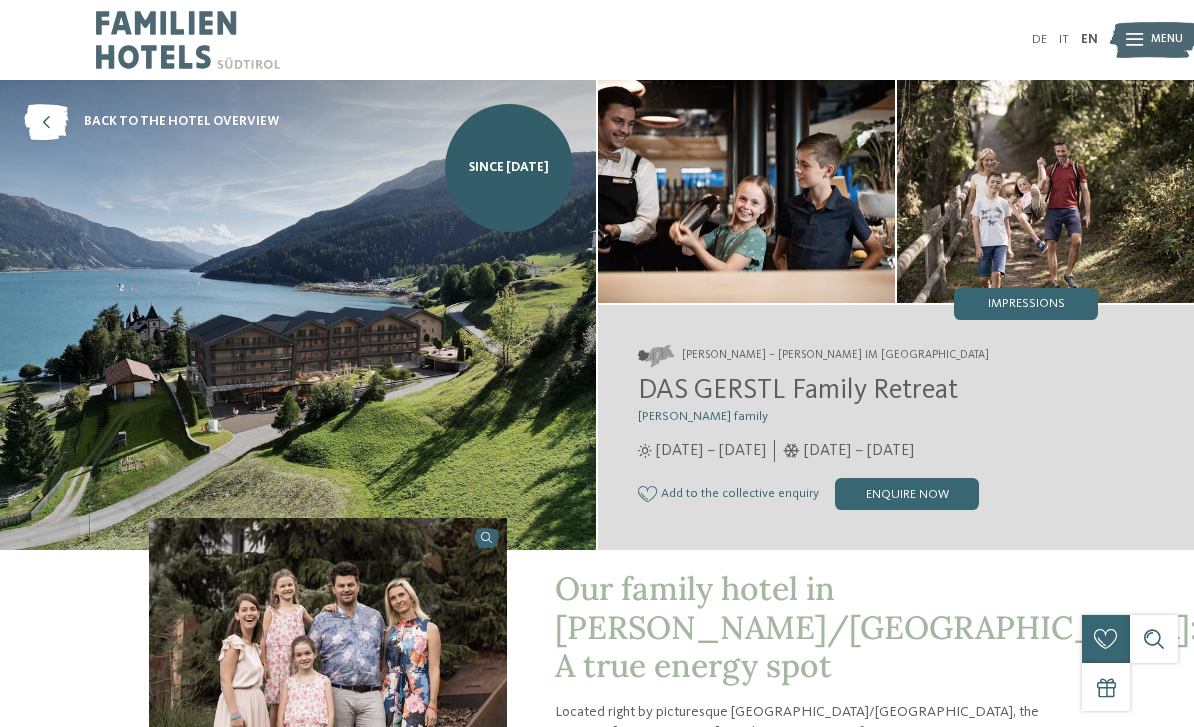 click on "Impressions" at bounding box center (1026, 304) 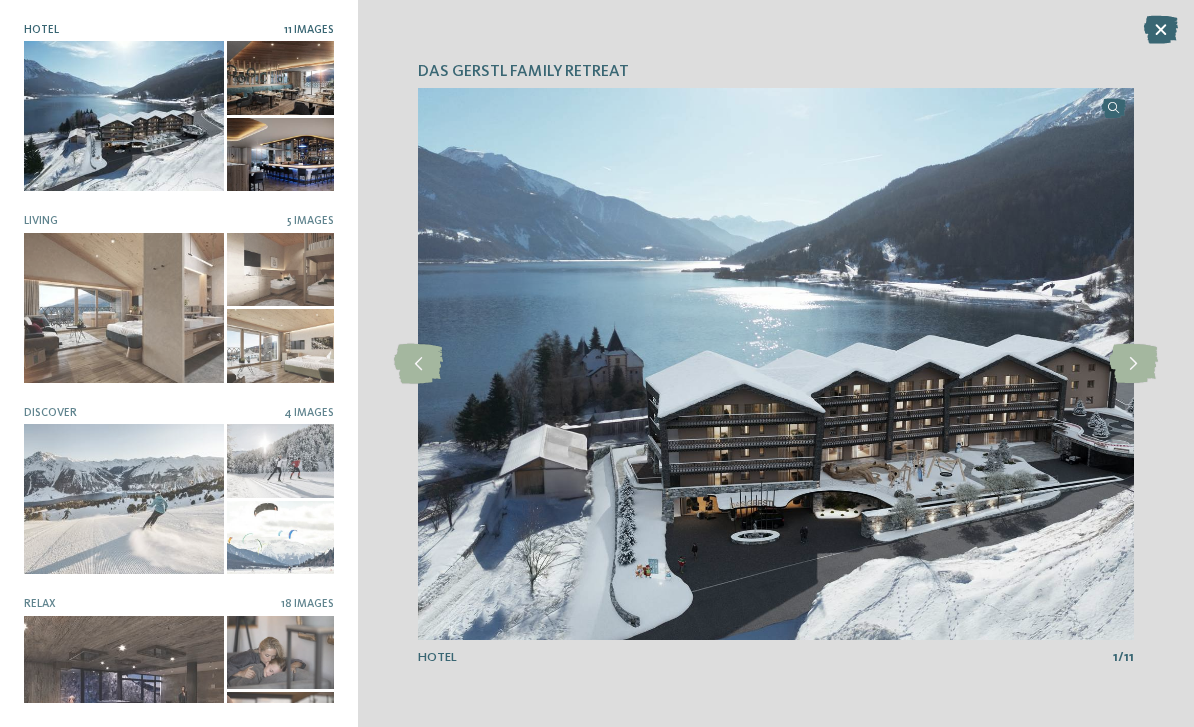 click at bounding box center (1133, 364) 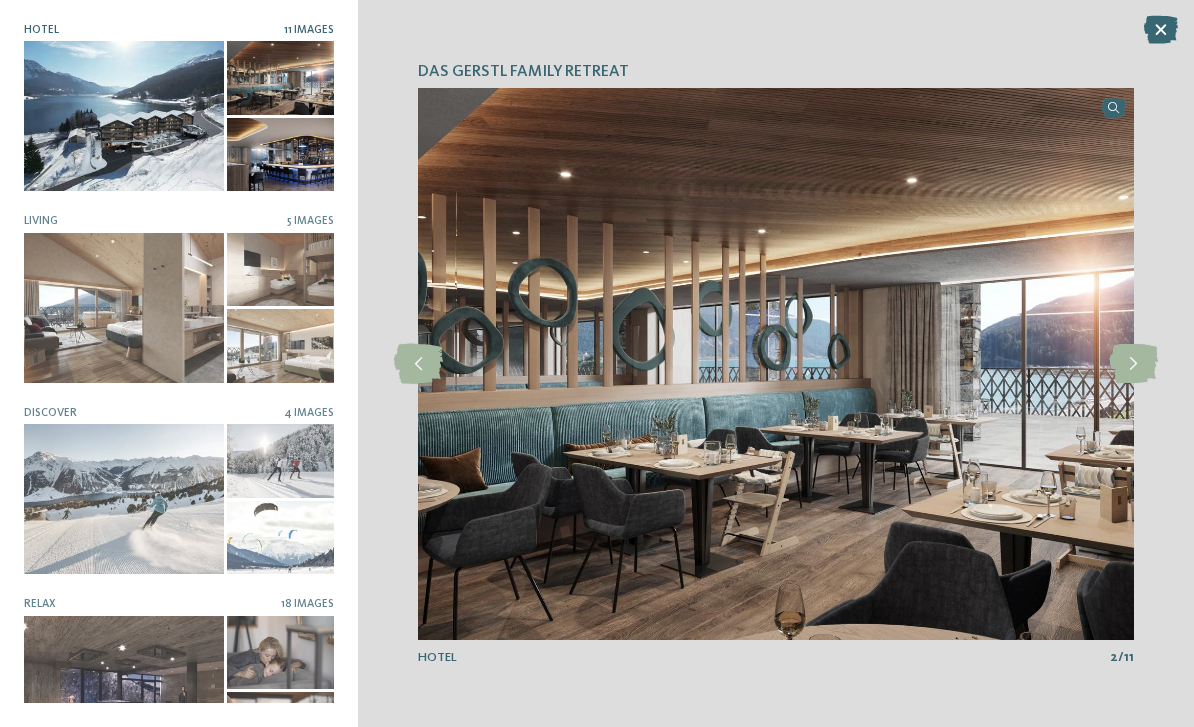 click at bounding box center (1133, 364) 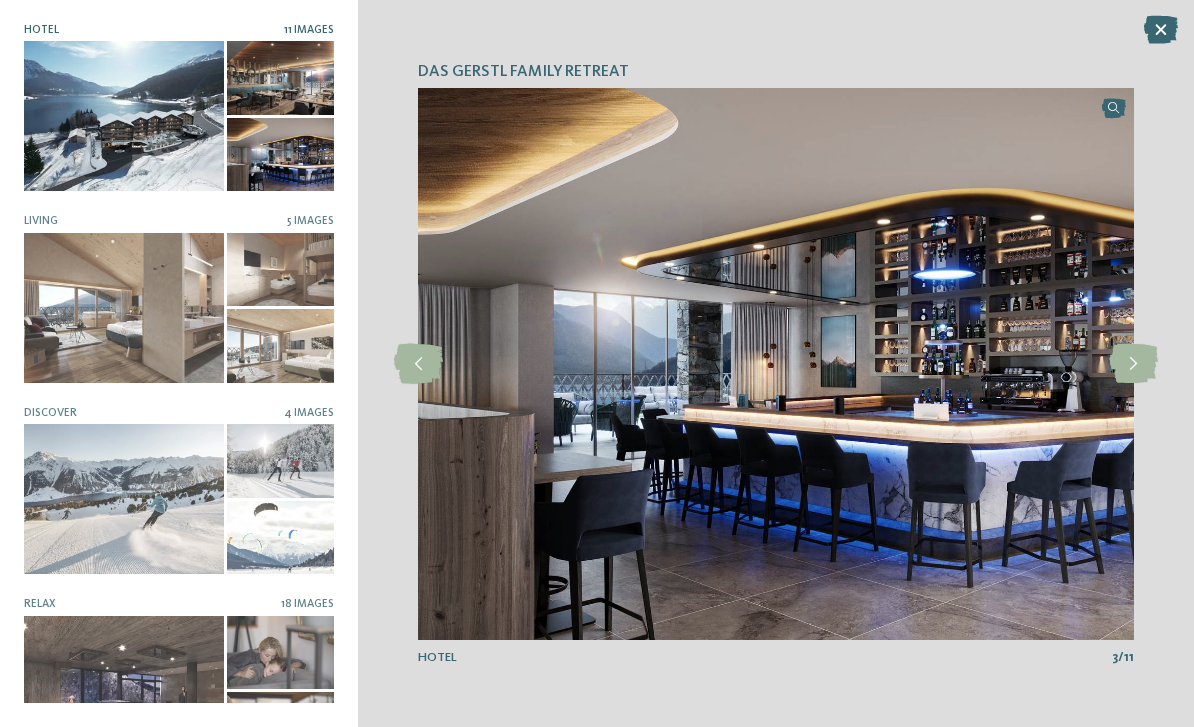 click at bounding box center [1133, 364] 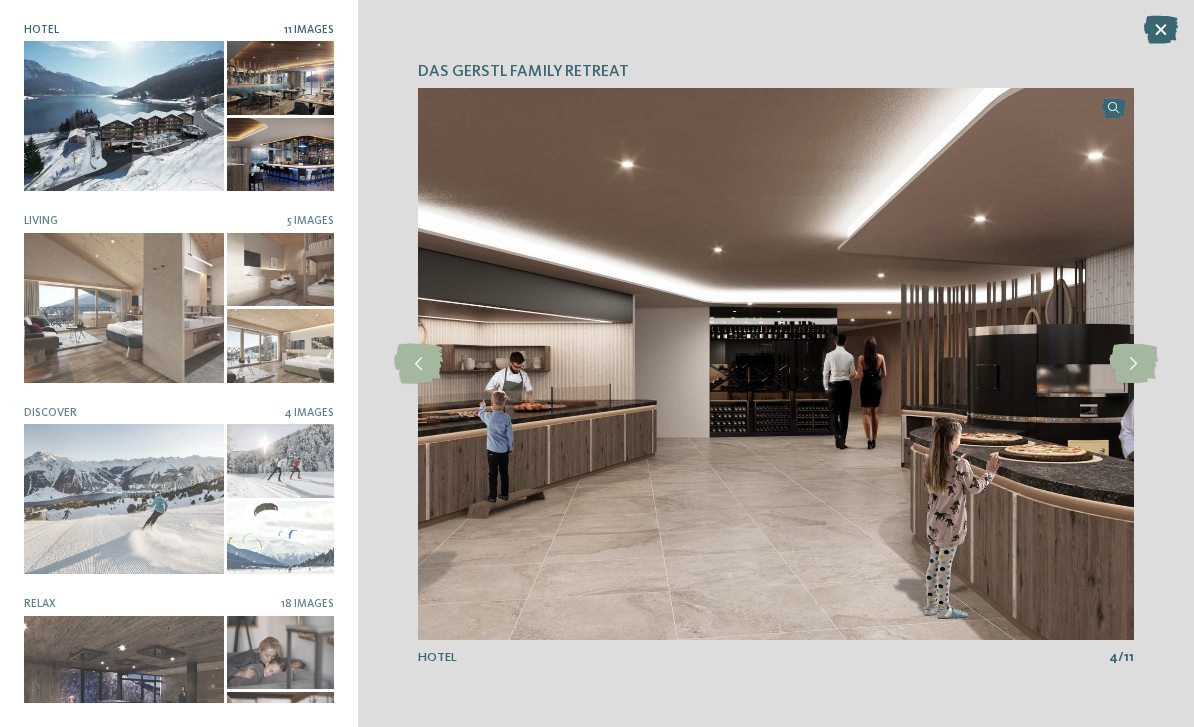 click at bounding box center [1133, 364] 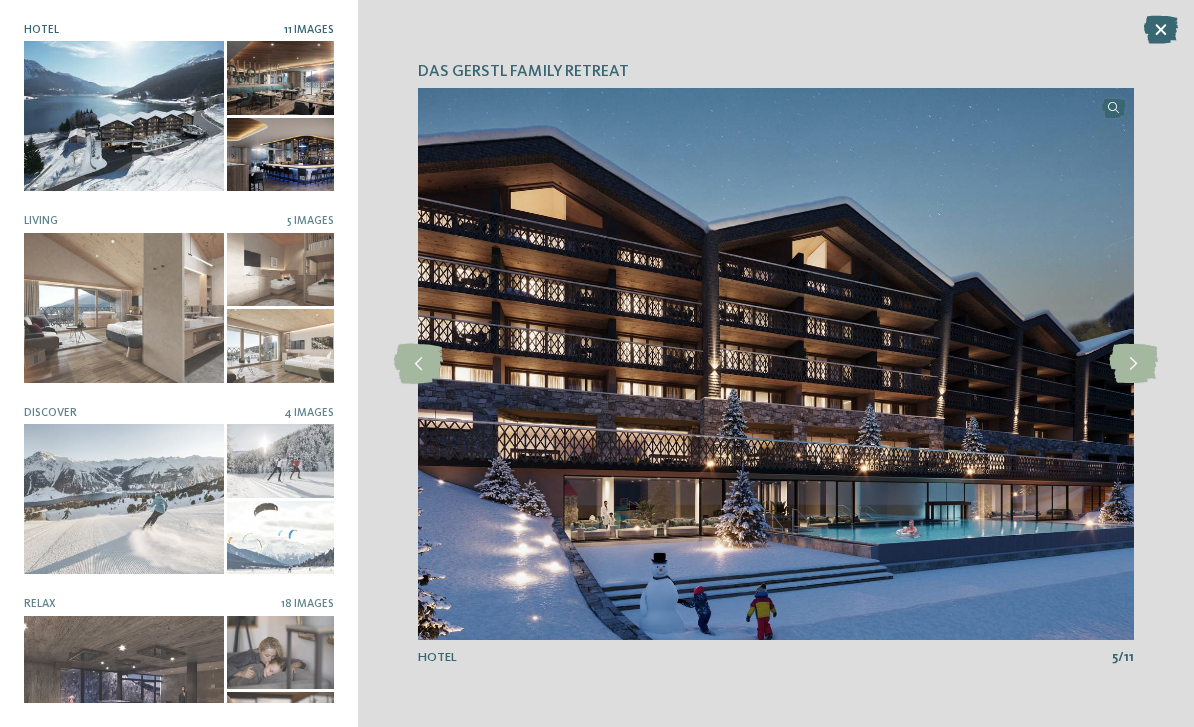 click at bounding box center (1133, 364) 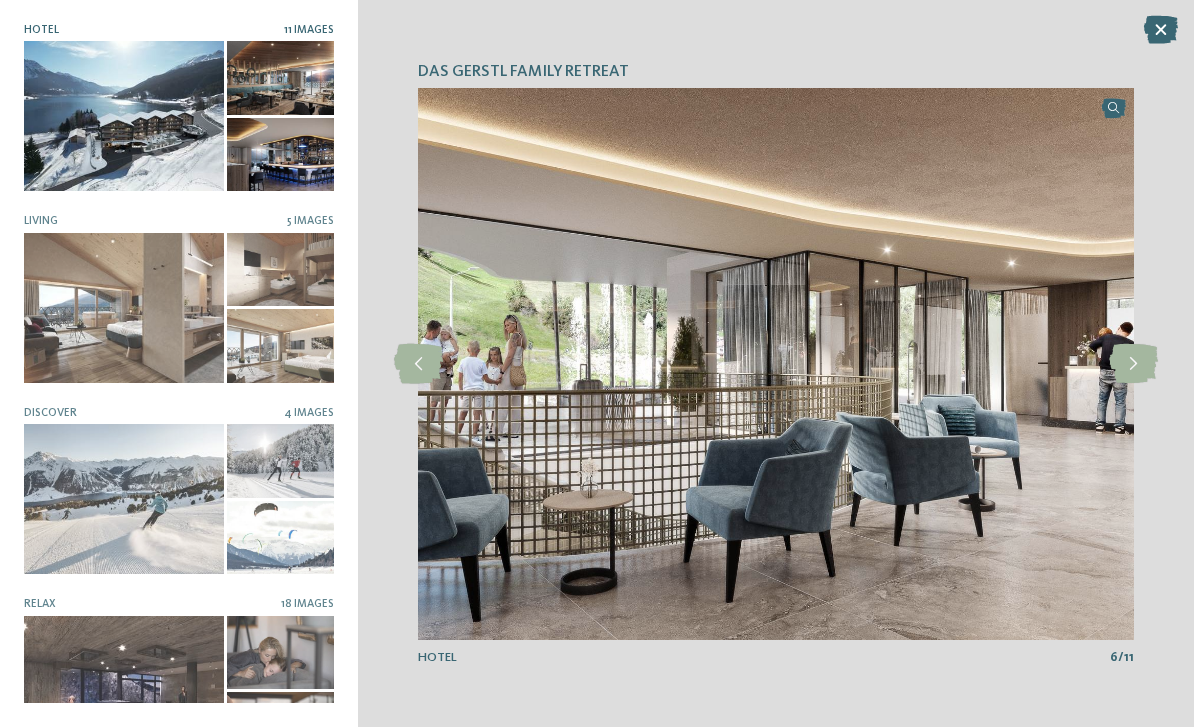 click at bounding box center (1133, 364) 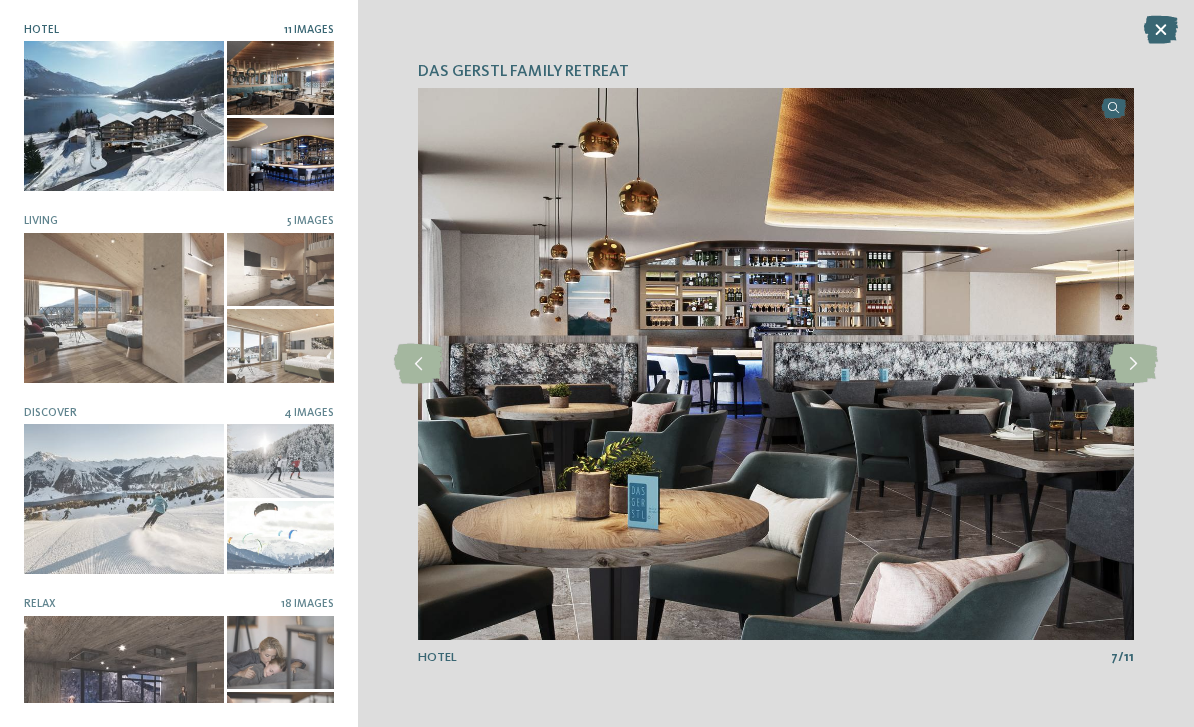 click at bounding box center (1133, 364) 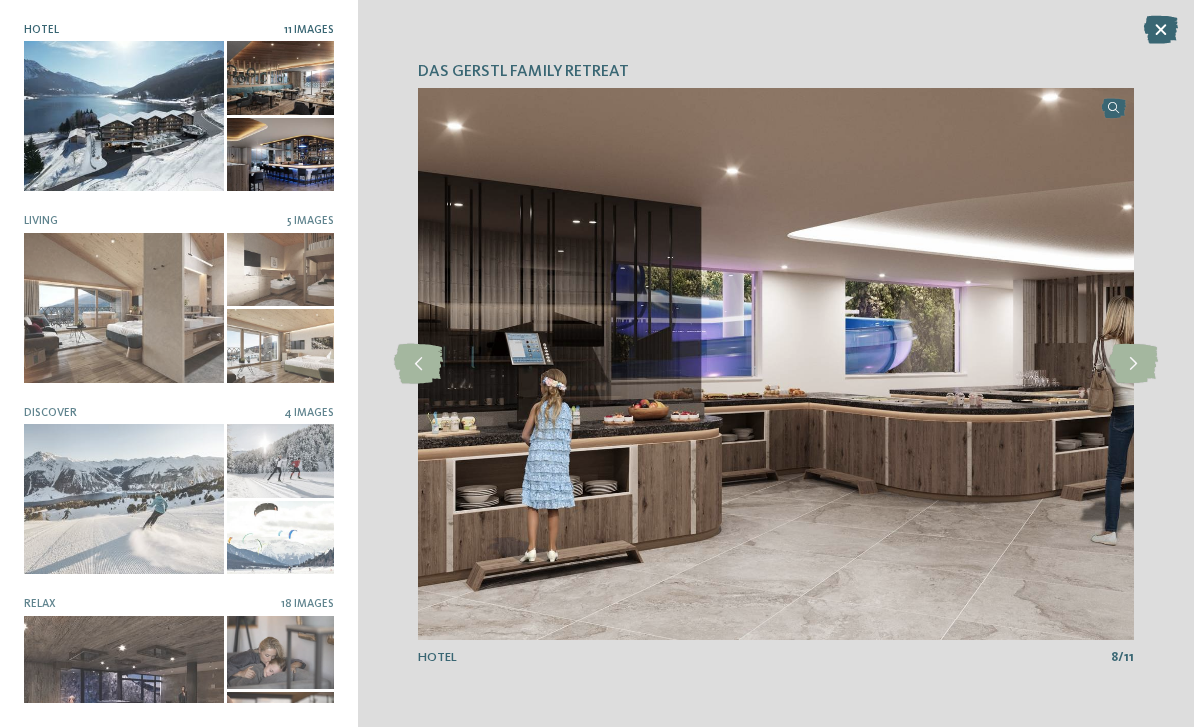 click at bounding box center (1133, 364) 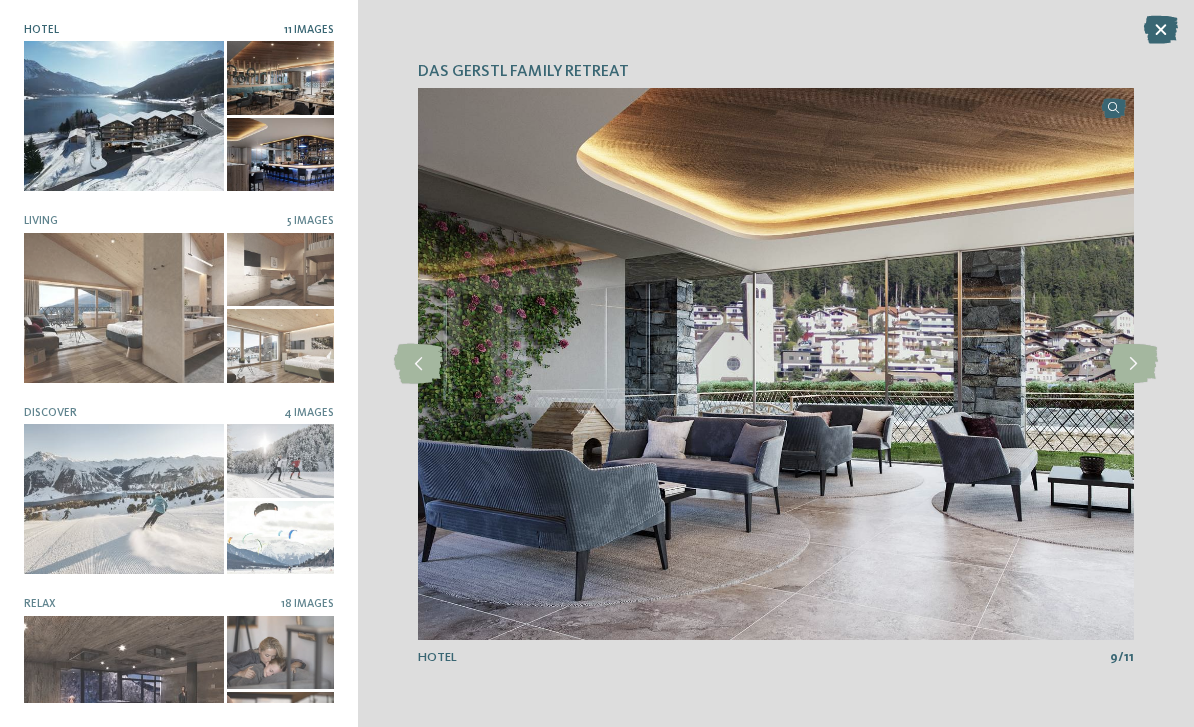 click at bounding box center [1133, 364] 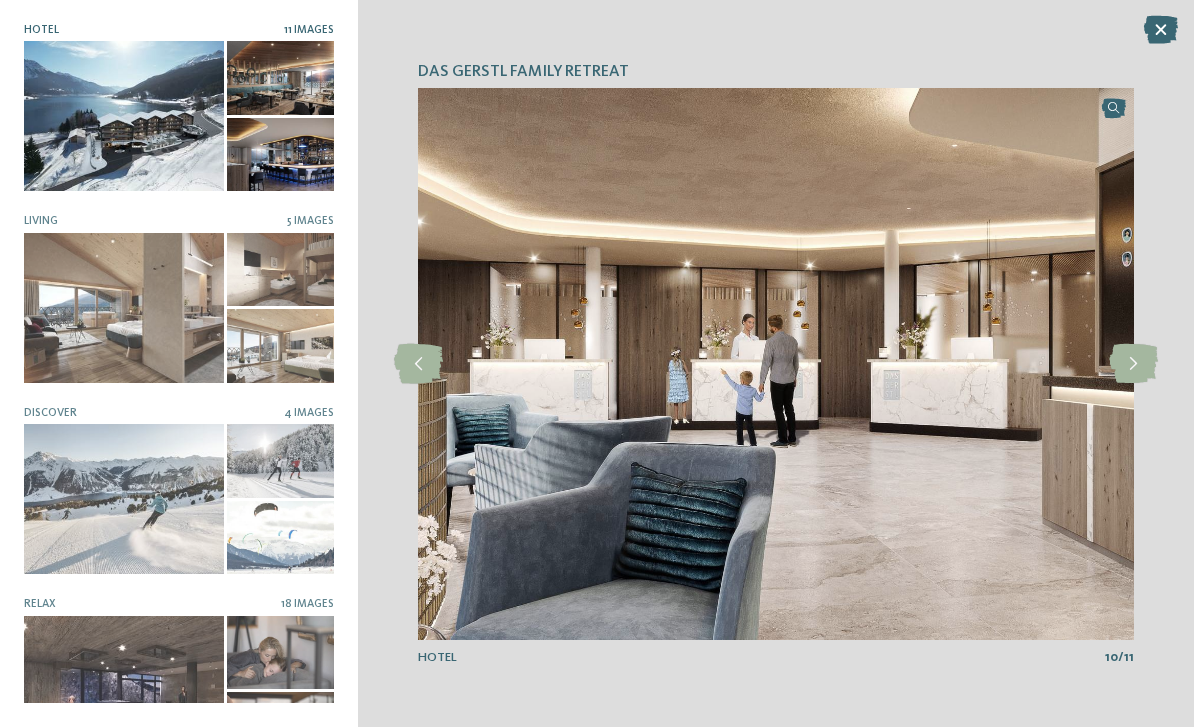 click at bounding box center [1133, 364] 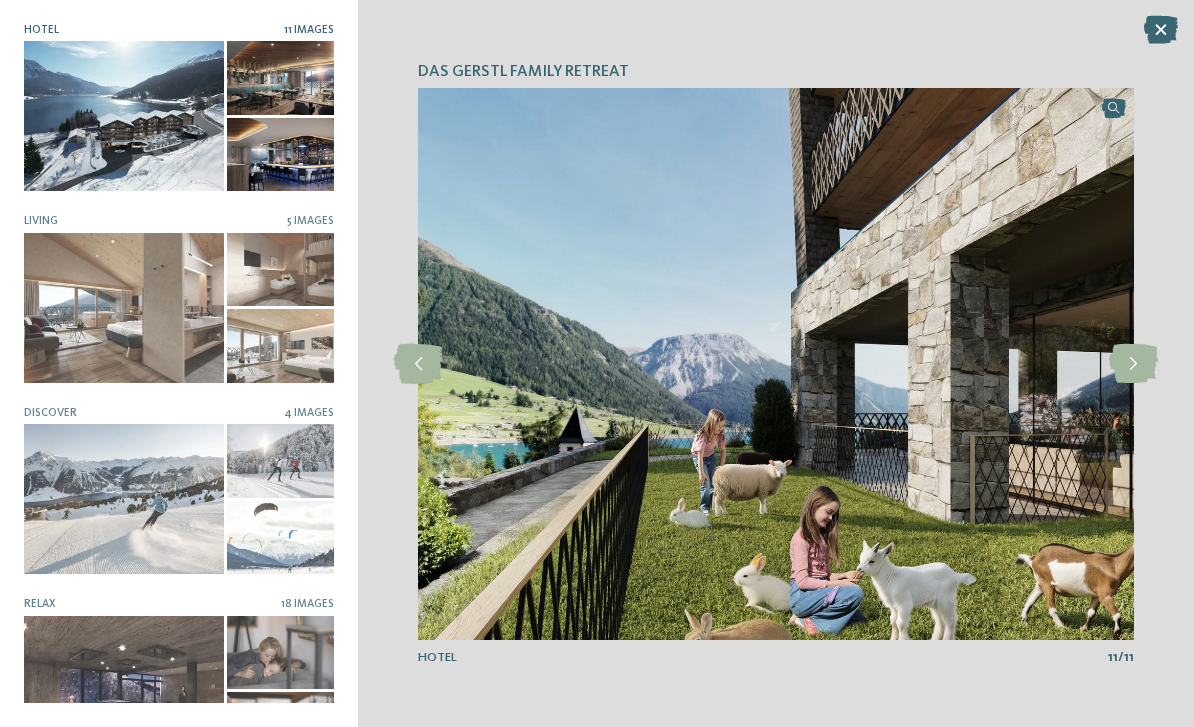click at bounding box center [1133, 364] 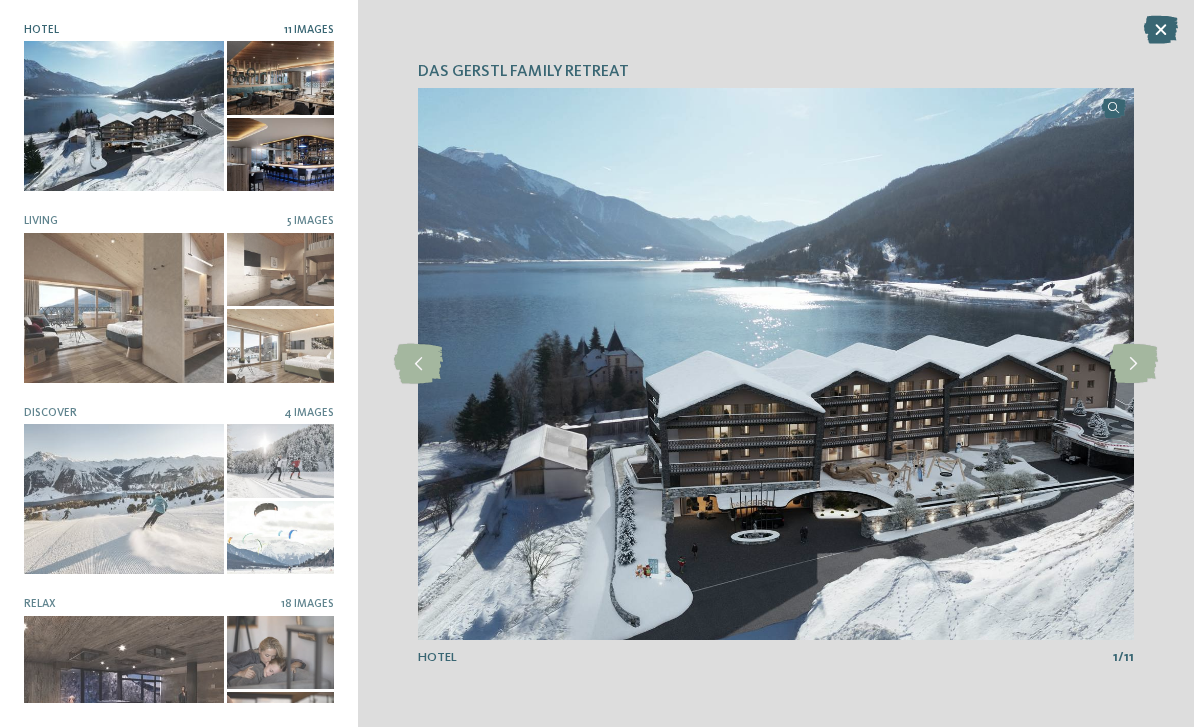 click at bounding box center [1133, 364] 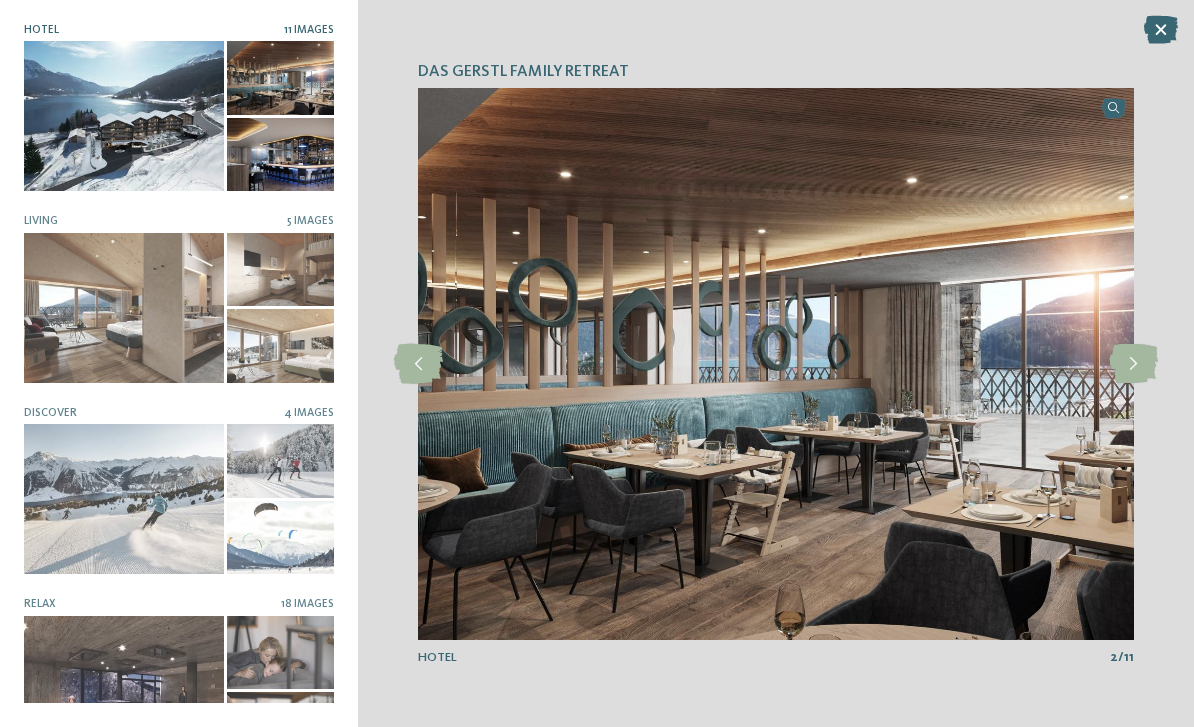 click at bounding box center [1133, 364] 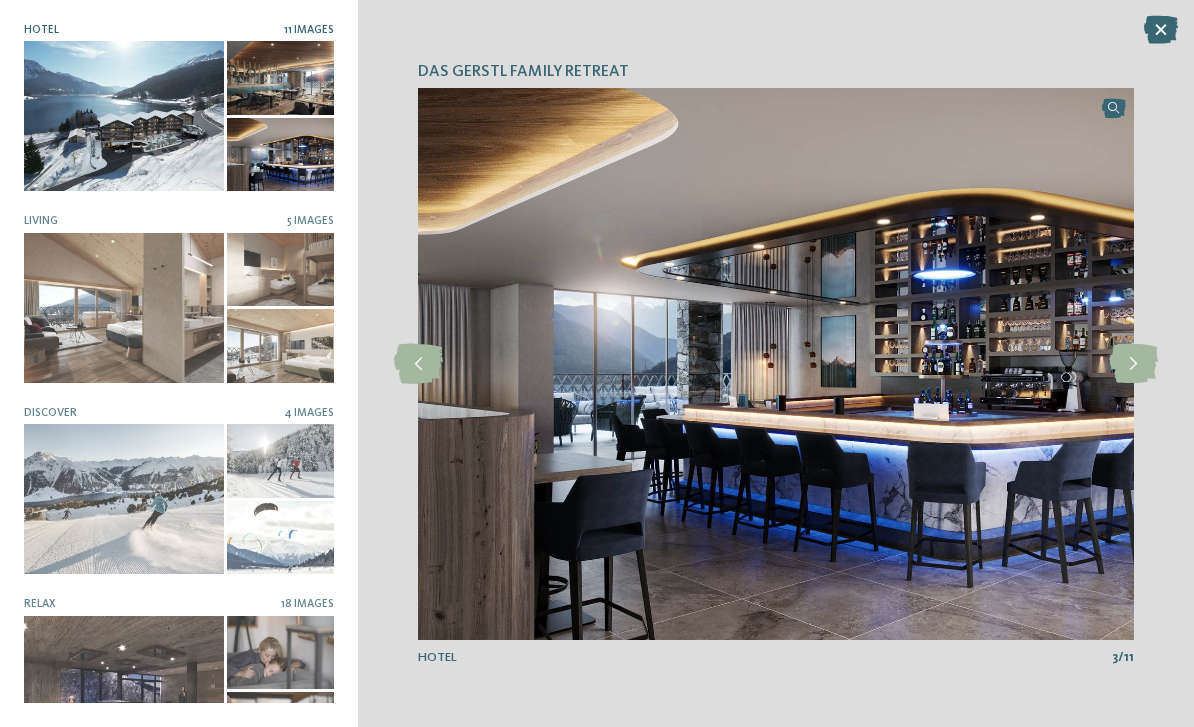 click at bounding box center (1133, 364) 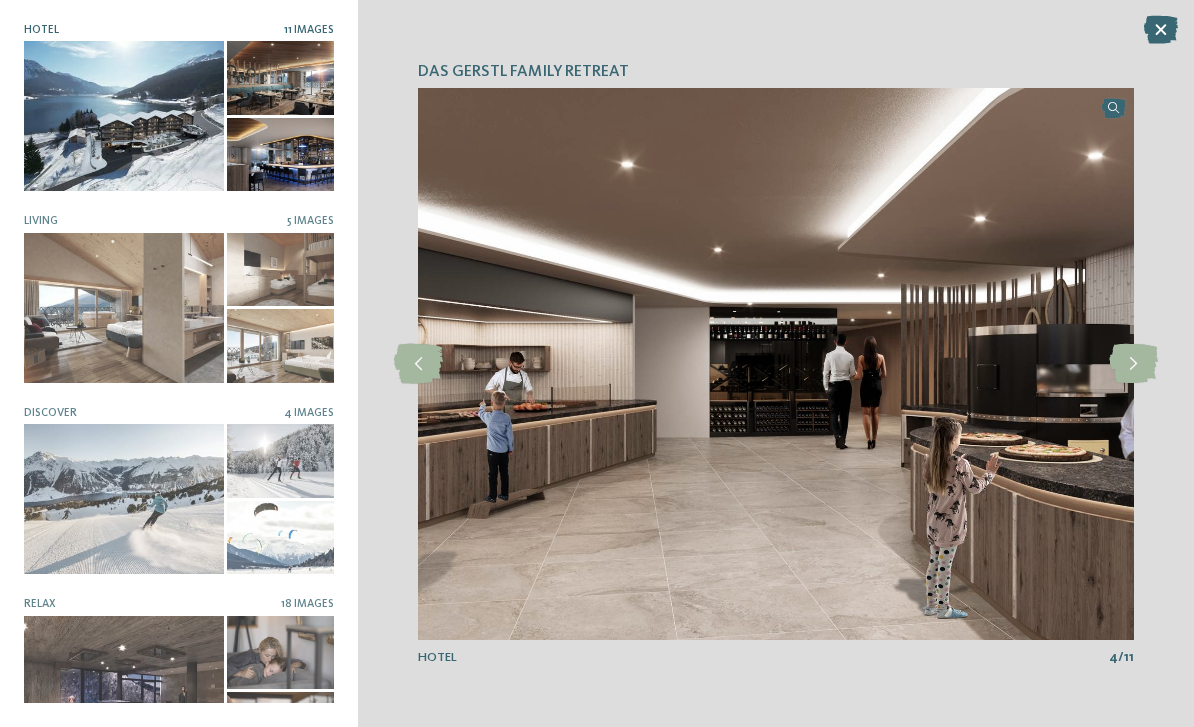 scroll, scrollTop: 0, scrollLeft: 0, axis: both 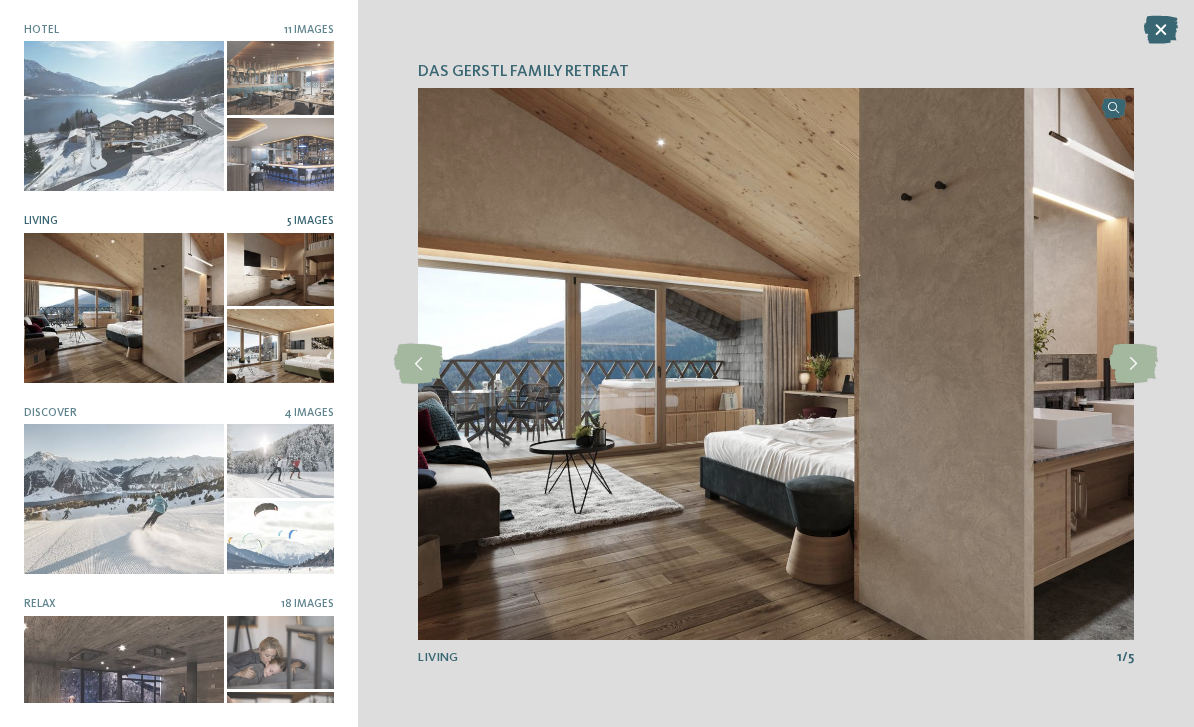 click at bounding box center (1133, 364) 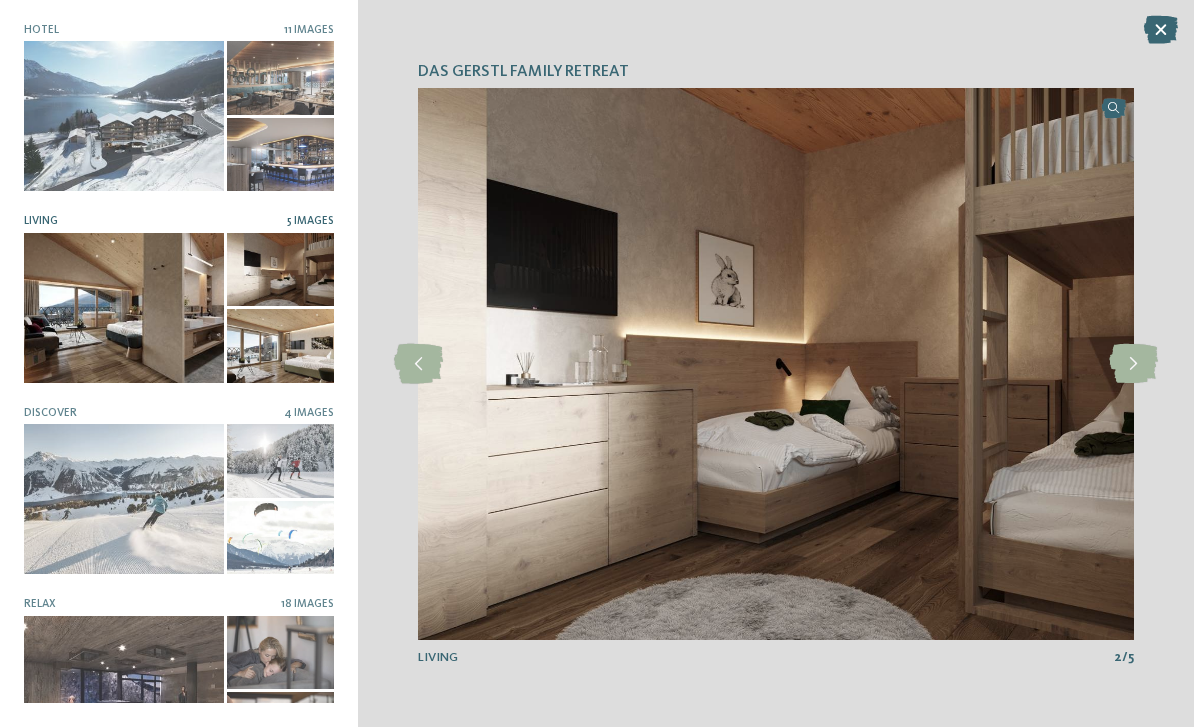 click at bounding box center (1133, 364) 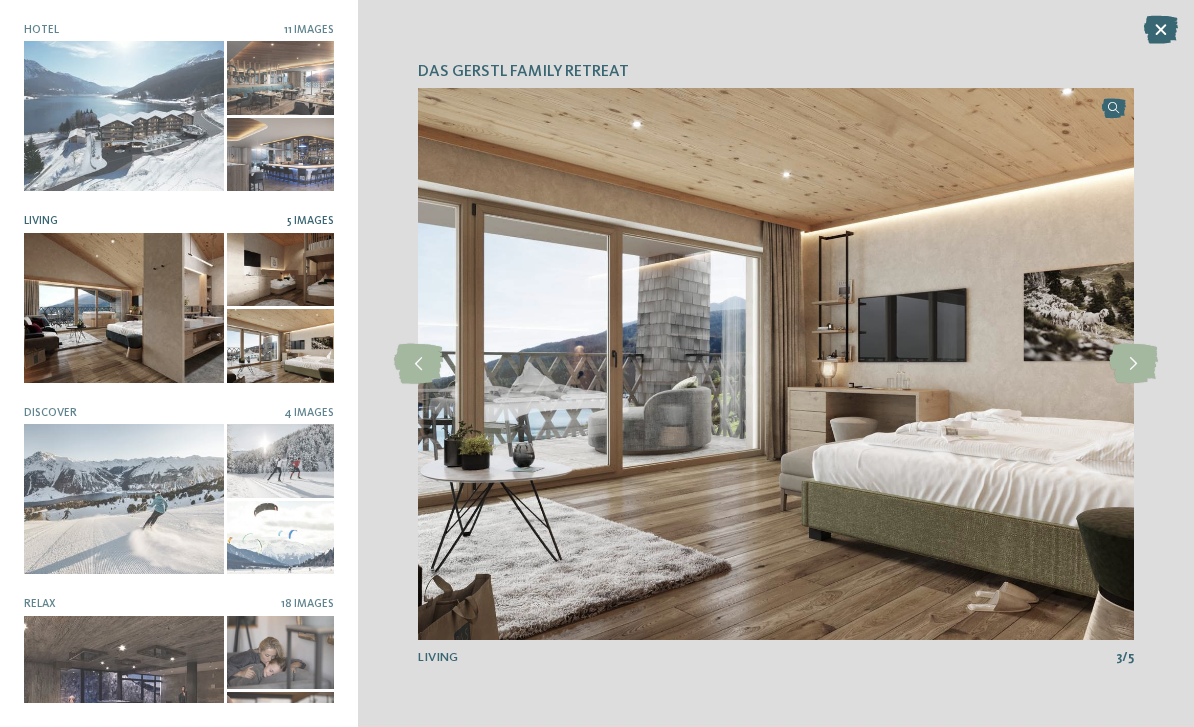 click at bounding box center (1133, 364) 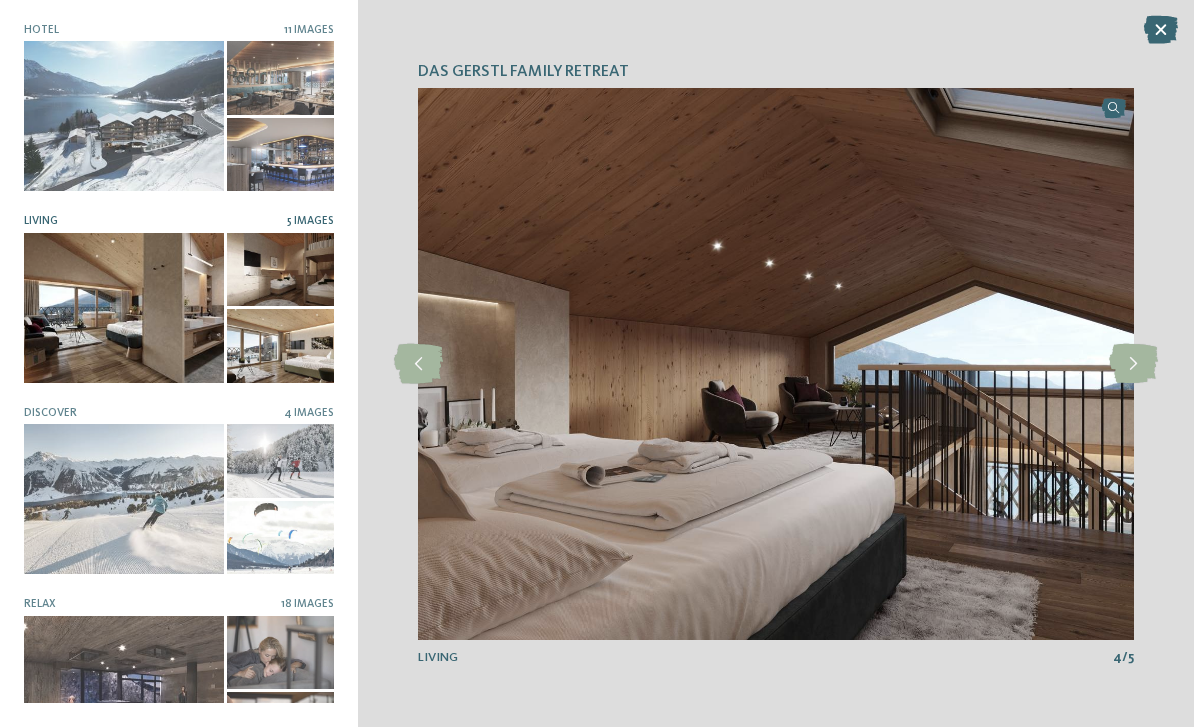 click at bounding box center (1133, 364) 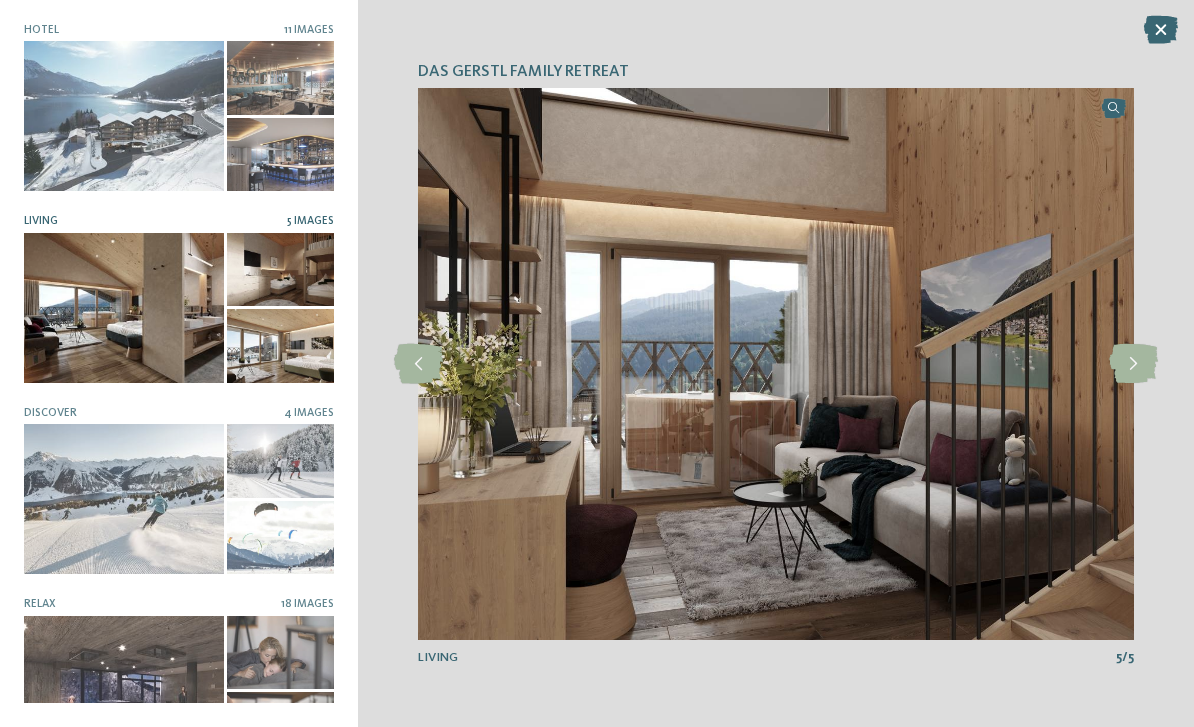 click at bounding box center [124, 499] 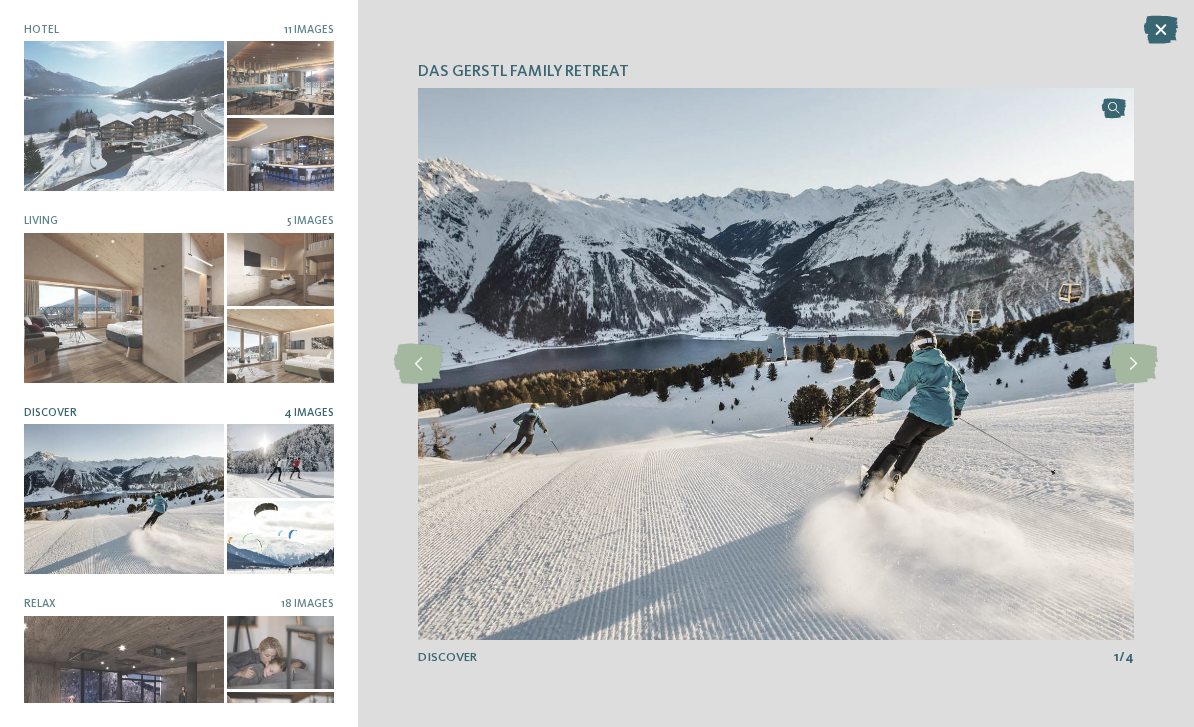 click at bounding box center [1133, 364] 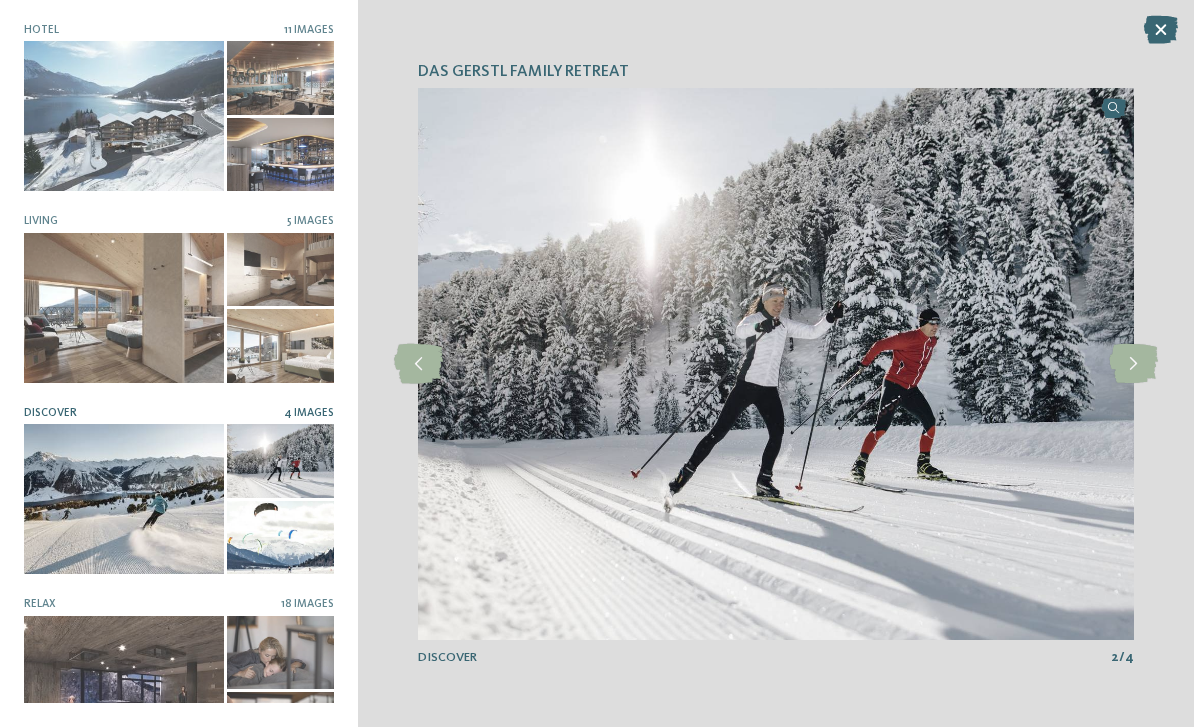 click at bounding box center (1133, 364) 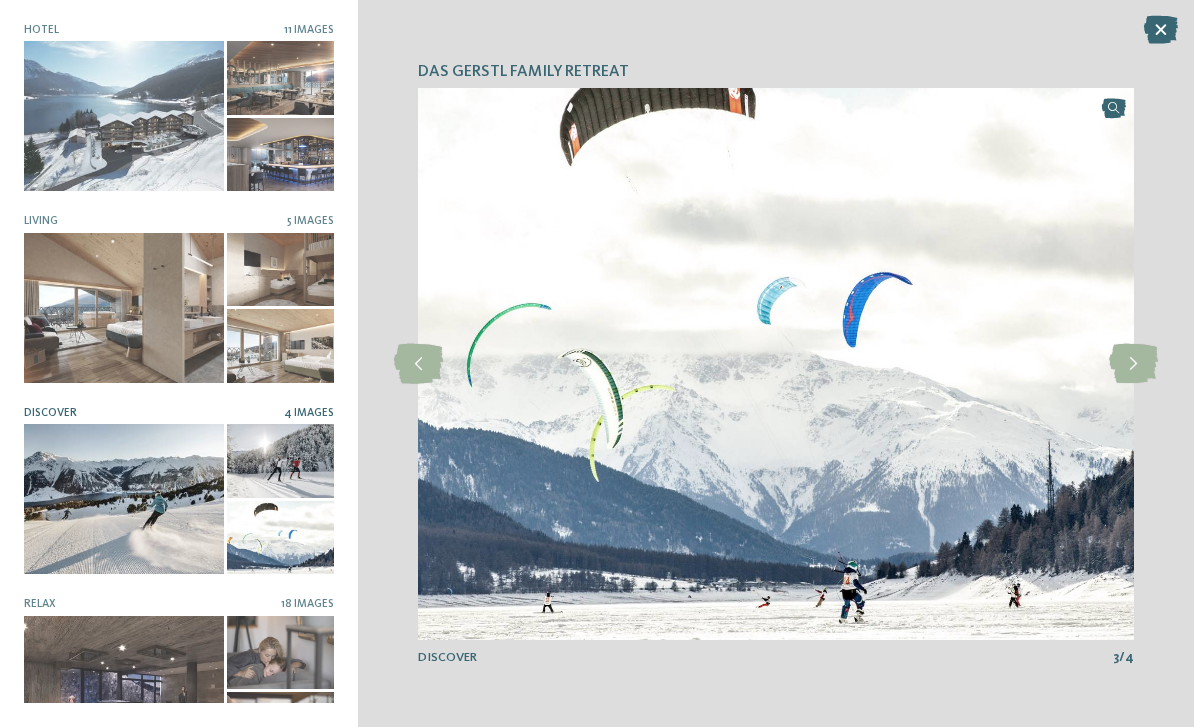 click at bounding box center (1133, 364) 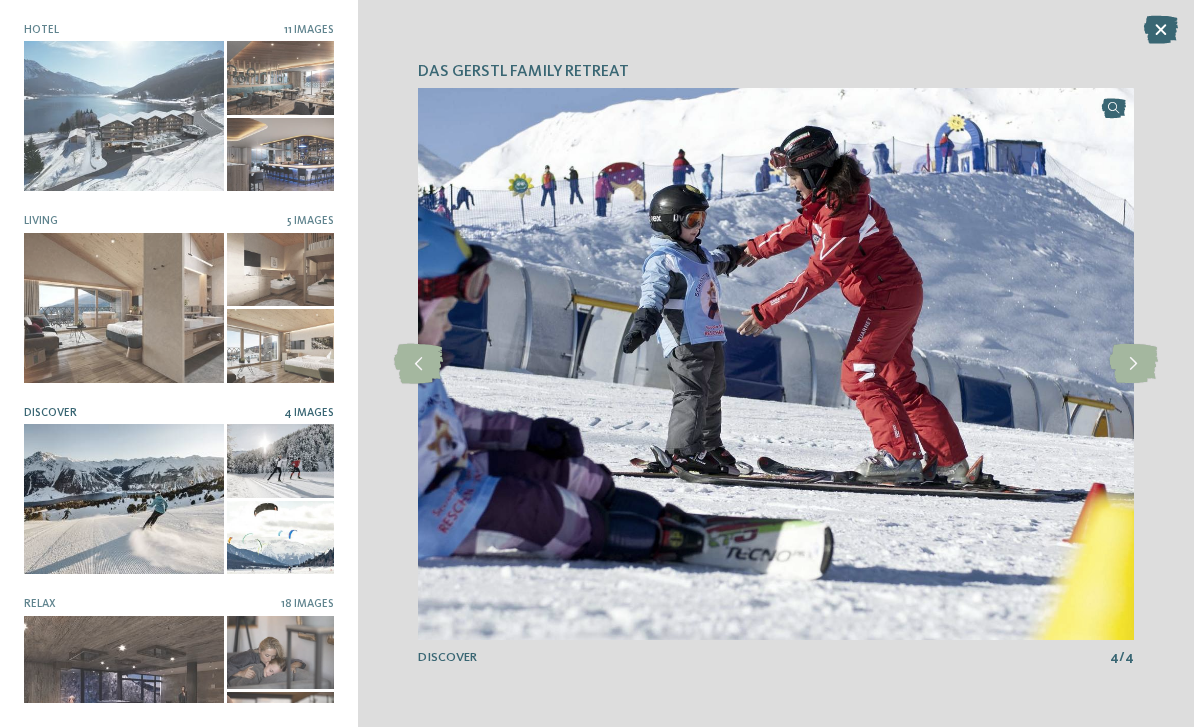 click at bounding box center (124, 691) 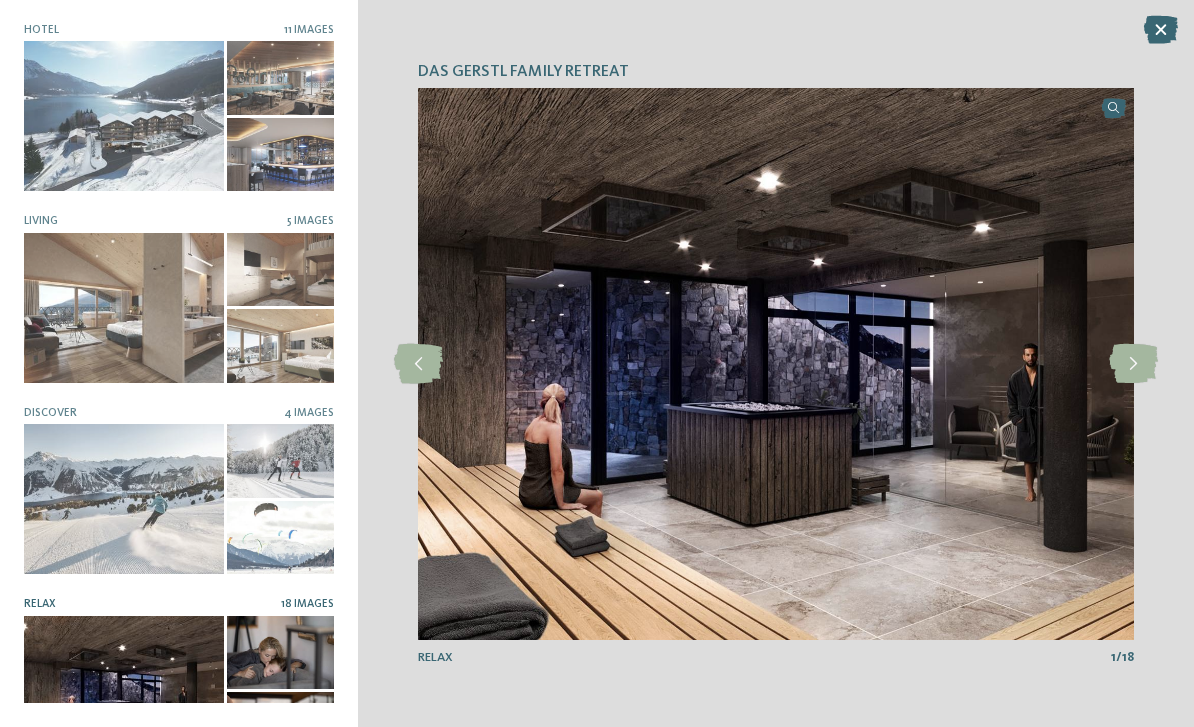click at bounding box center [1133, 364] 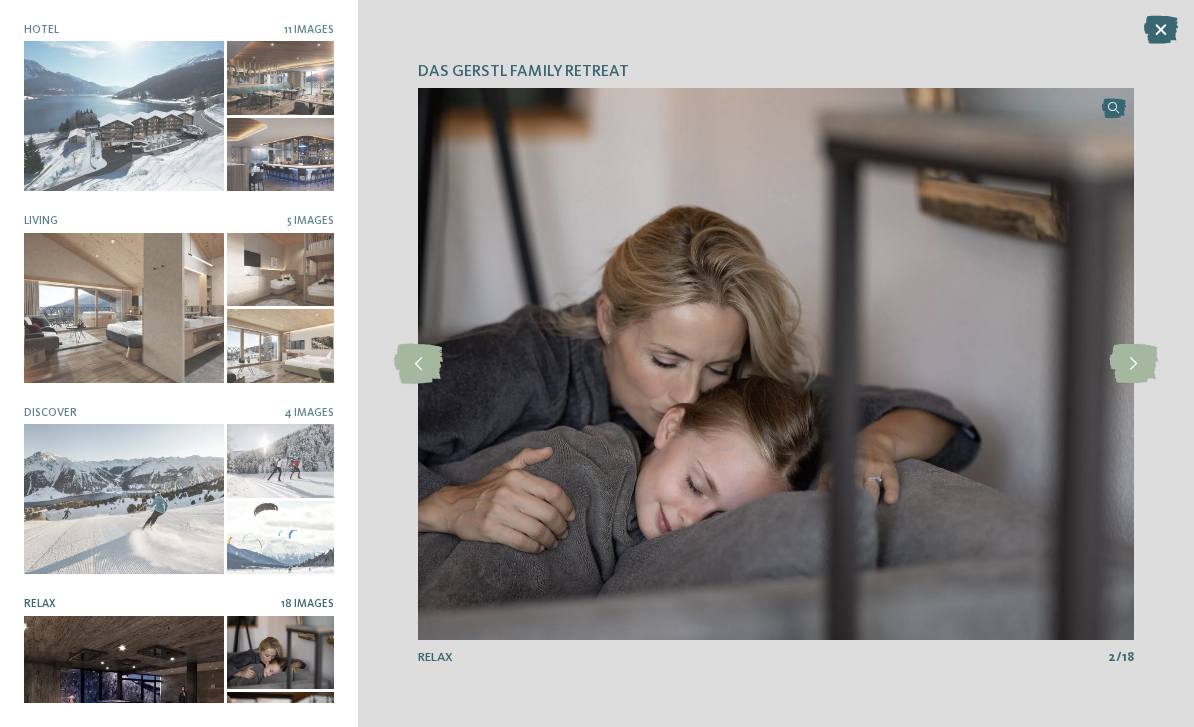 click at bounding box center [418, 364] 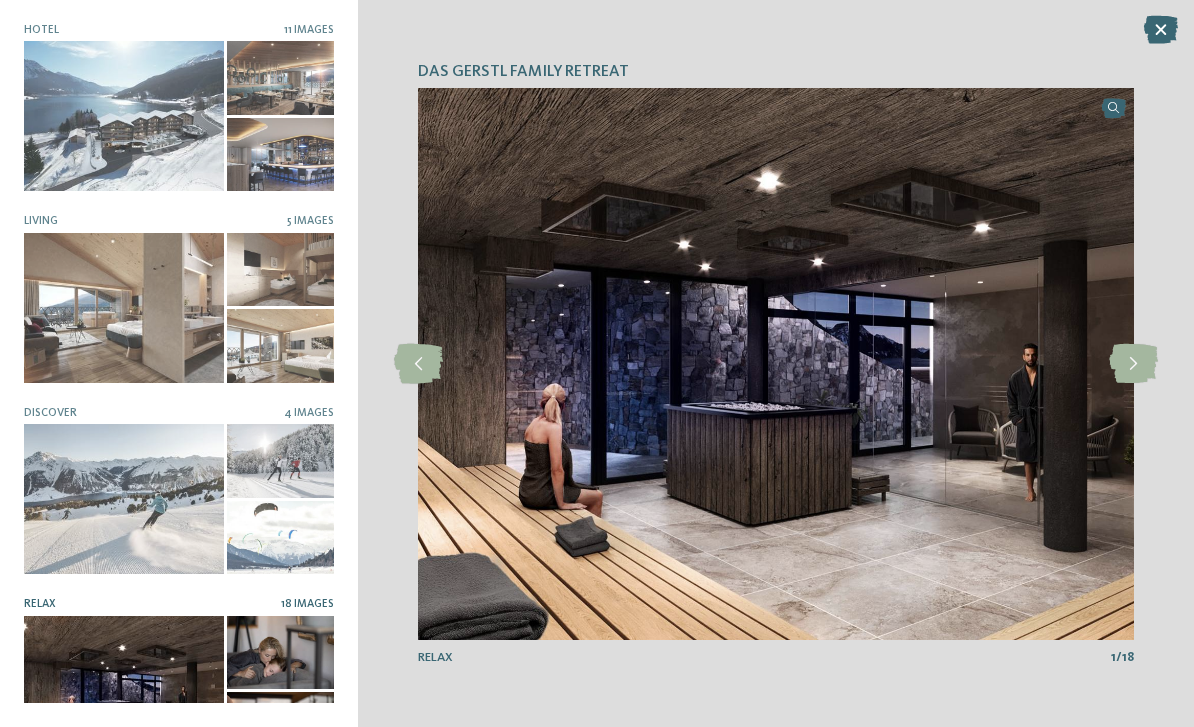 click at bounding box center [1133, 364] 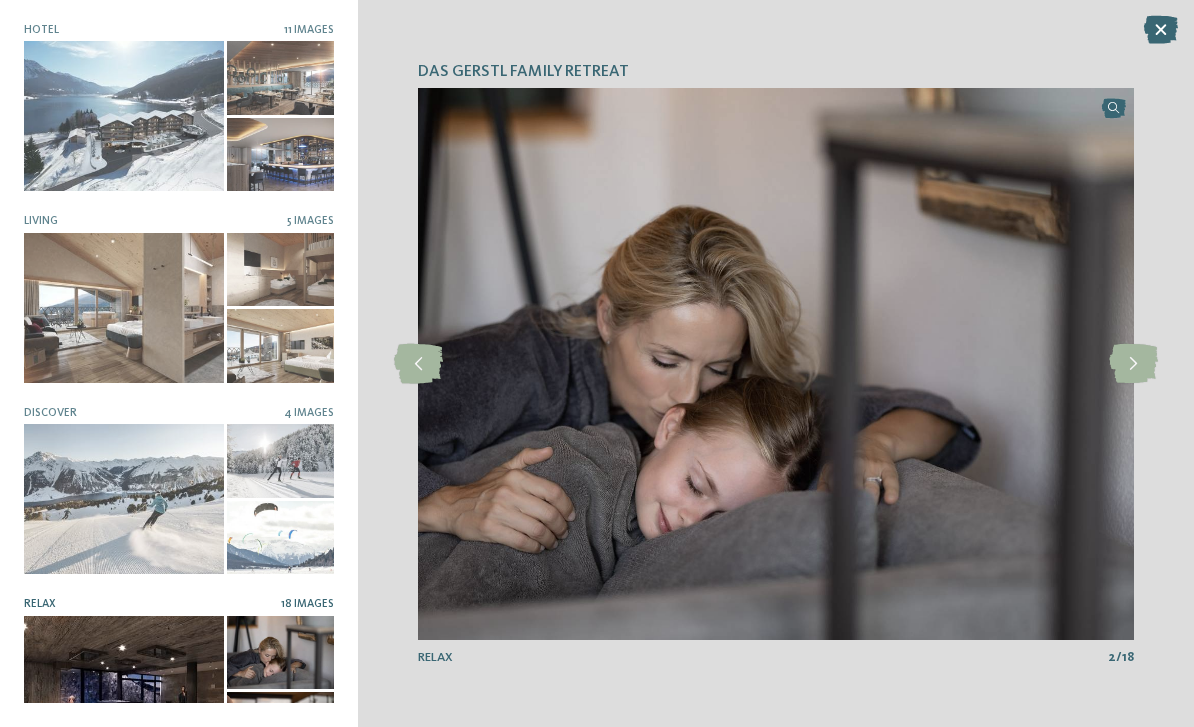 click at bounding box center (1133, 364) 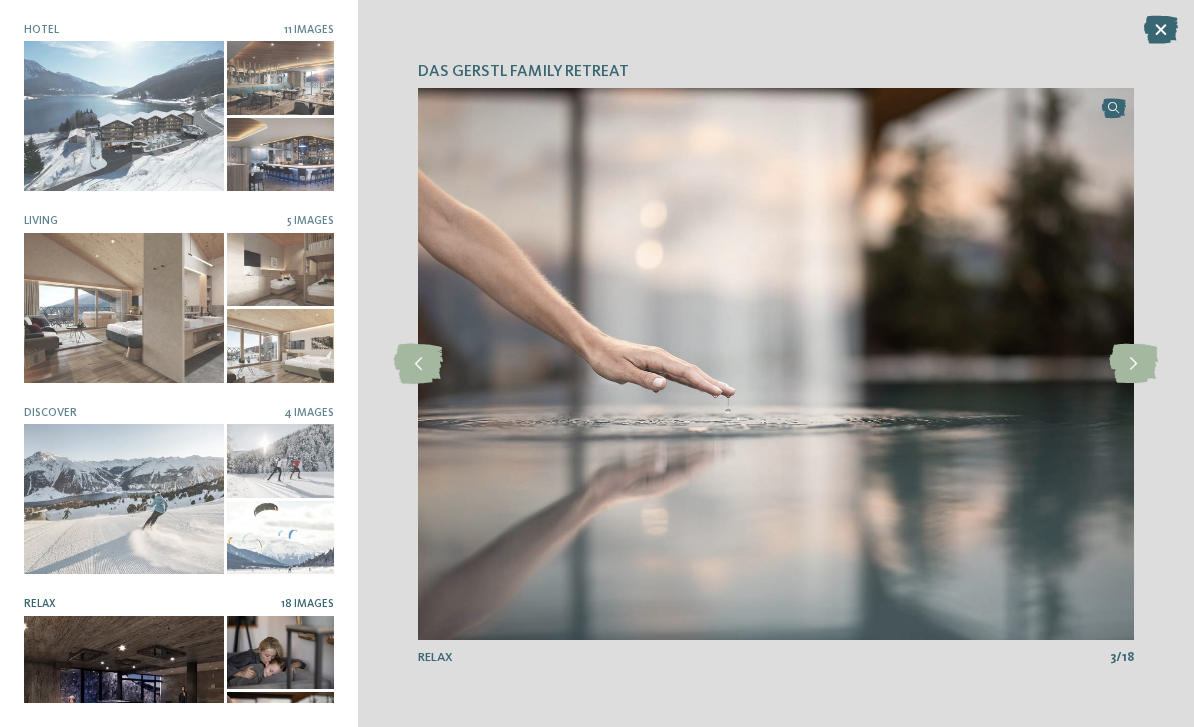 click at bounding box center [1133, 364] 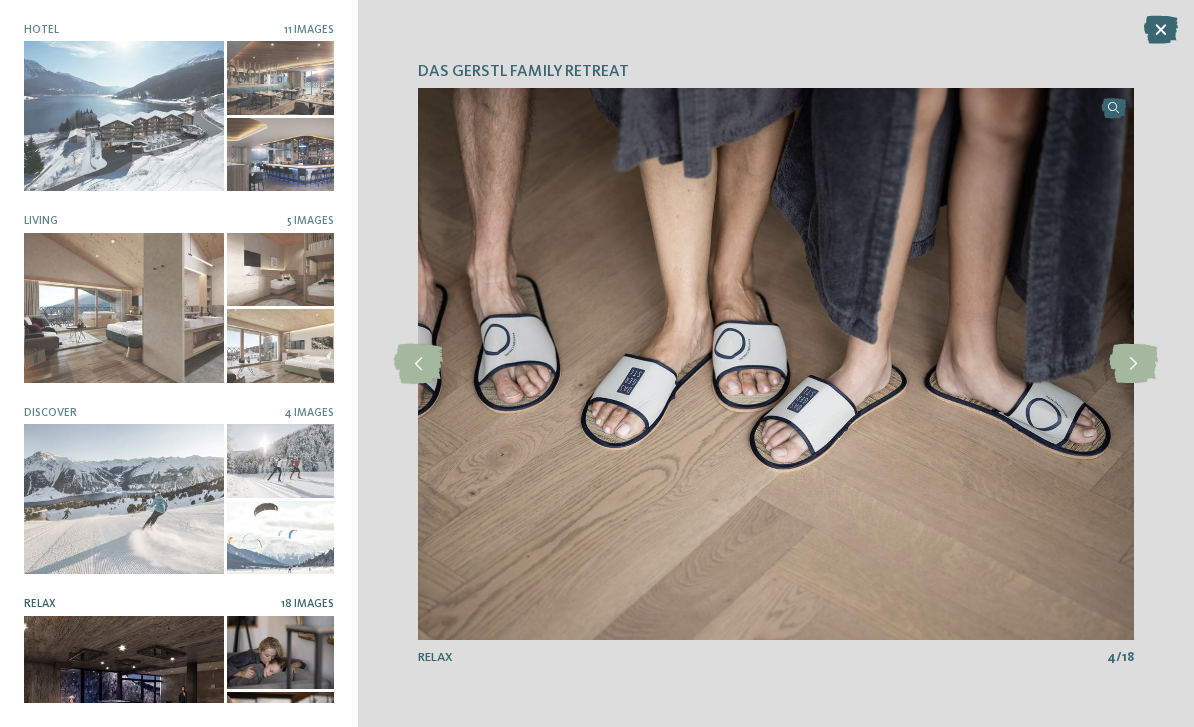 click at bounding box center (1133, 364) 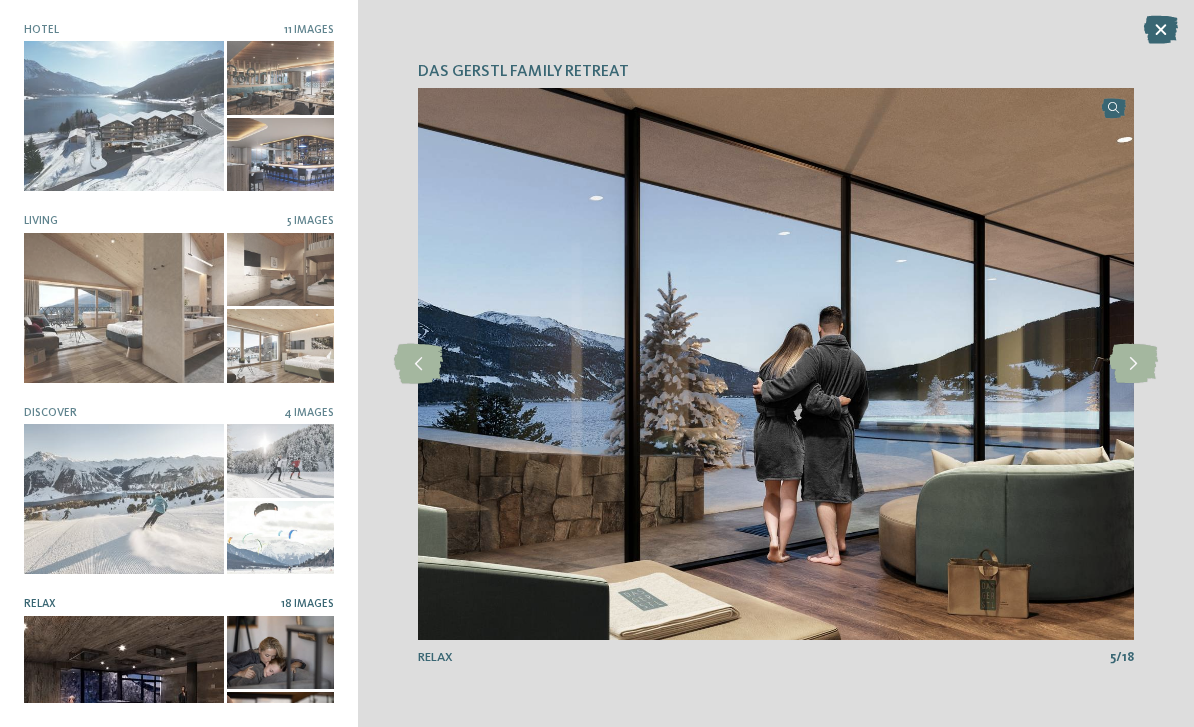 click at bounding box center (1133, 364) 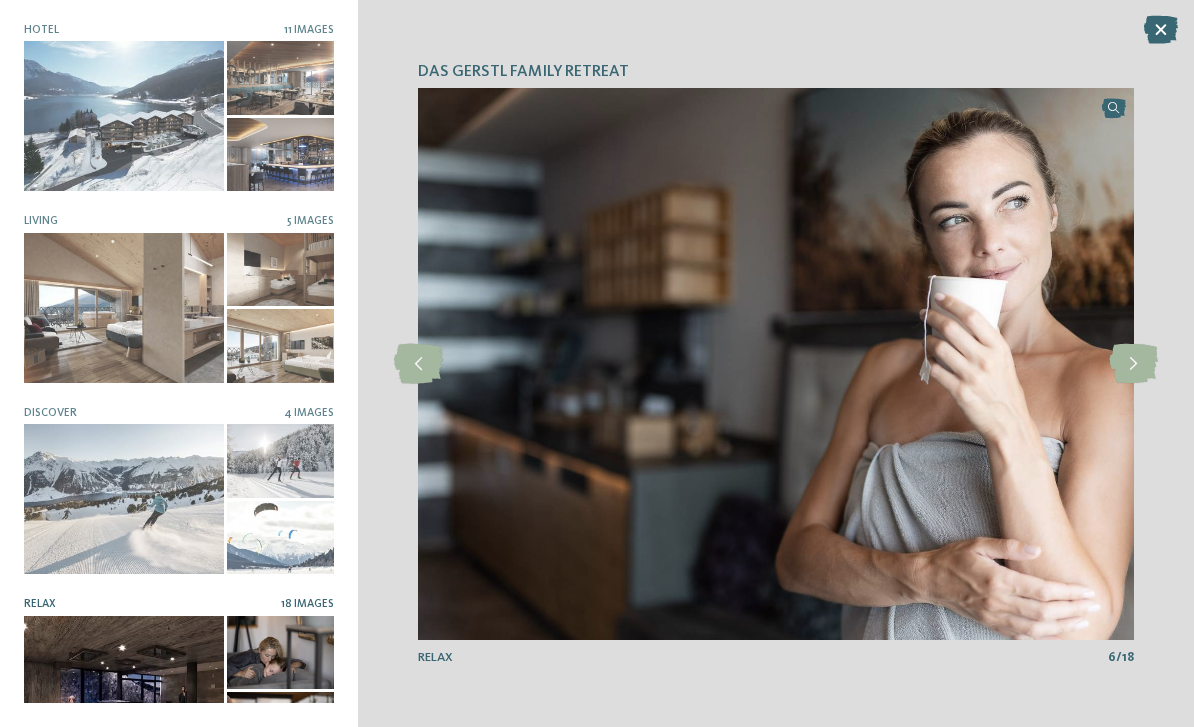 click at bounding box center [1133, 364] 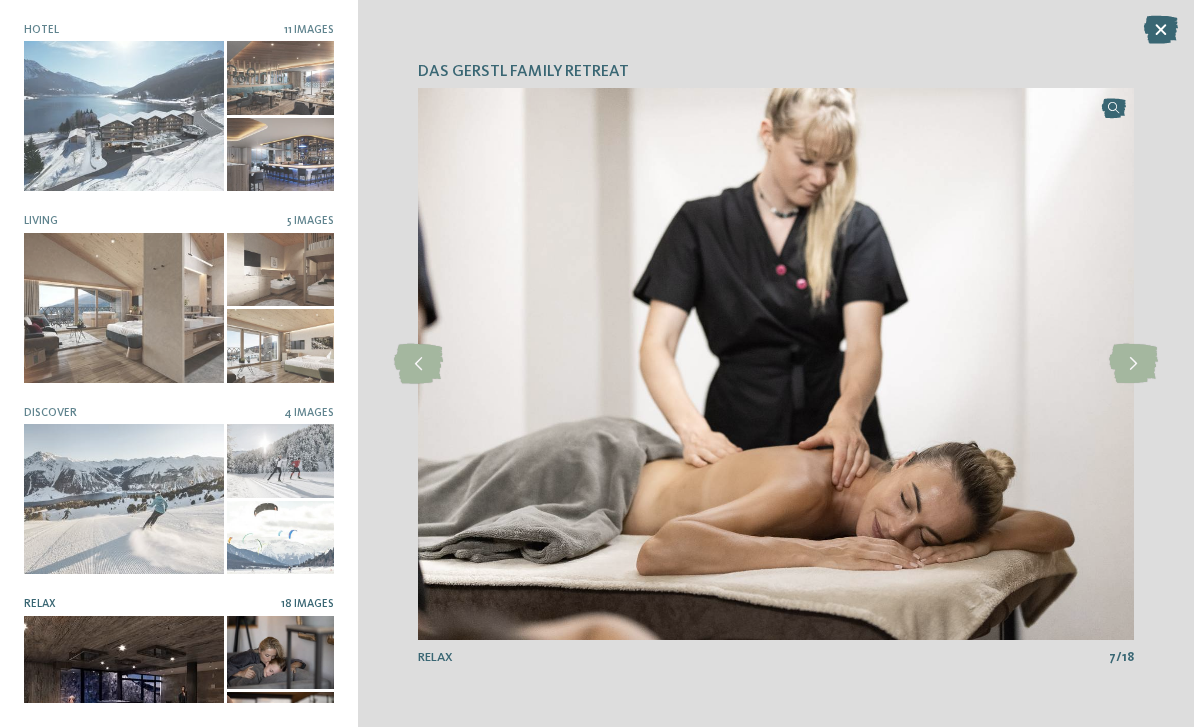 click at bounding box center (1133, 364) 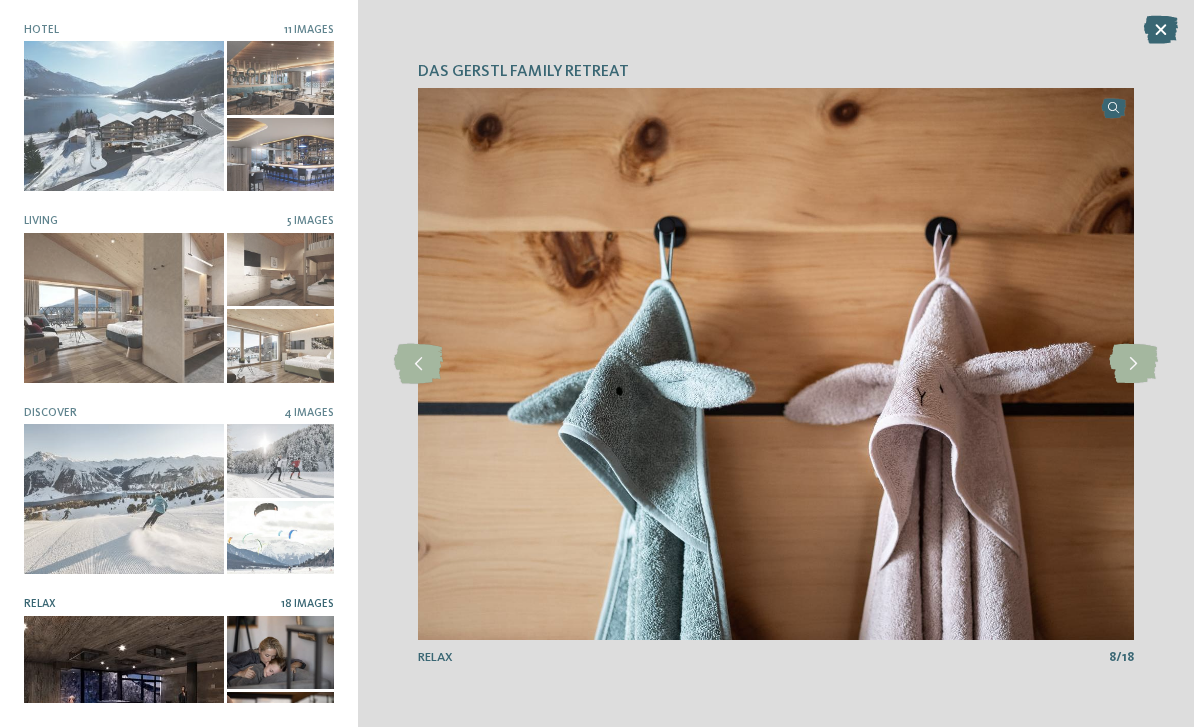 click at bounding box center (1133, 364) 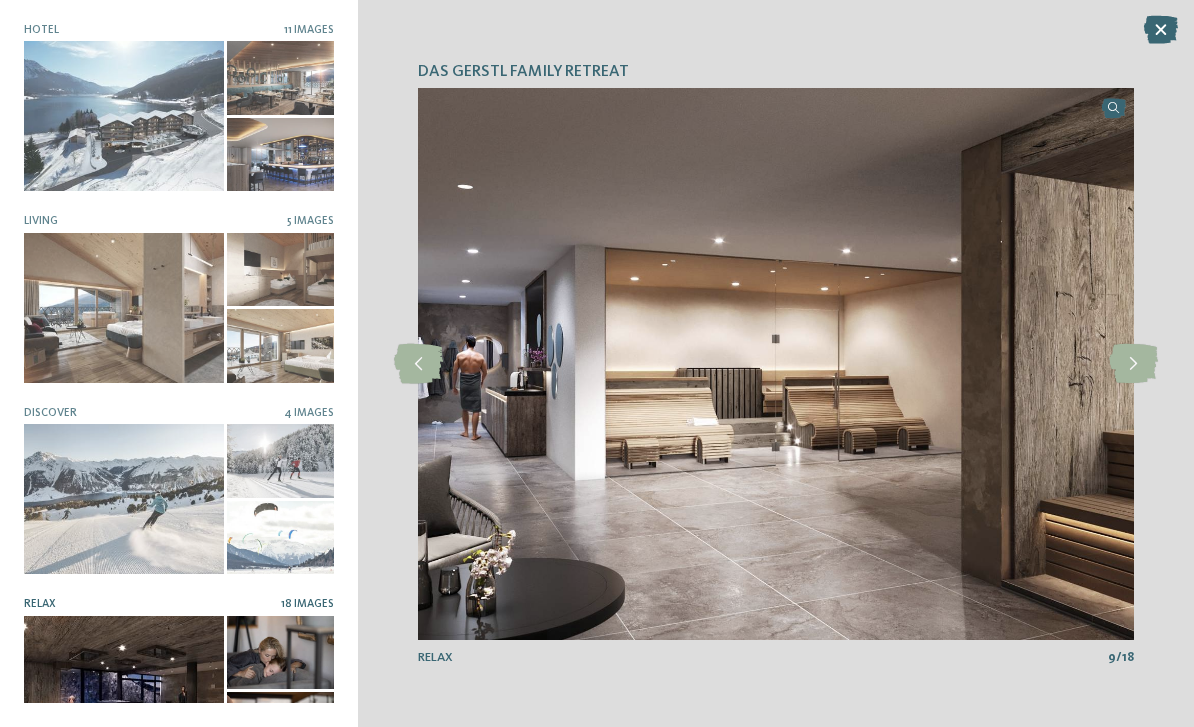click at bounding box center [1133, 364] 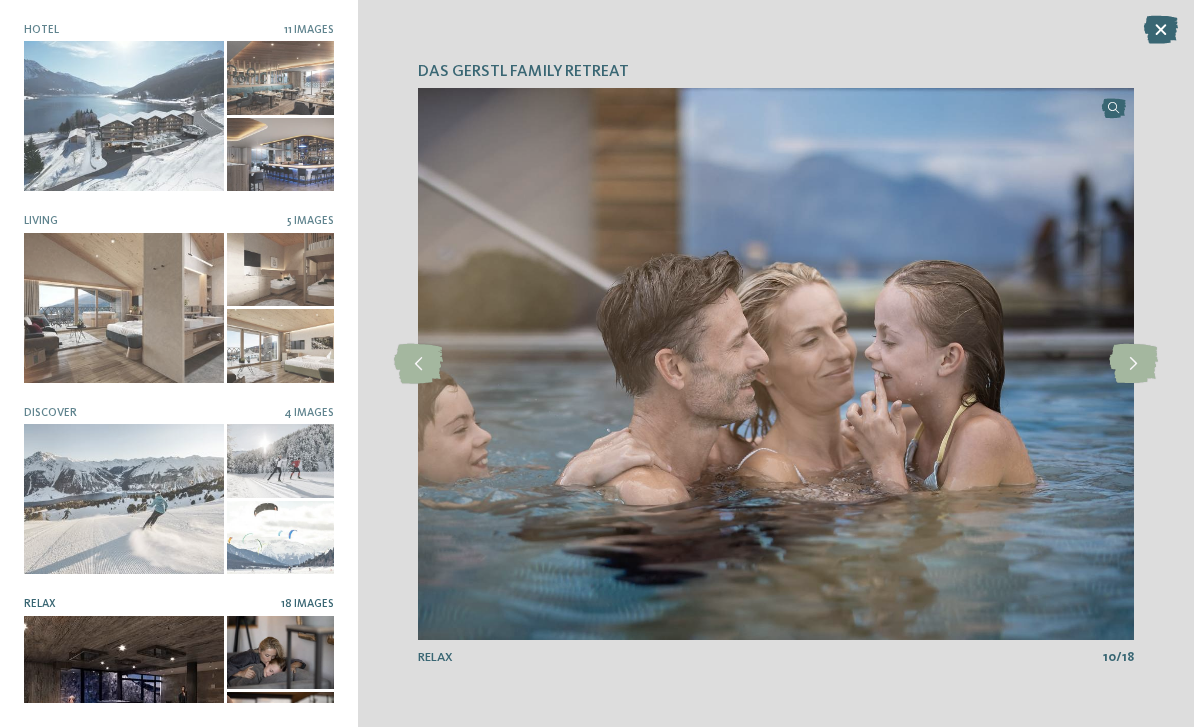 click at bounding box center [1133, 364] 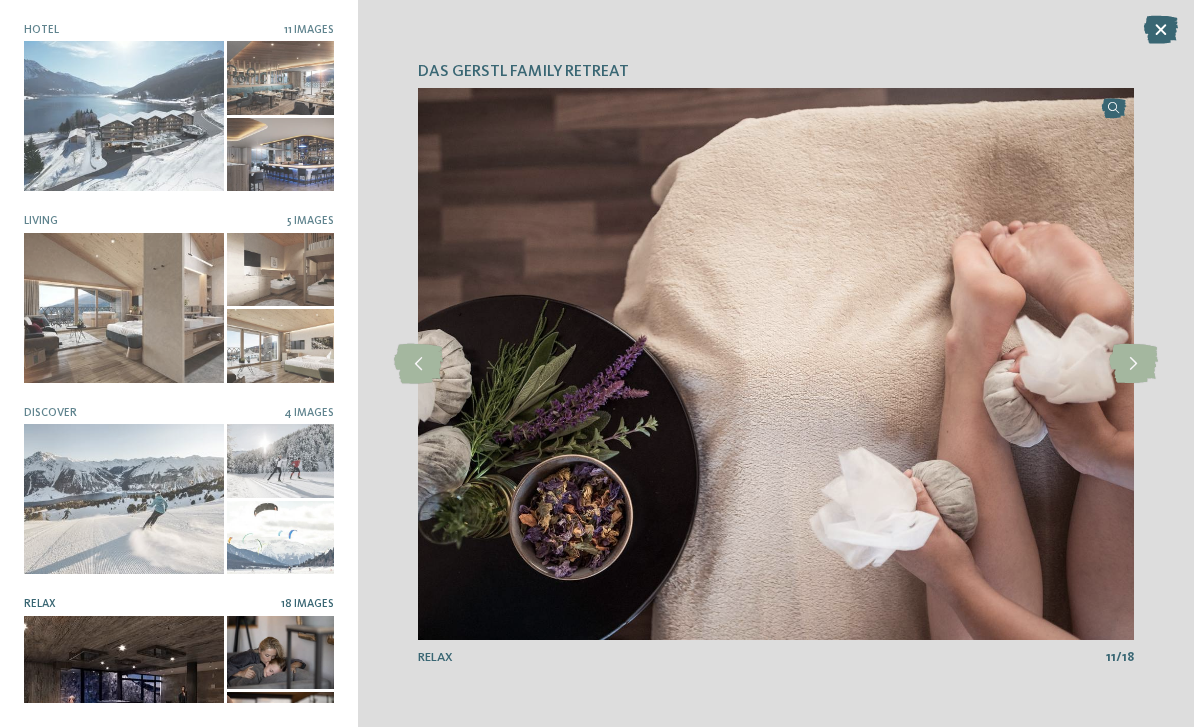 click at bounding box center (1133, 364) 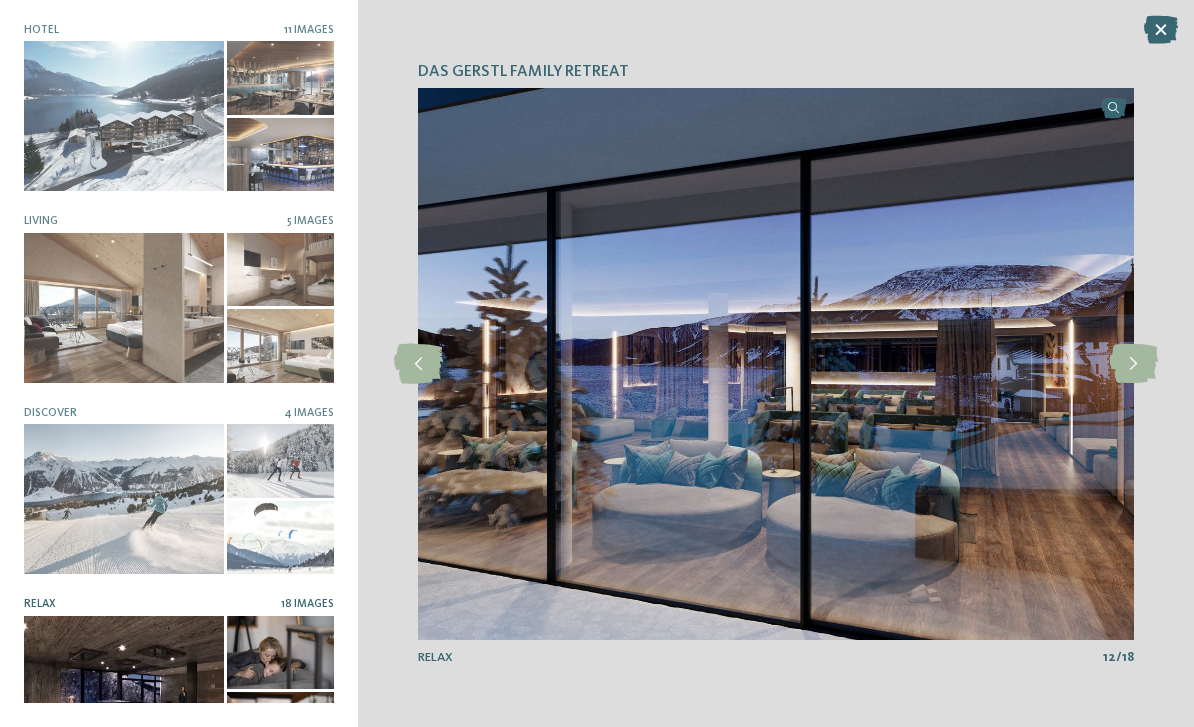 click at bounding box center (1133, 364) 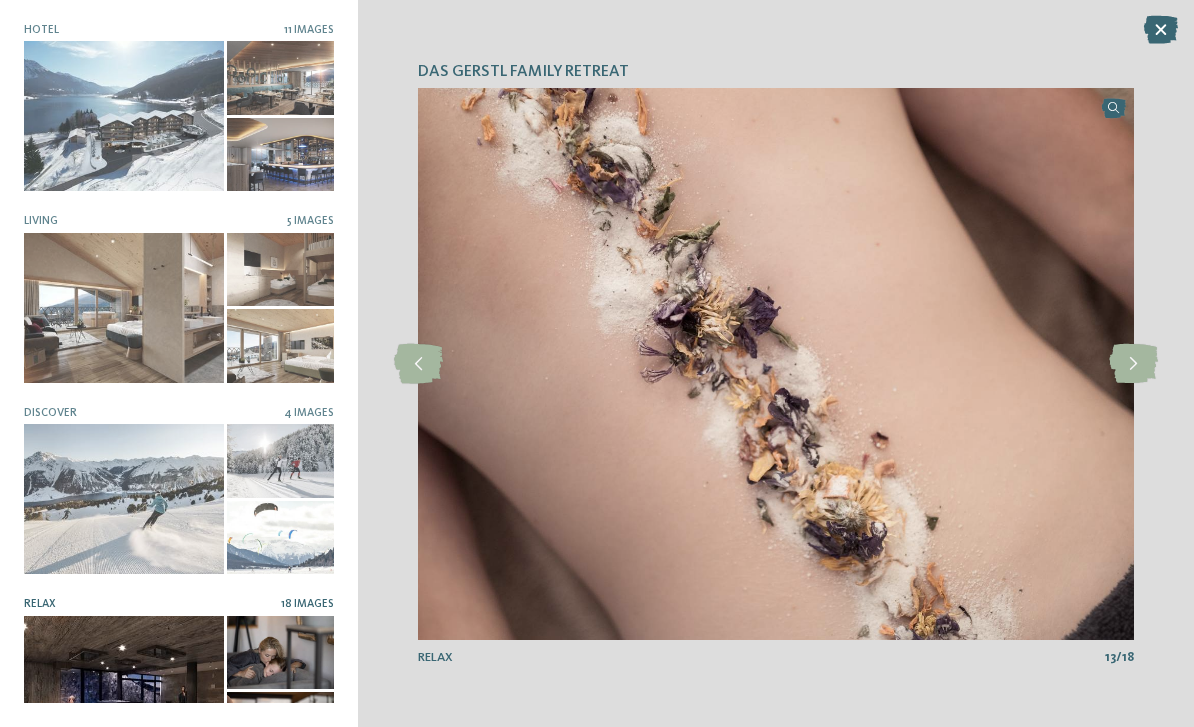 click at bounding box center [1133, 364] 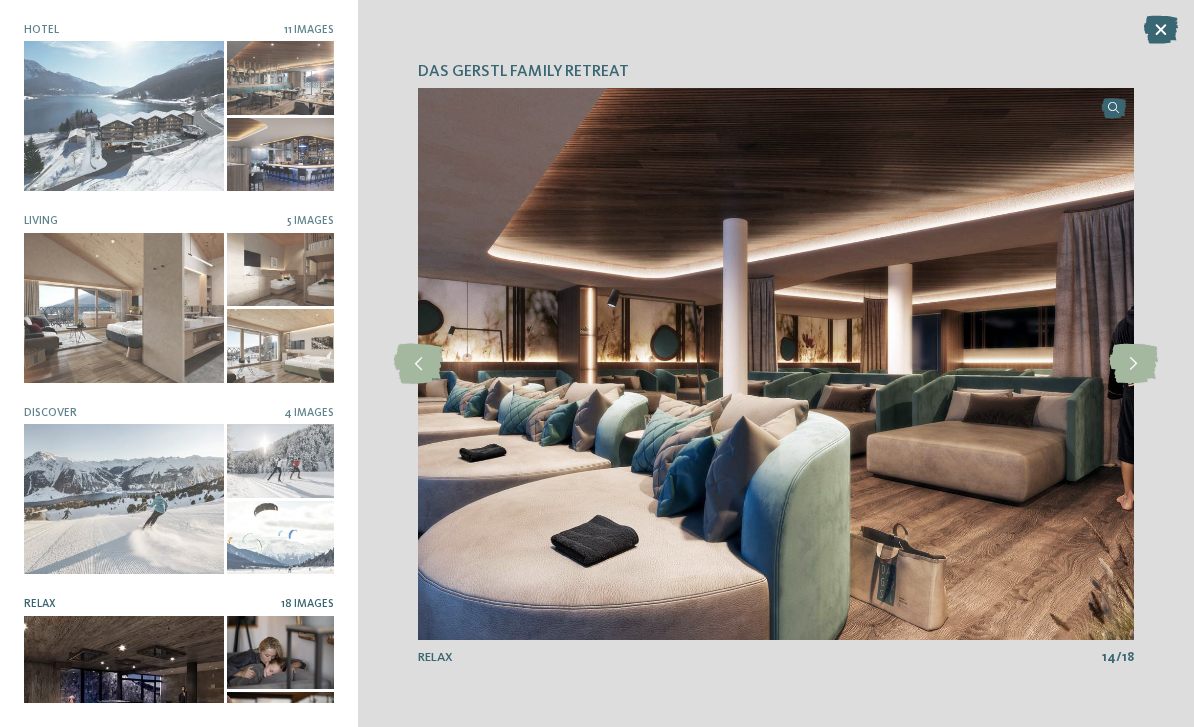 click at bounding box center [1133, 364] 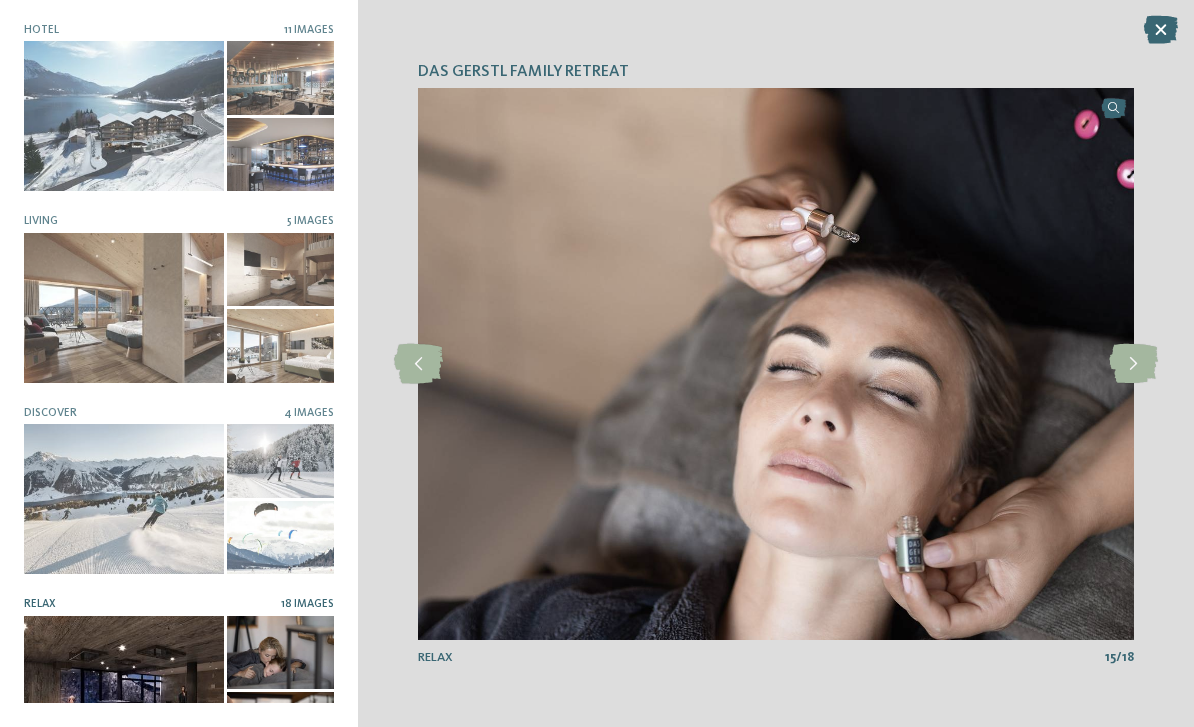 click at bounding box center [1133, 364] 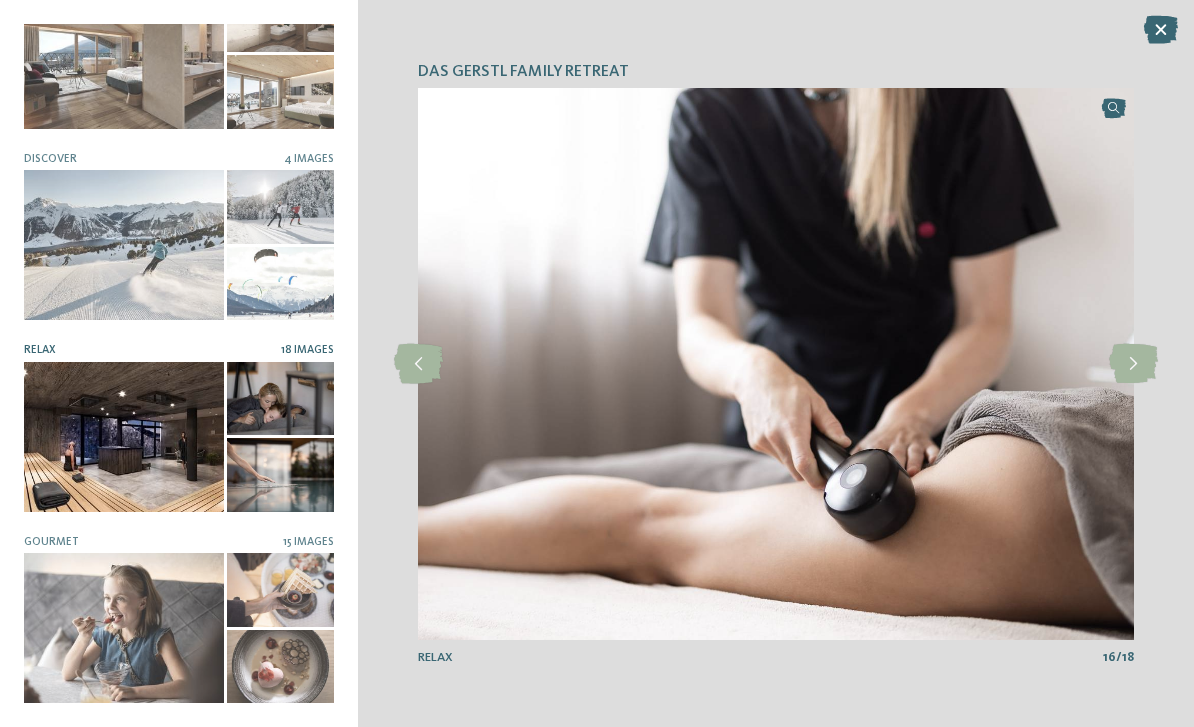 scroll, scrollTop: 252, scrollLeft: 0, axis: vertical 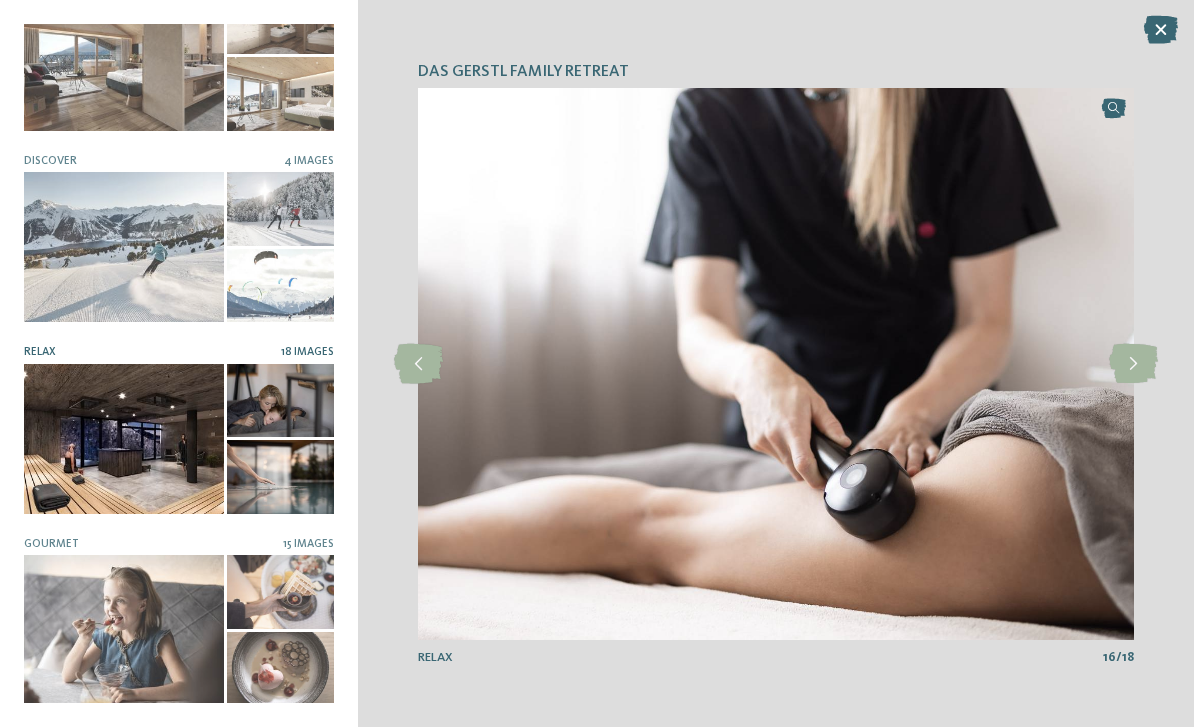 click at bounding box center [124, 630] 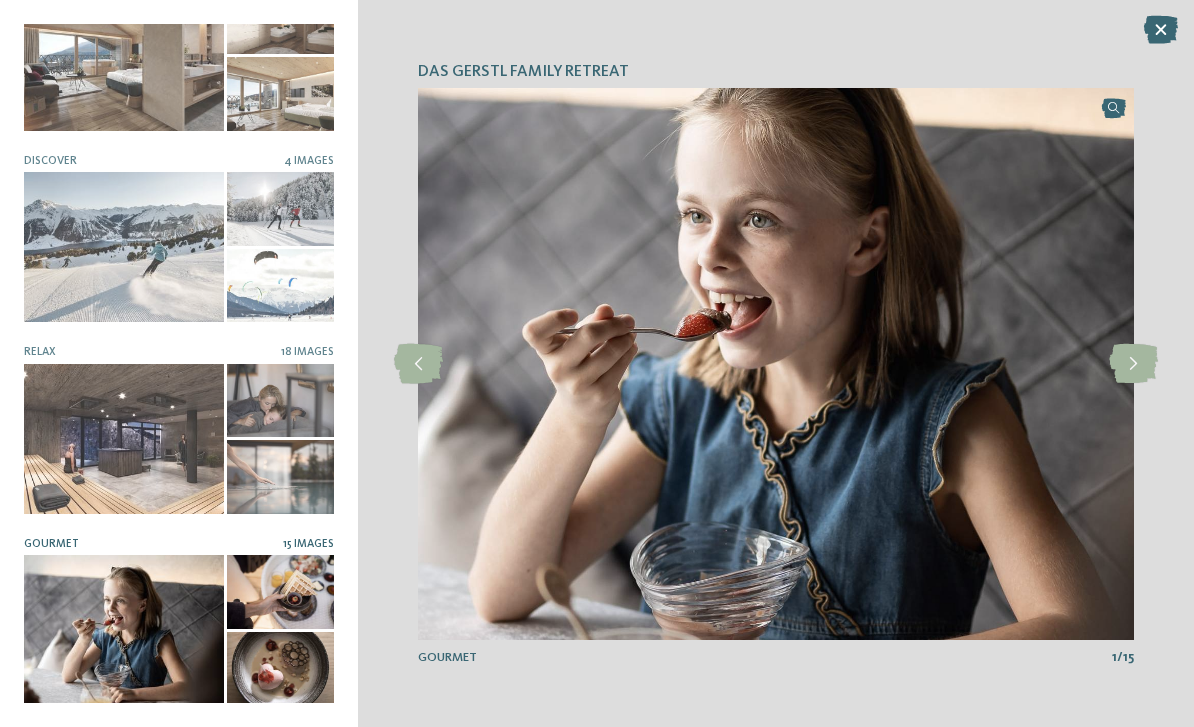 click at bounding box center (1133, 364) 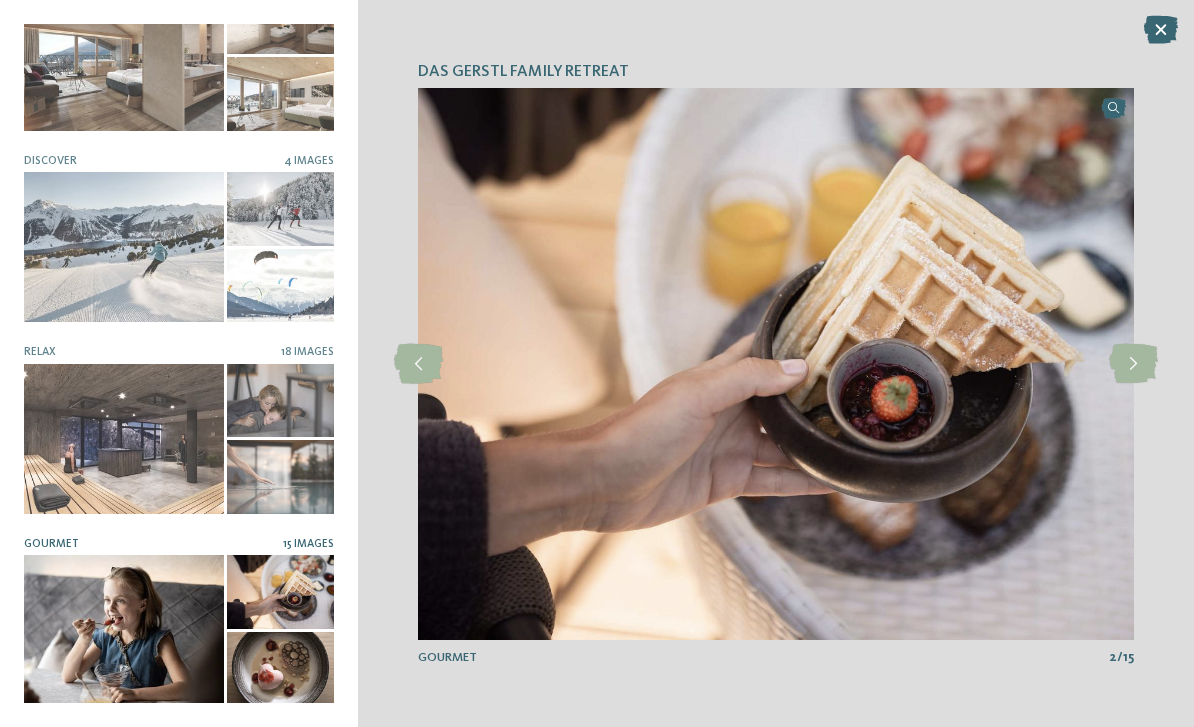 click at bounding box center [1133, 364] 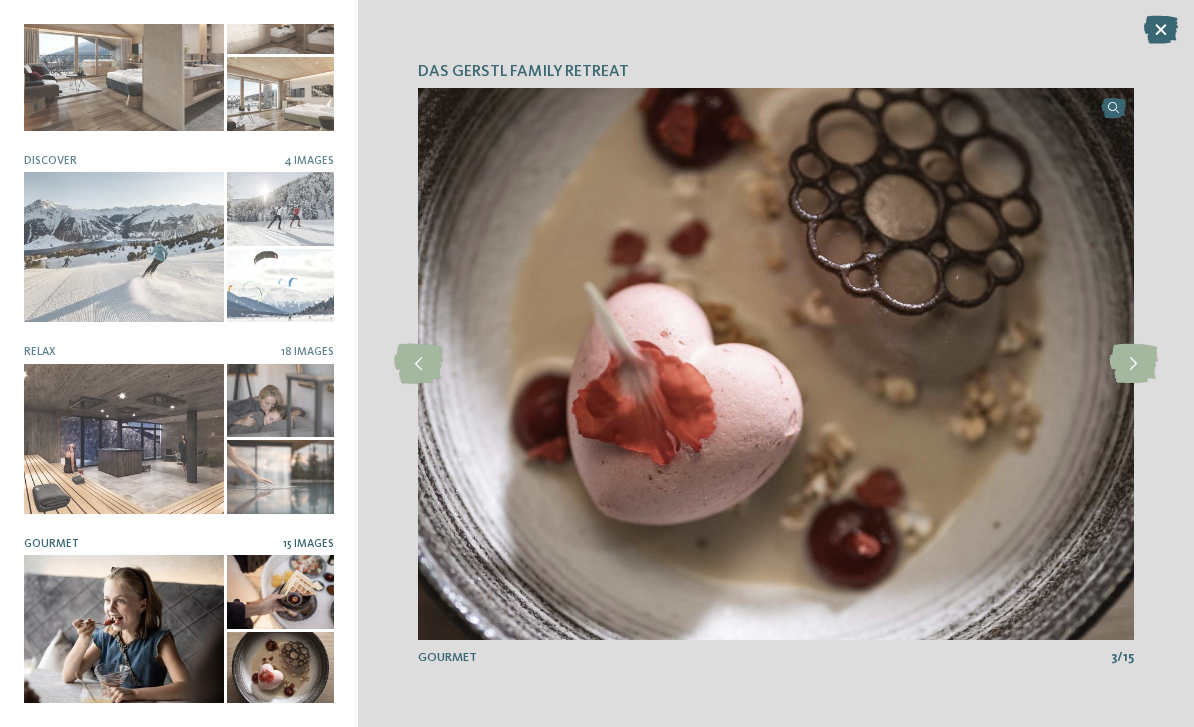 click at bounding box center [1133, 364] 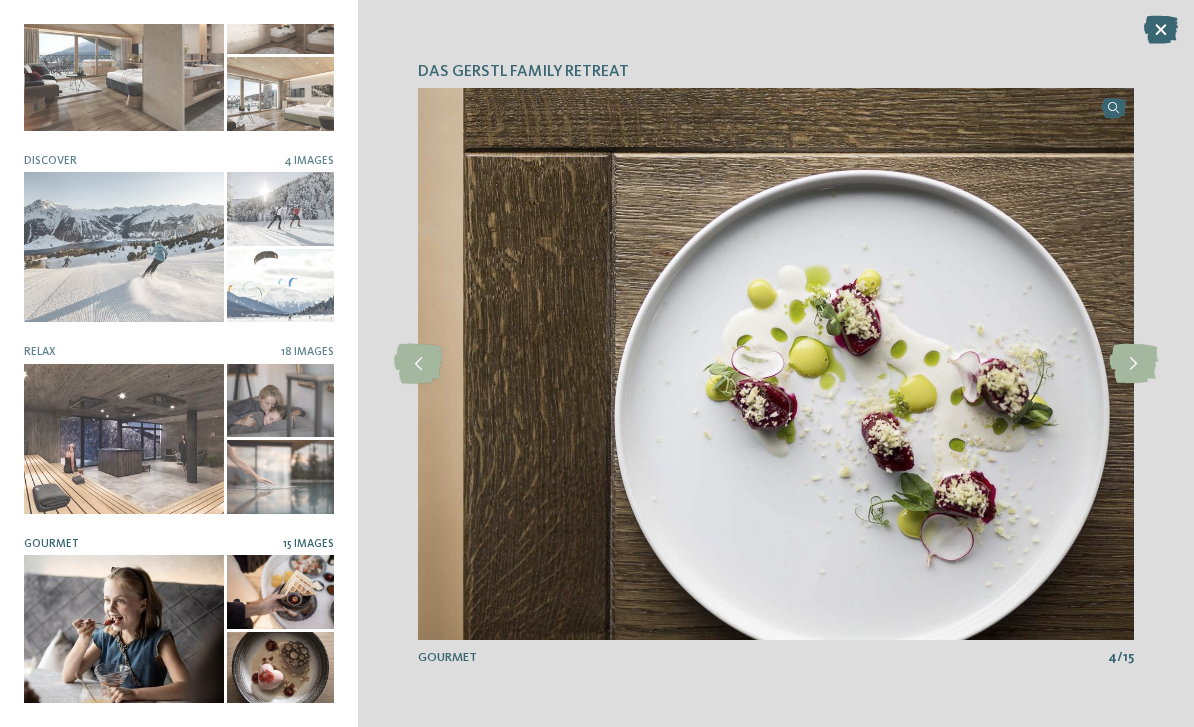 click at bounding box center (1133, 364) 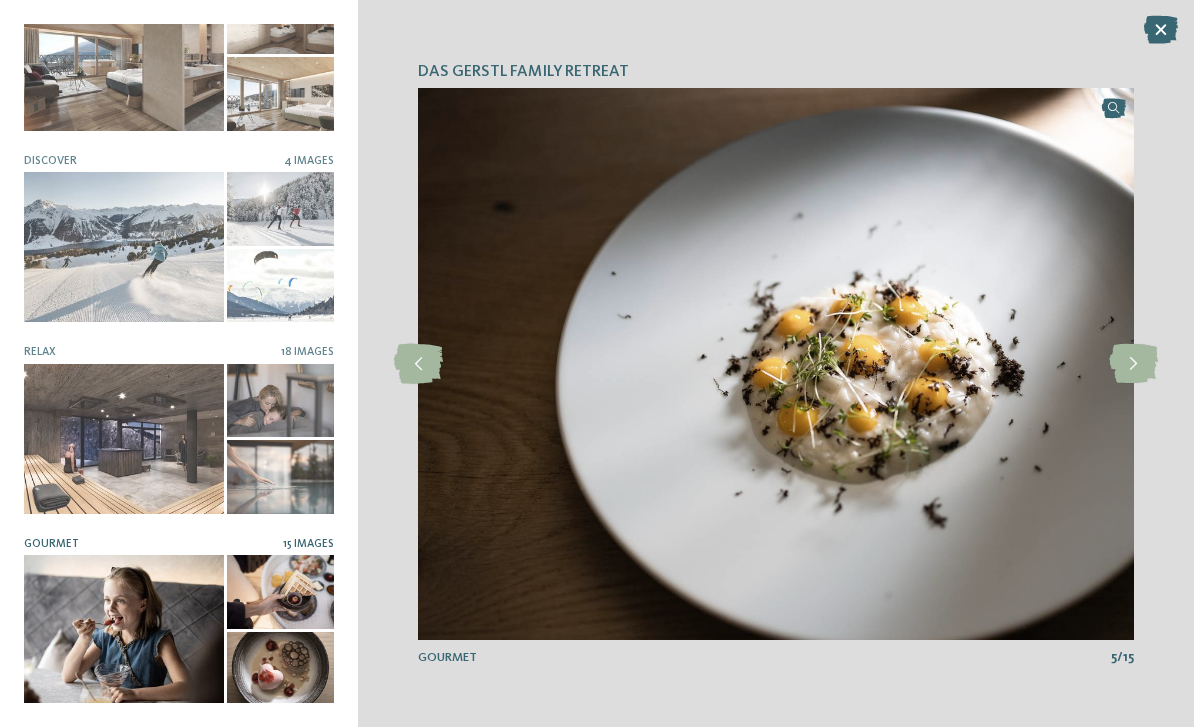 click at bounding box center (1133, 364) 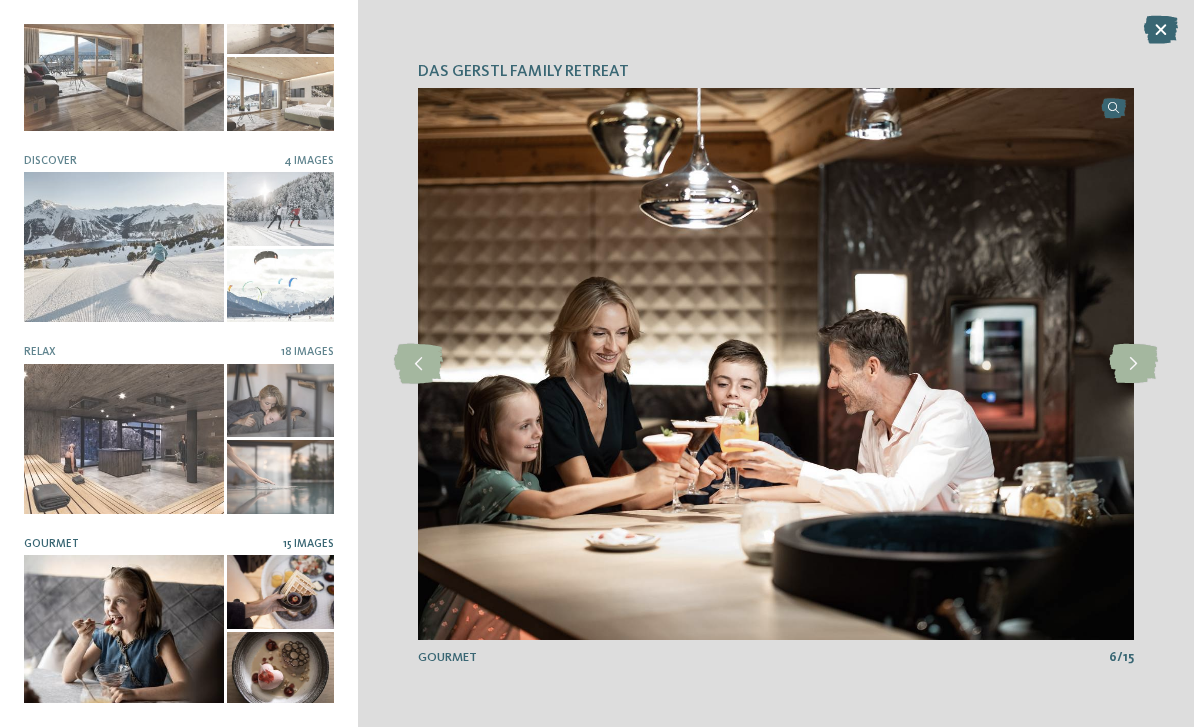 click at bounding box center [1133, 364] 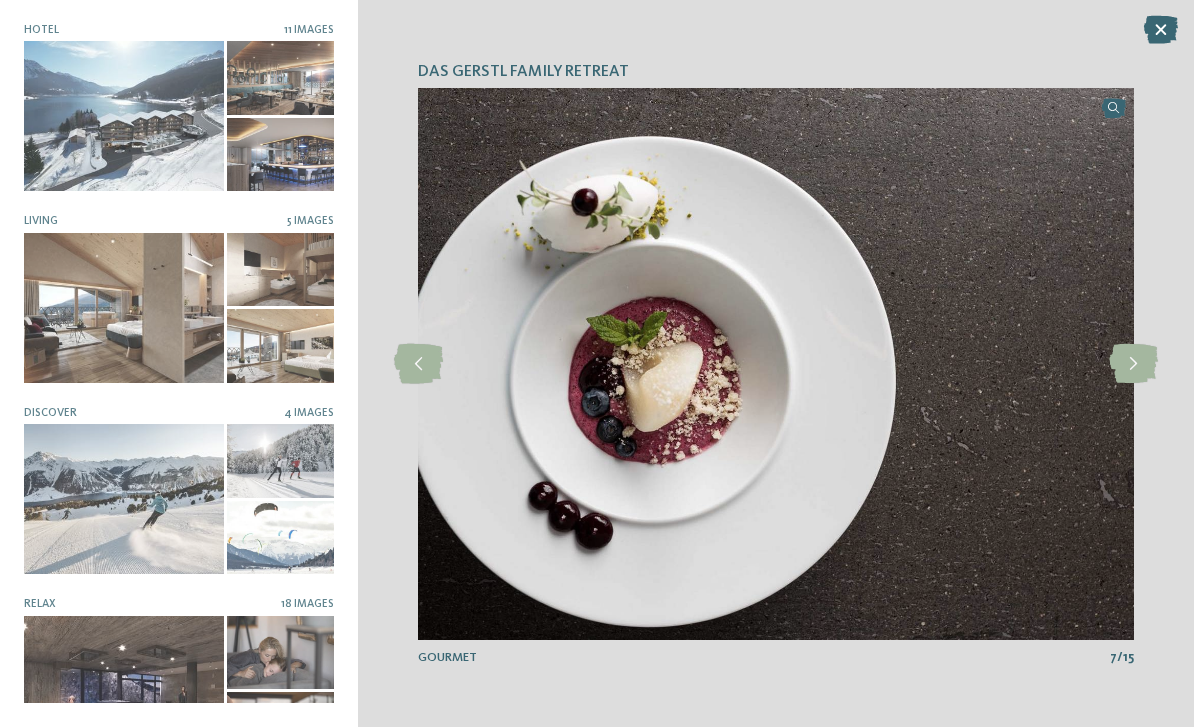 scroll, scrollTop: 0, scrollLeft: 0, axis: both 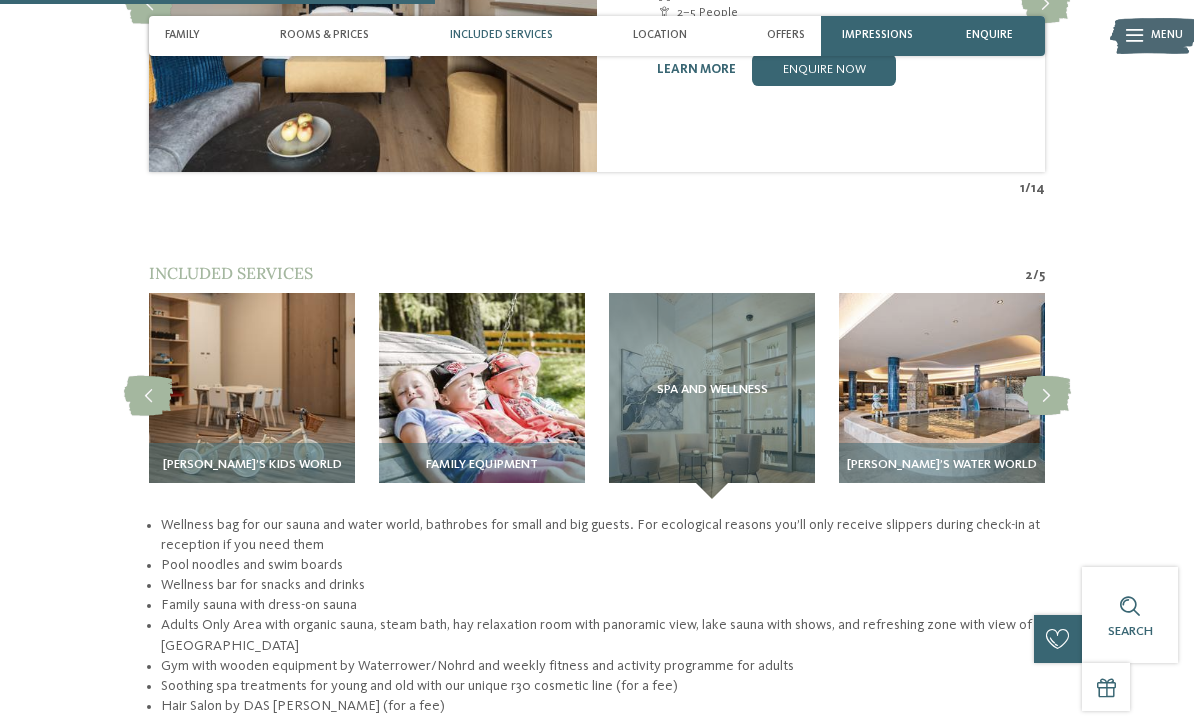 click at bounding box center (942, 396) 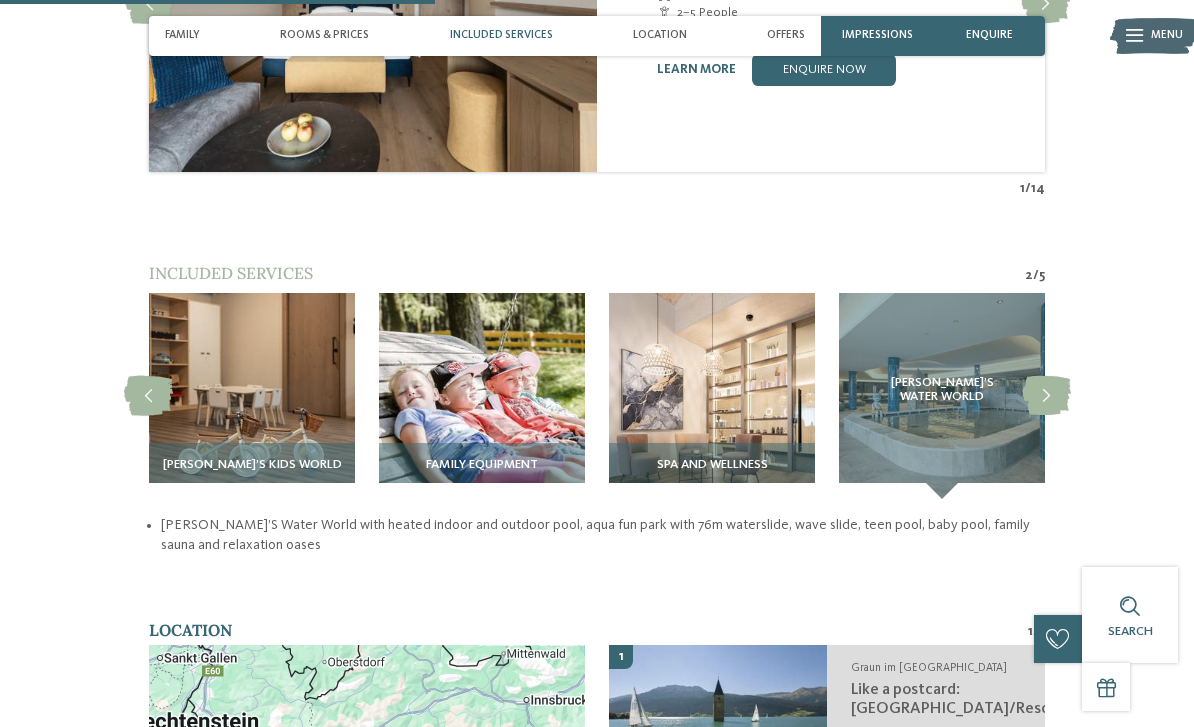 click on "GERSTI’s Water World" at bounding box center (942, 390) 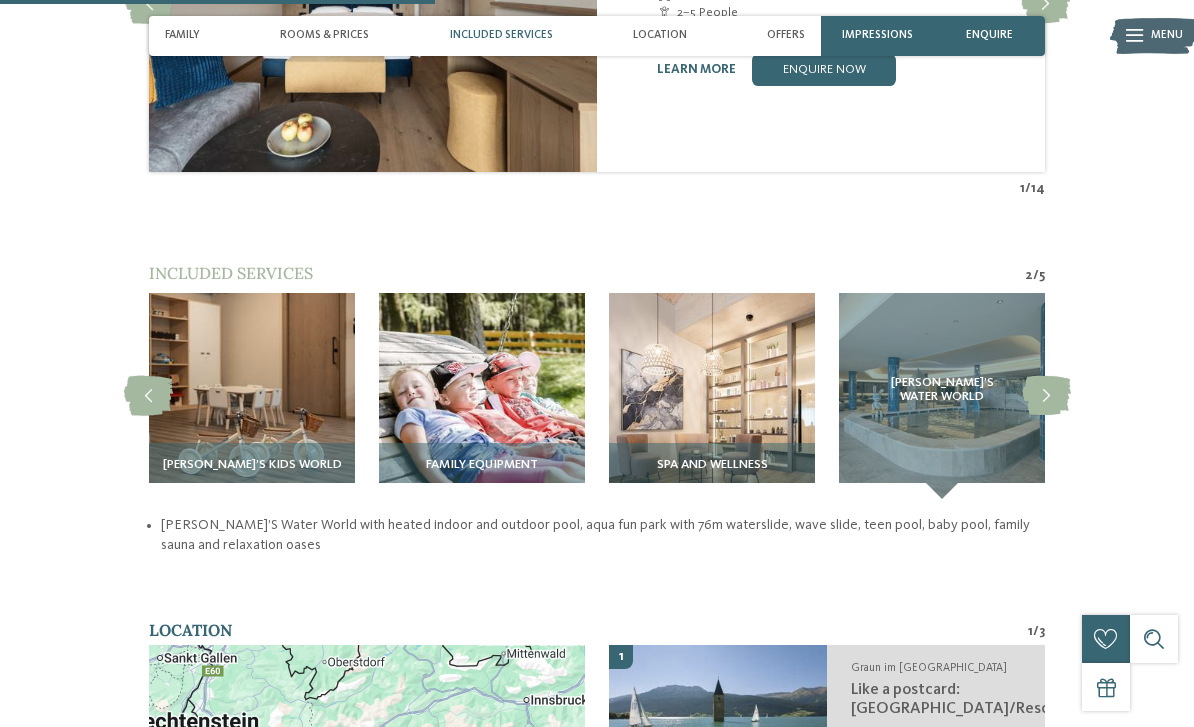click at bounding box center (1046, 396) 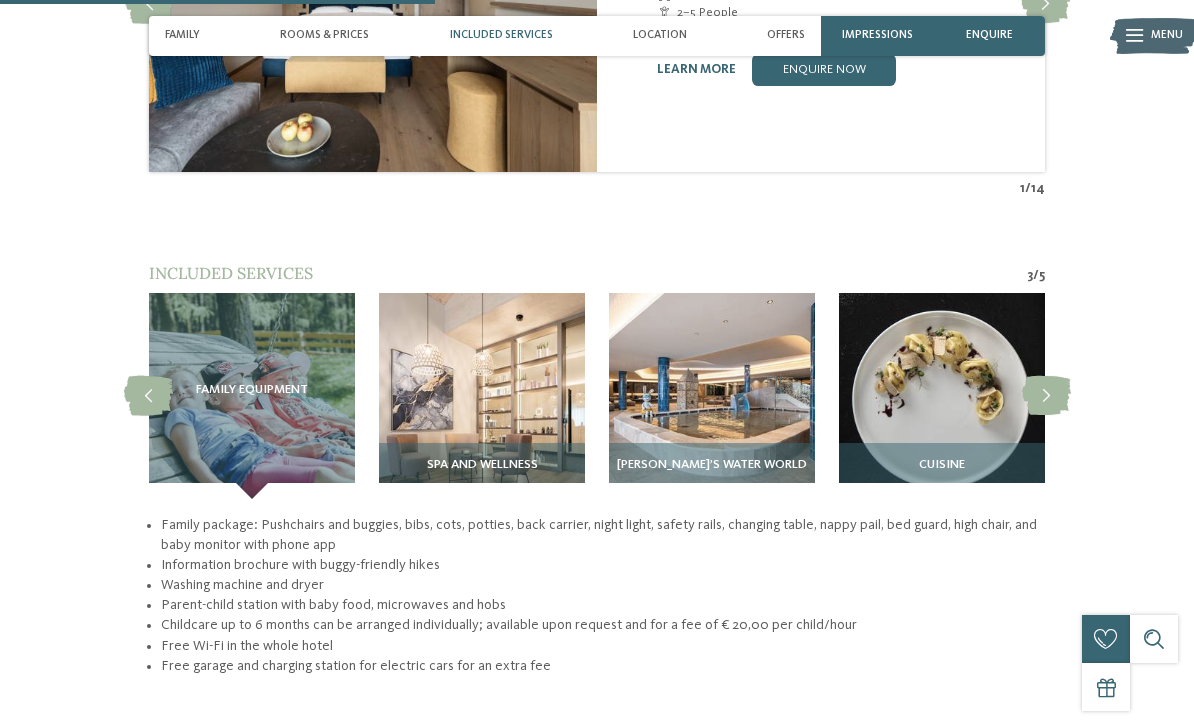 click at bounding box center [712, 396] 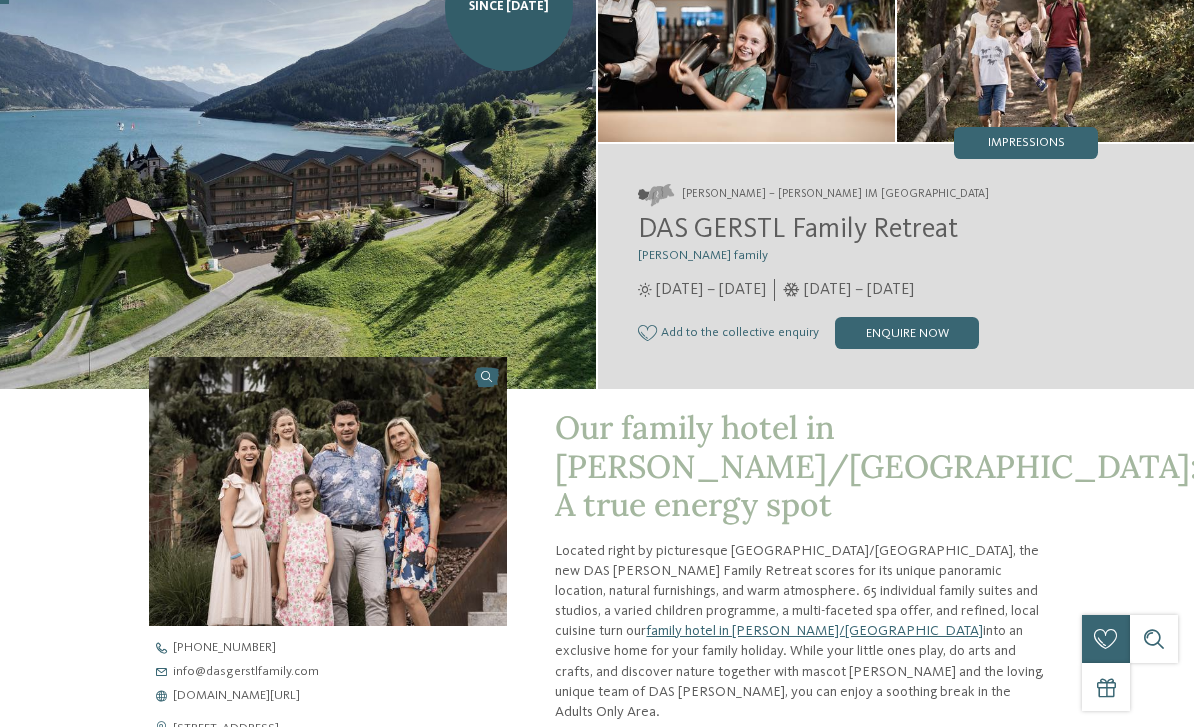 scroll, scrollTop: 0, scrollLeft: 0, axis: both 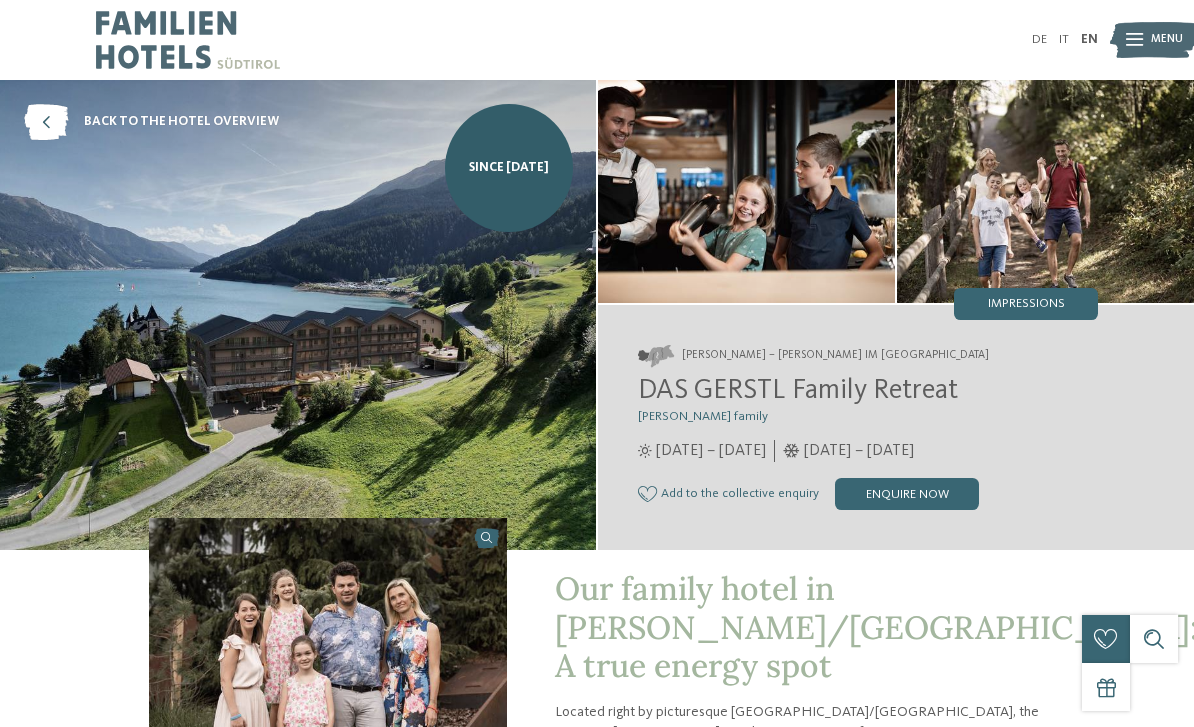 click at bounding box center [46, 122] 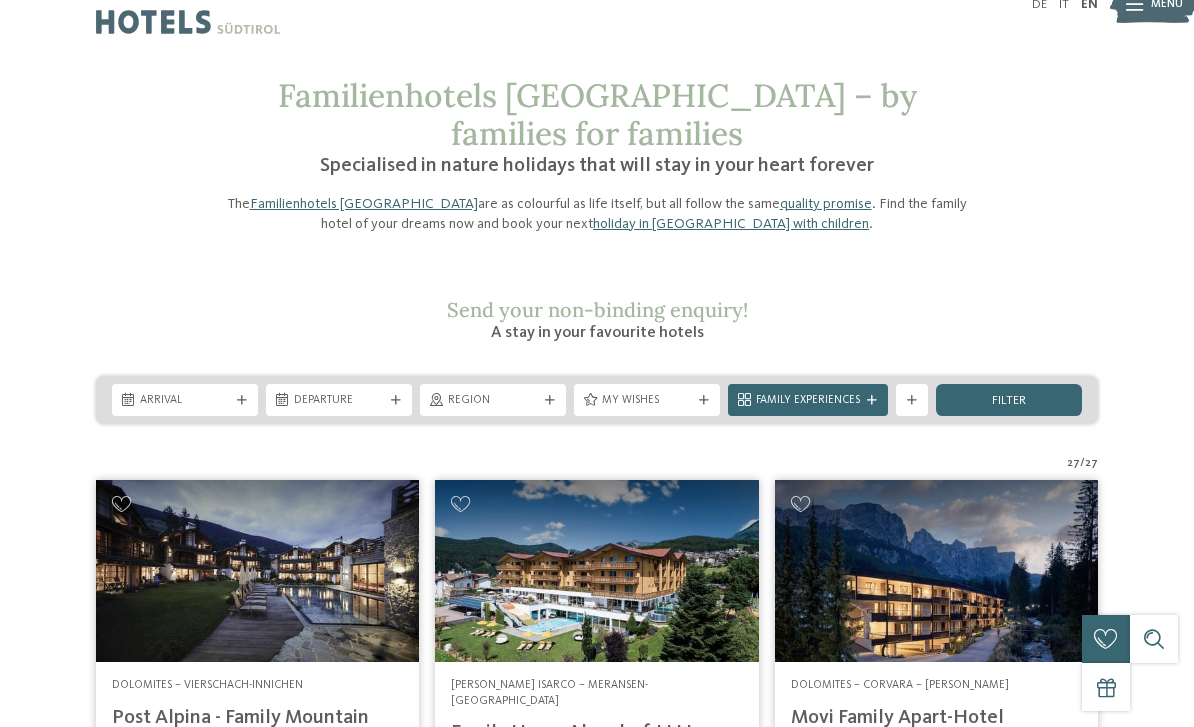 scroll, scrollTop: 0, scrollLeft: 0, axis: both 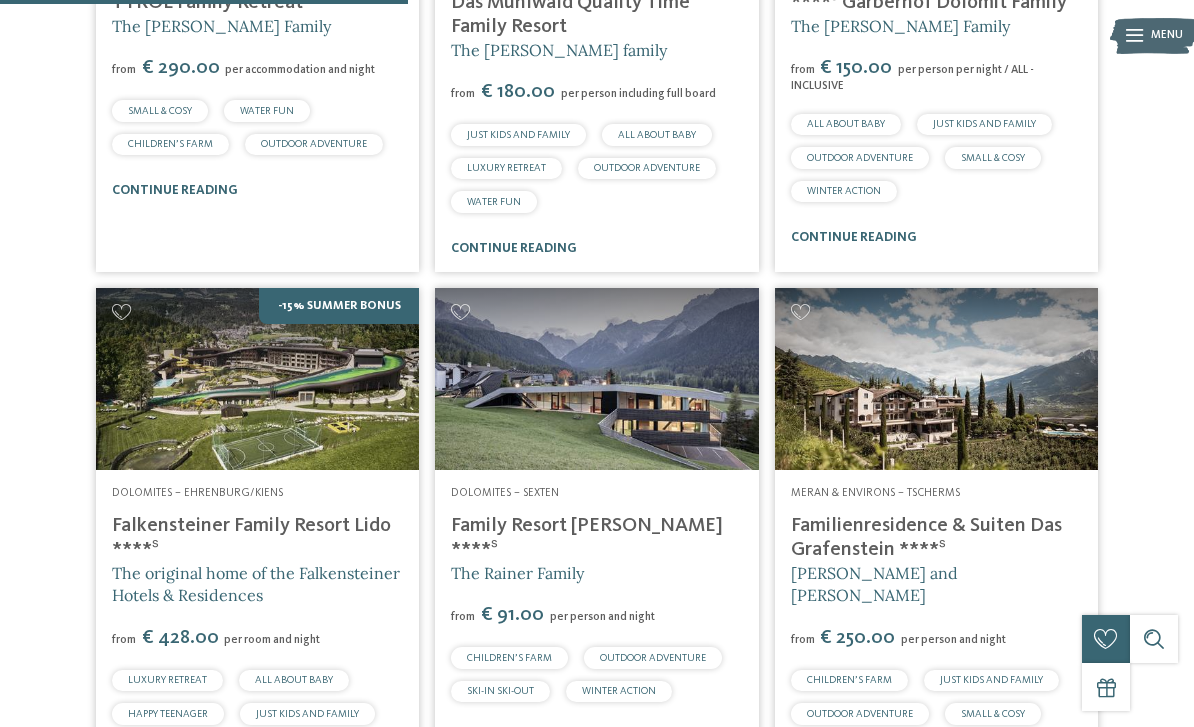 click at bounding box center [596, 379] 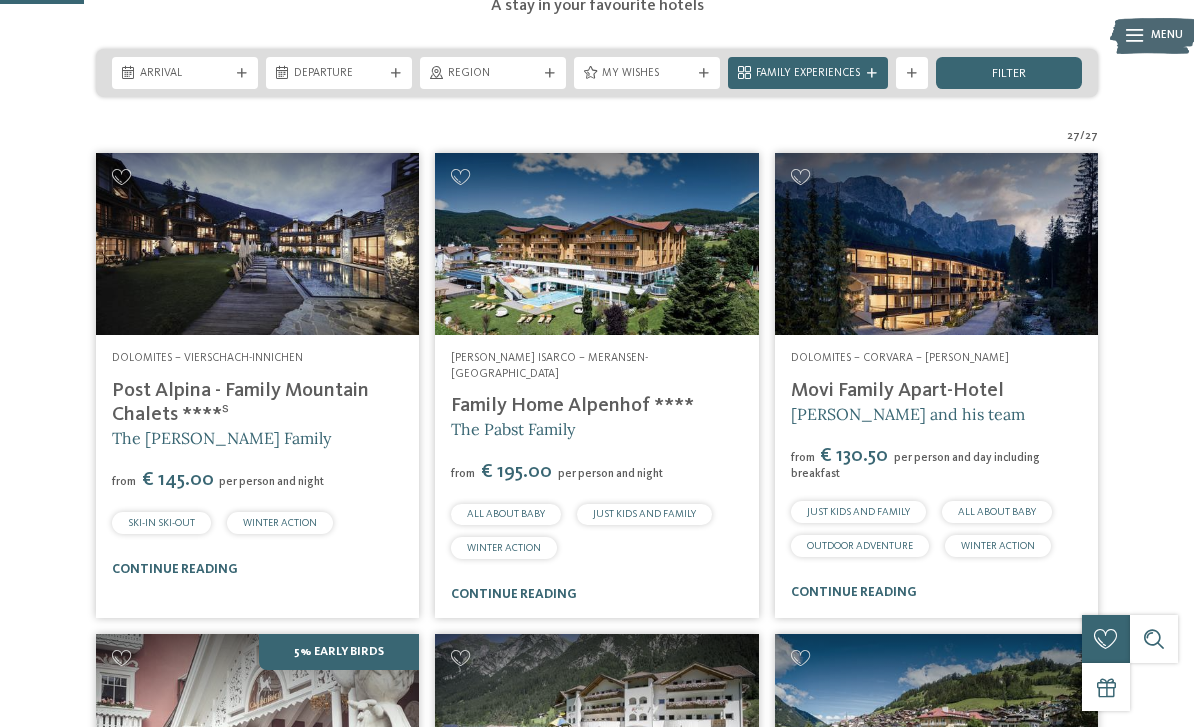 scroll, scrollTop: 361, scrollLeft: 0, axis: vertical 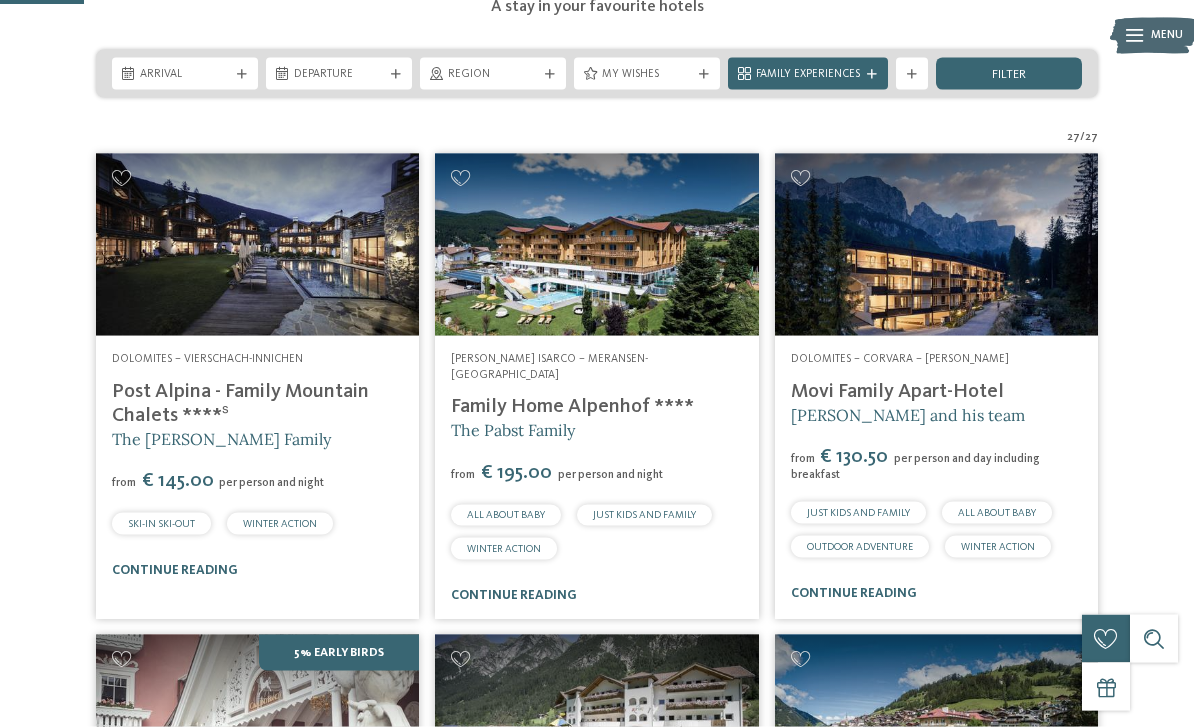 click at bounding box center [257, 245] 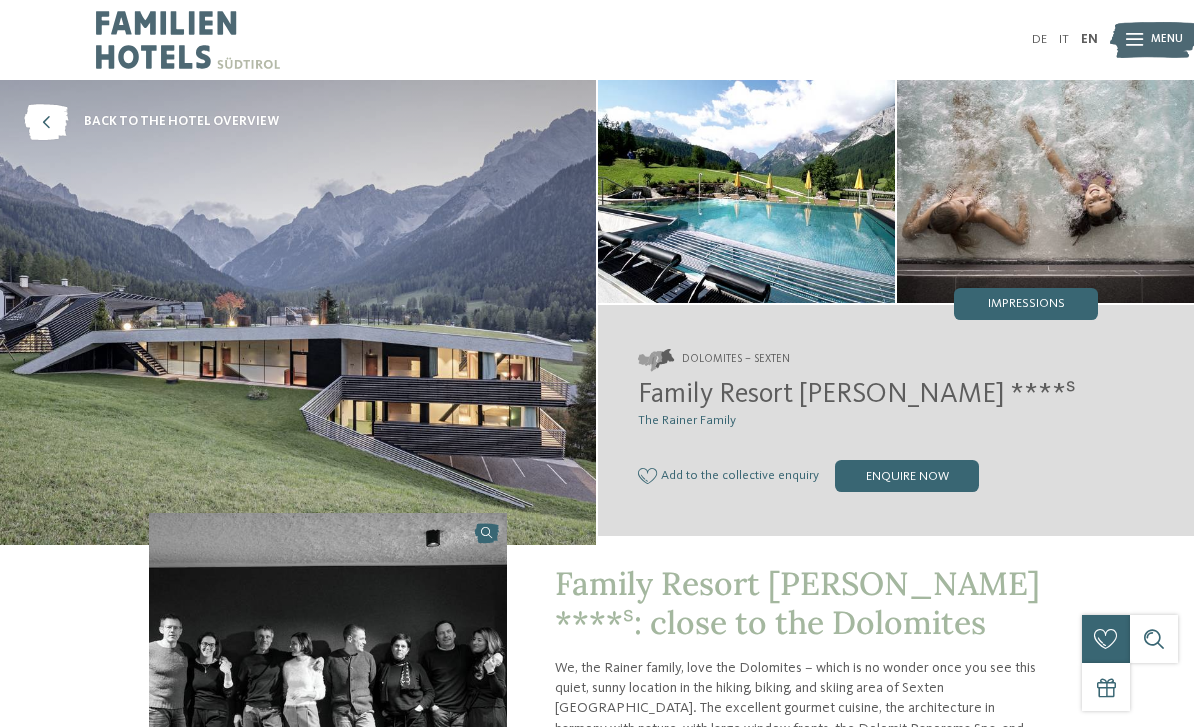 scroll, scrollTop: 0, scrollLeft: 0, axis: both 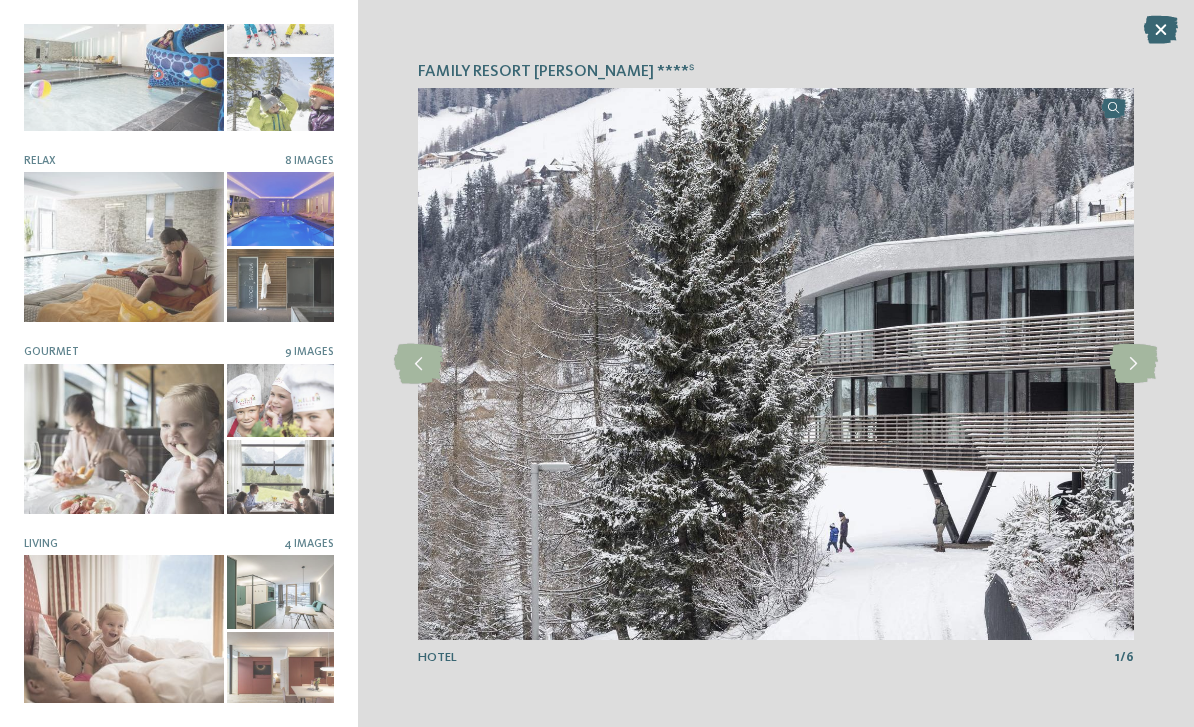 click at bounding box center [124, 630] 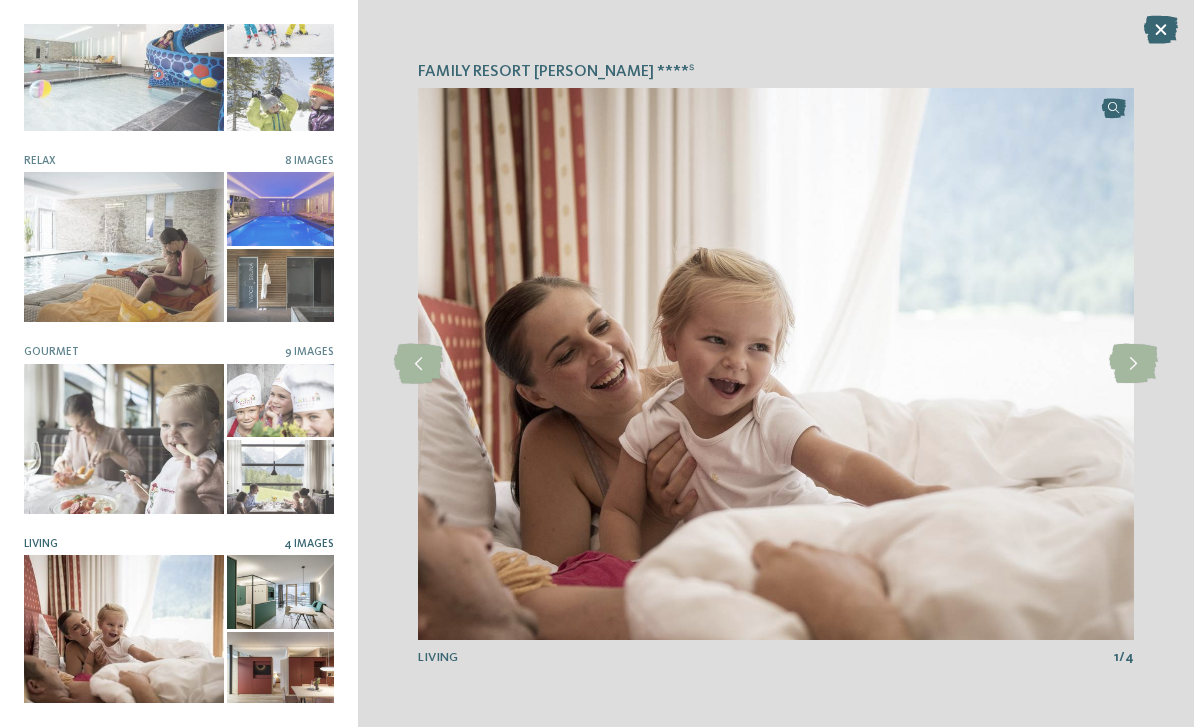 click at bounding box center [1133, 364] 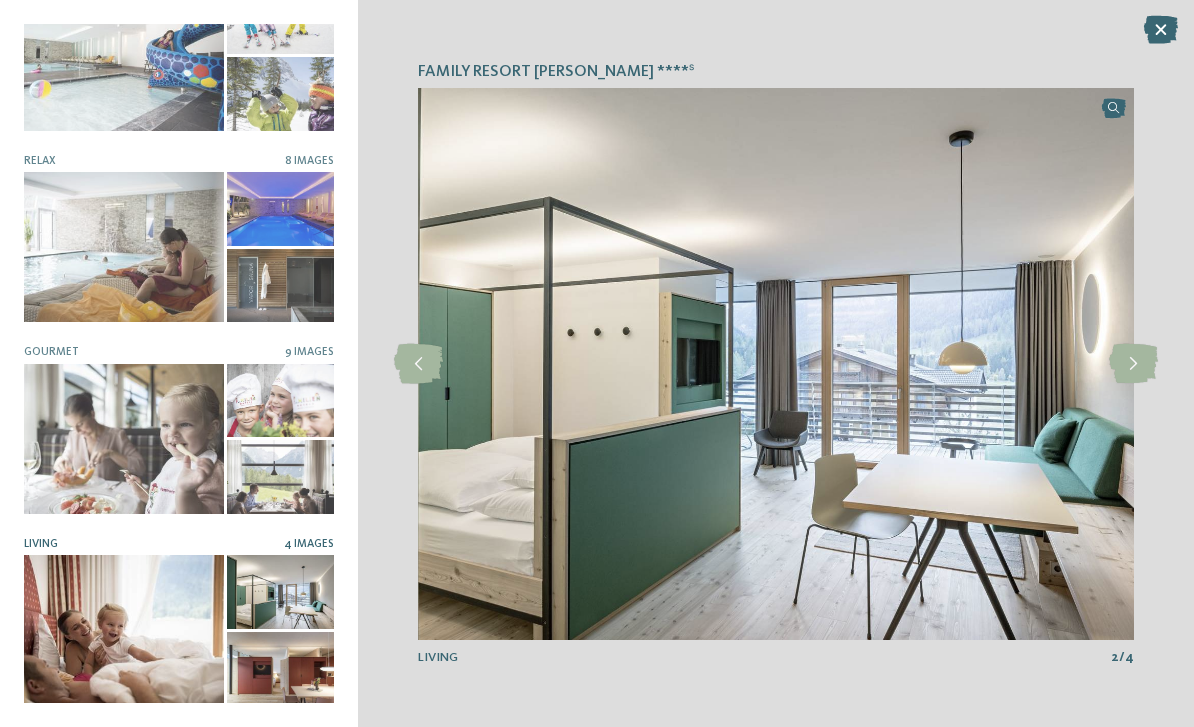 click at bounding box center (1133, 364) 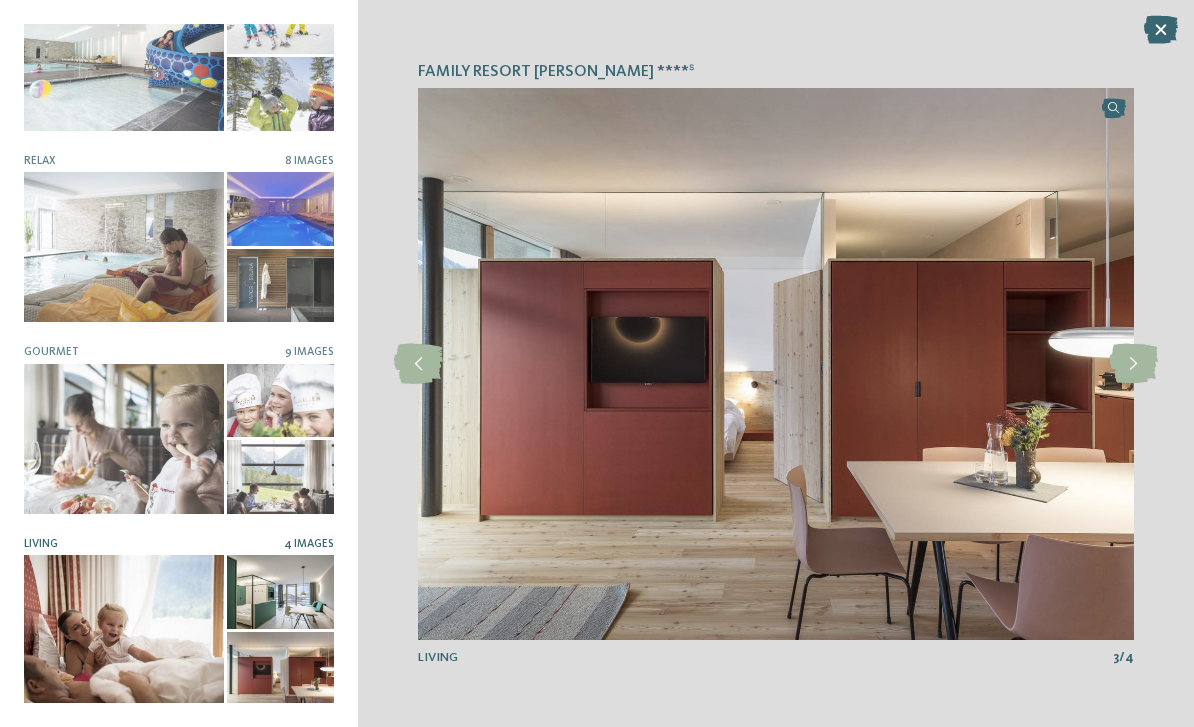 click at bounding box center [1133, 364] 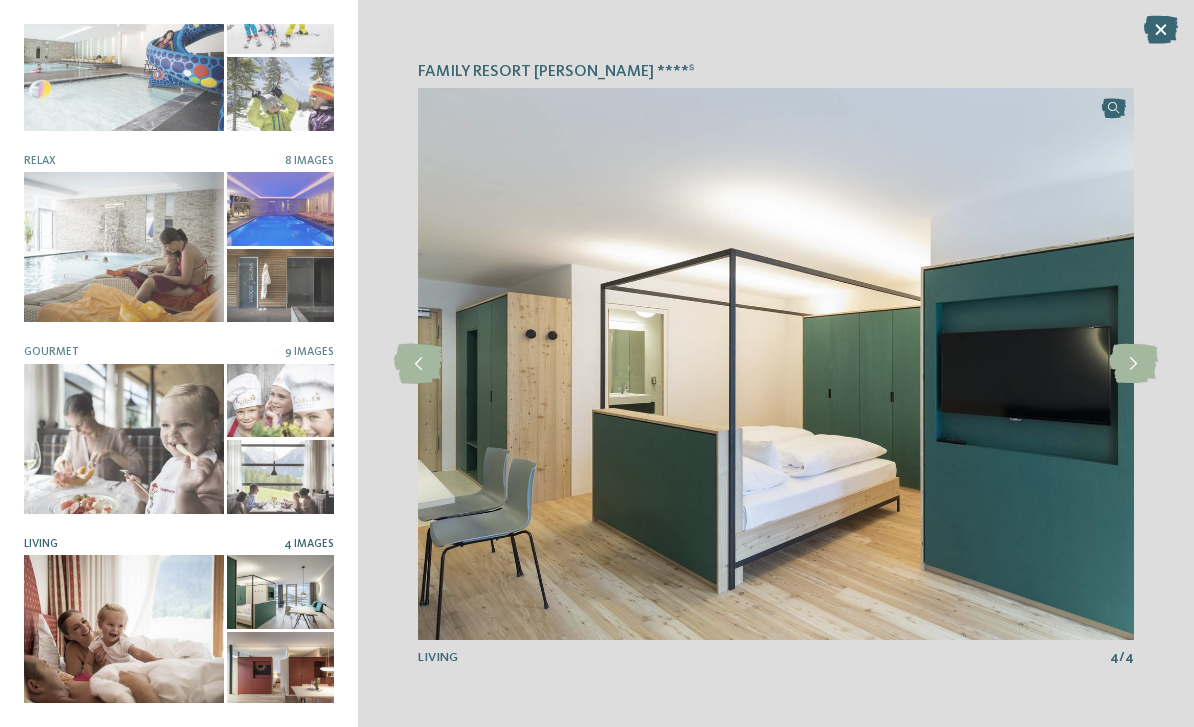 click at bounding box center (1133, 364) 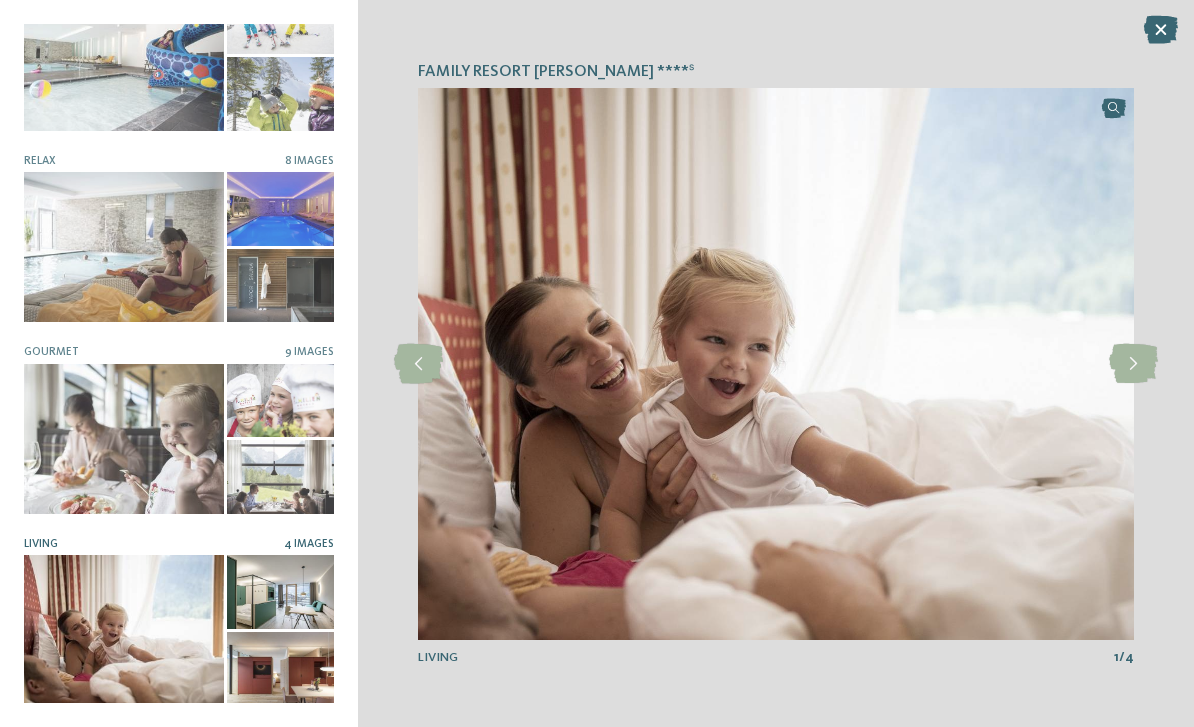 click at bounding box center (1133, 364) 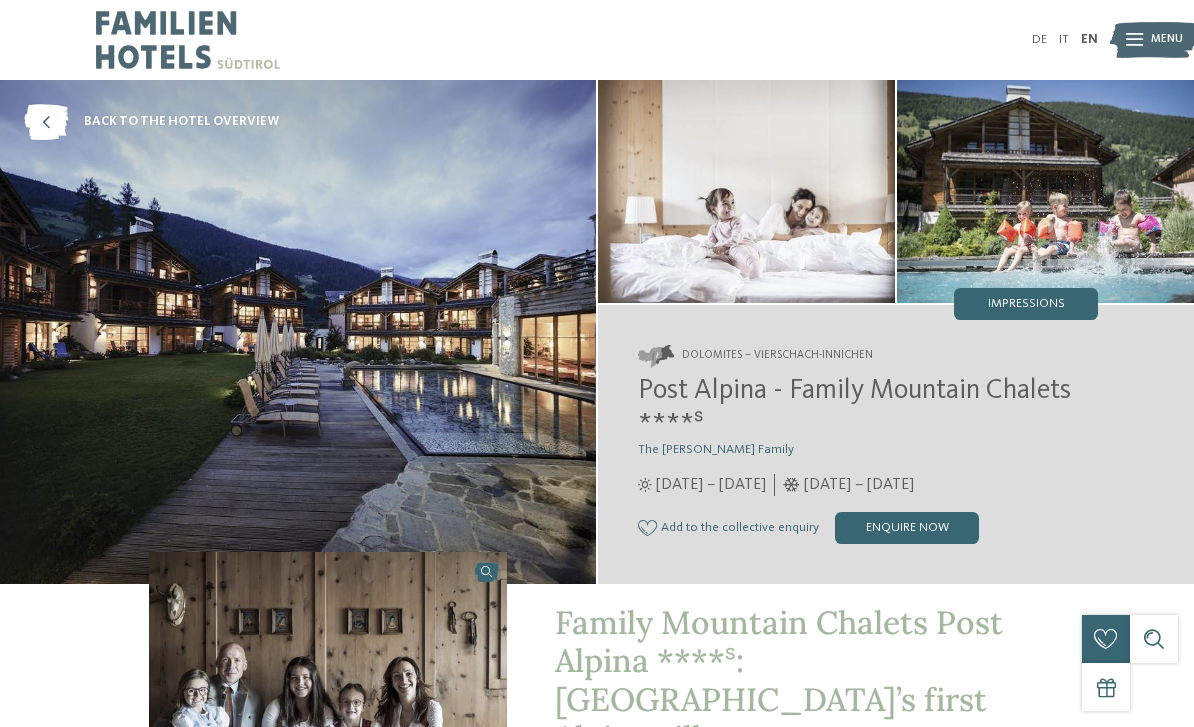 scroll, scrollTop: 0, scrollLeft: 0, axis: both 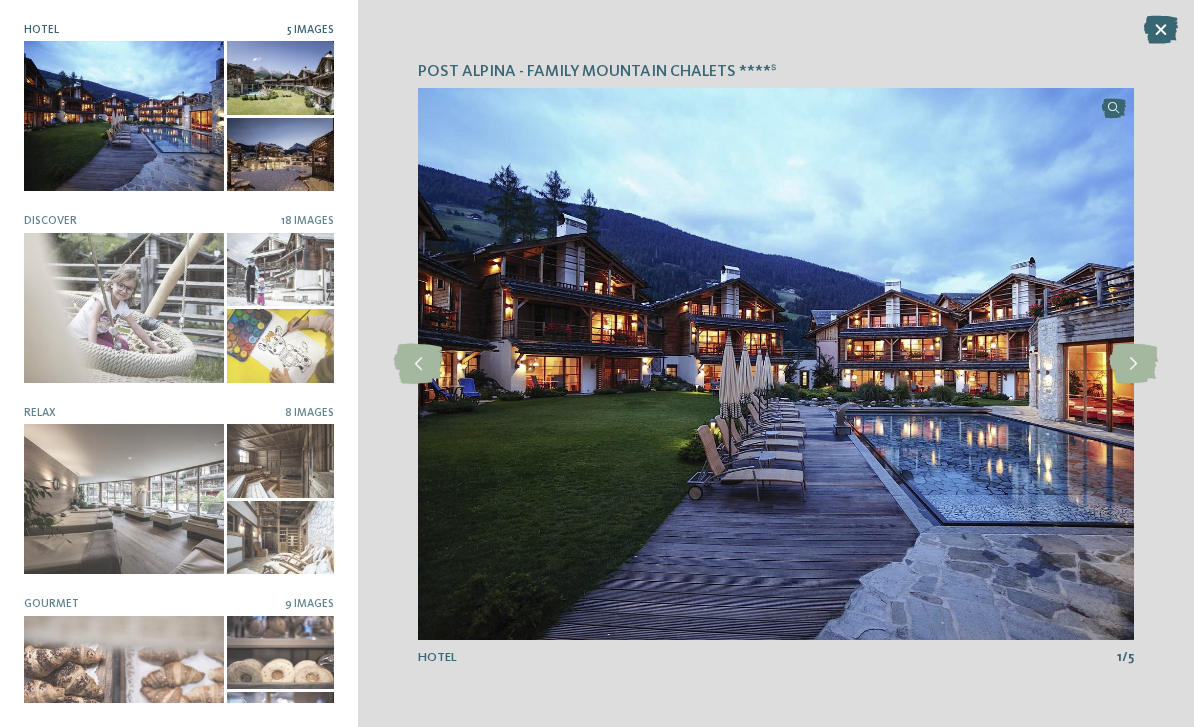 click at bounding box center [124, 308] 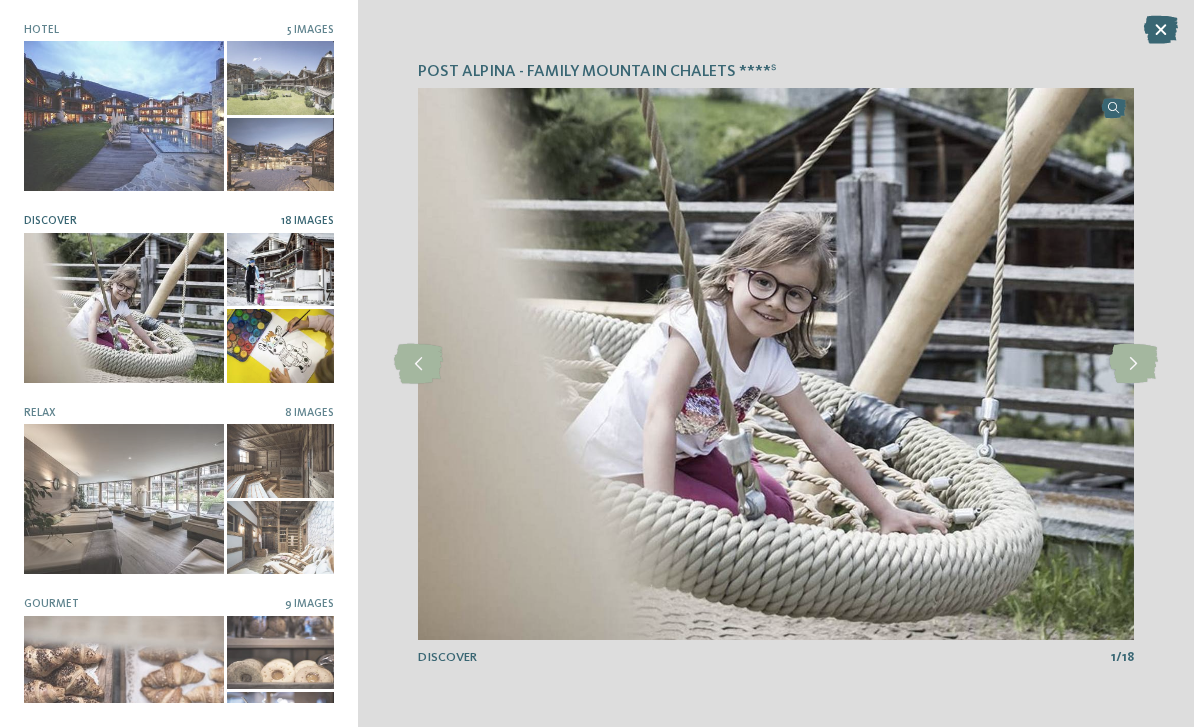 click at bounding box center [1133, 364] 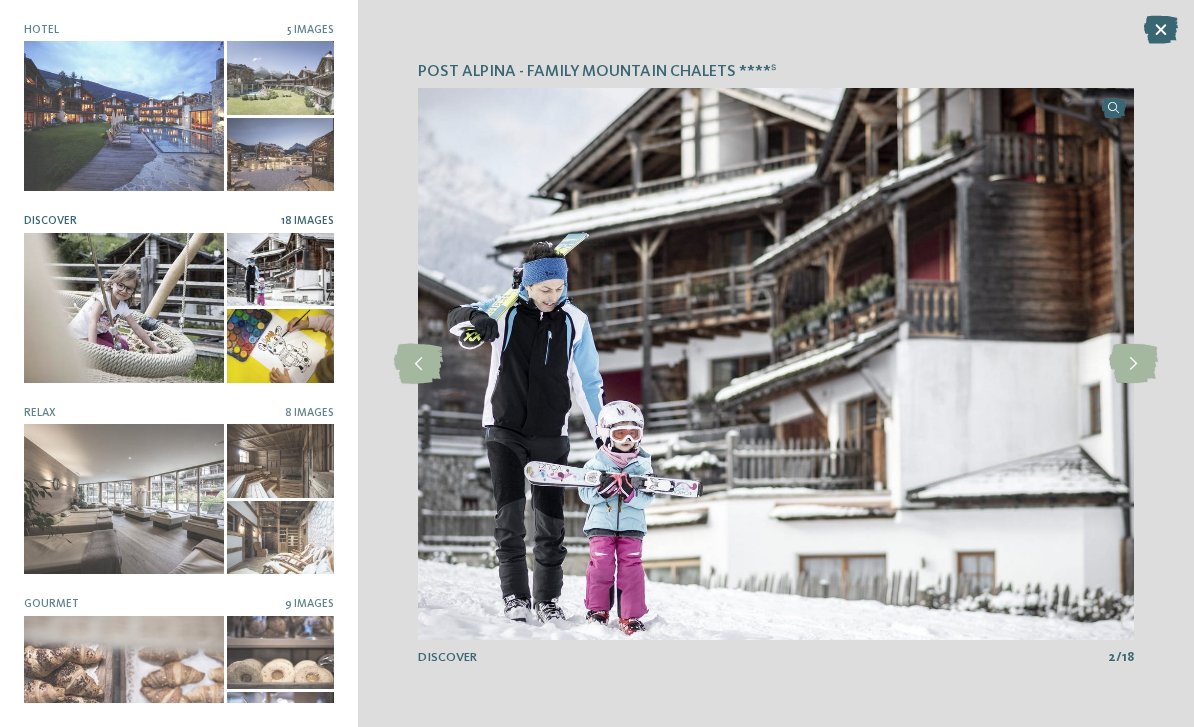 click at bounding box center (1133, 364) 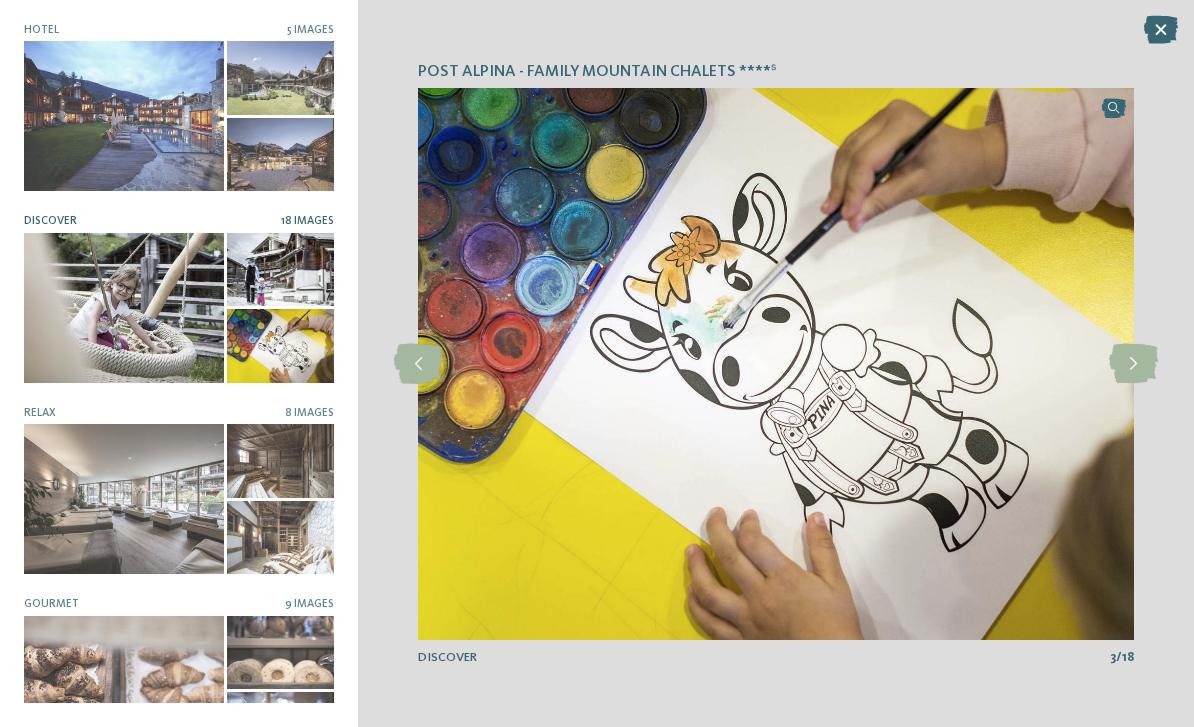 click at bounding box center [1133, 364] 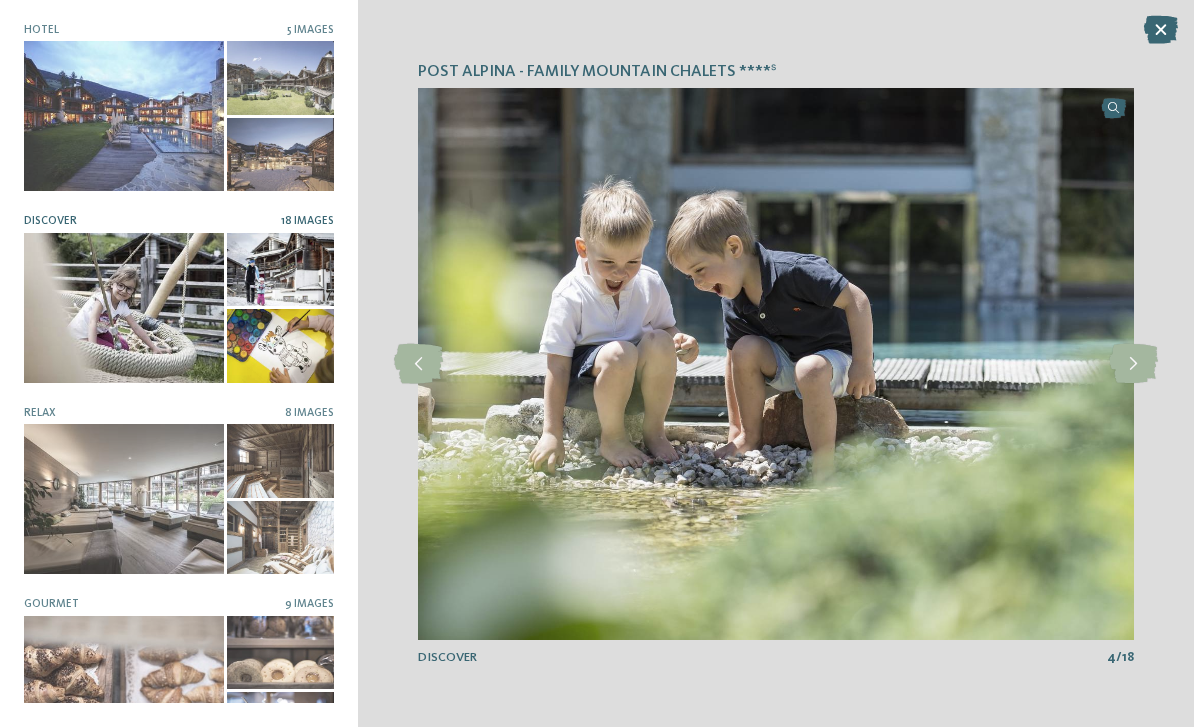 click at bounding box center [124, 499] 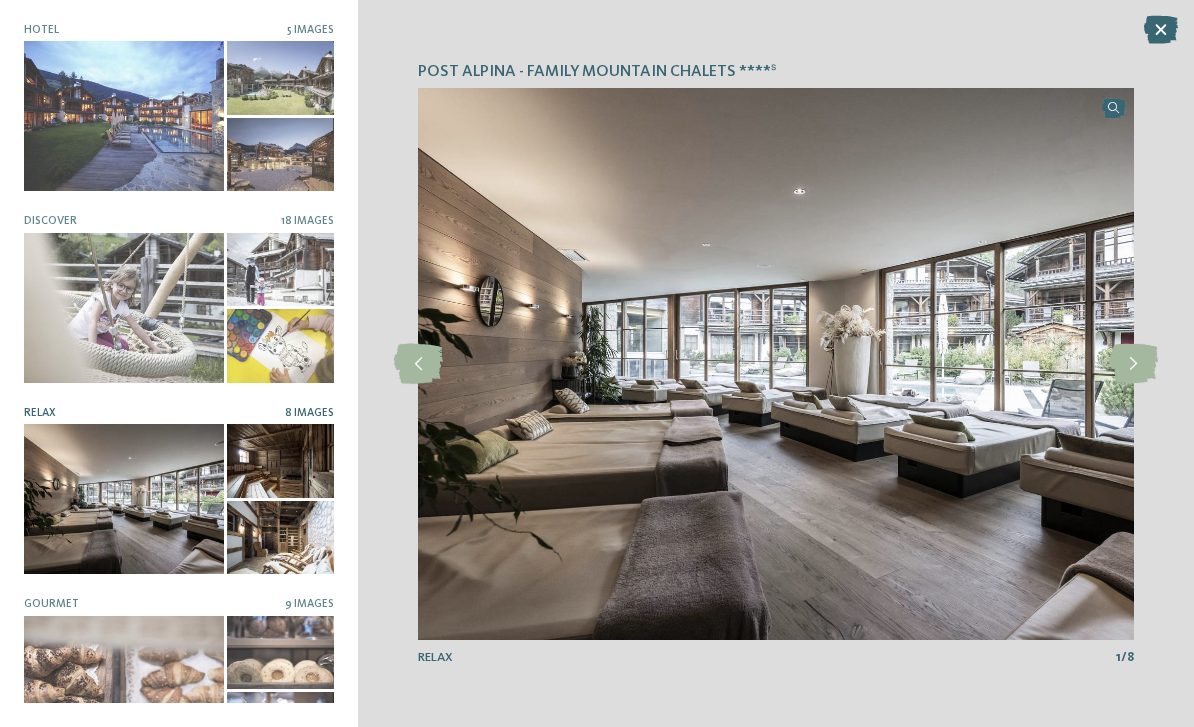 click at bounding box center [1133, 364] 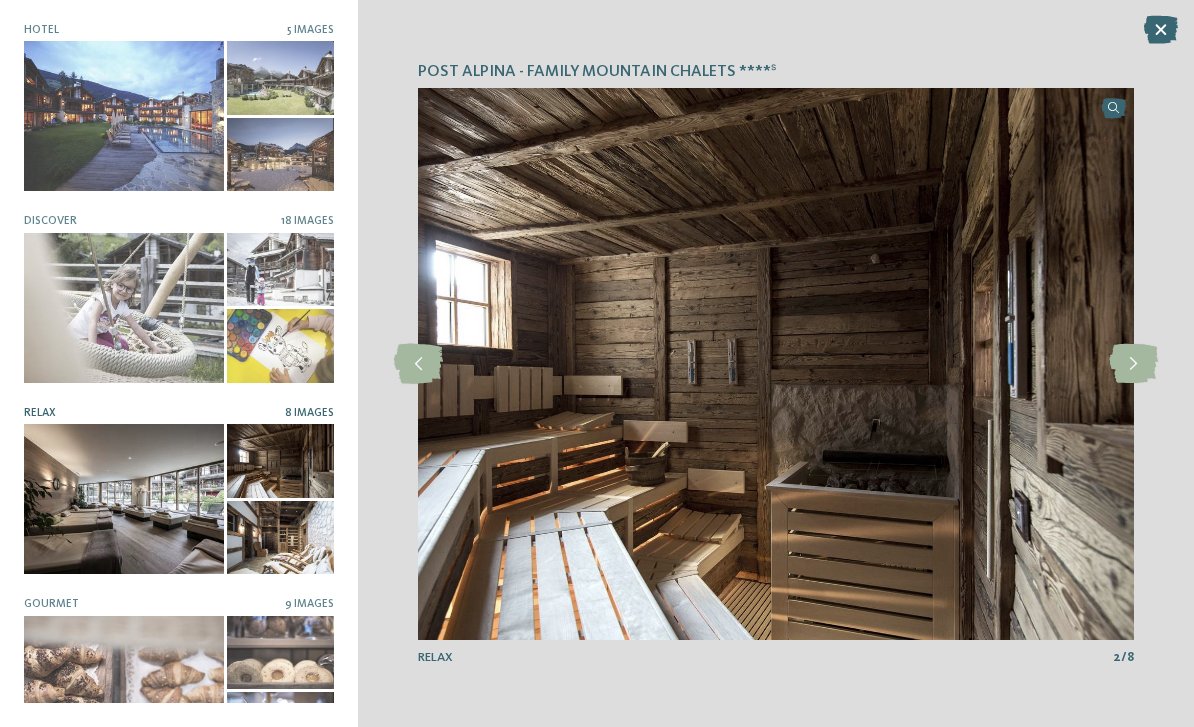 click at bounding box center (1133, 364) 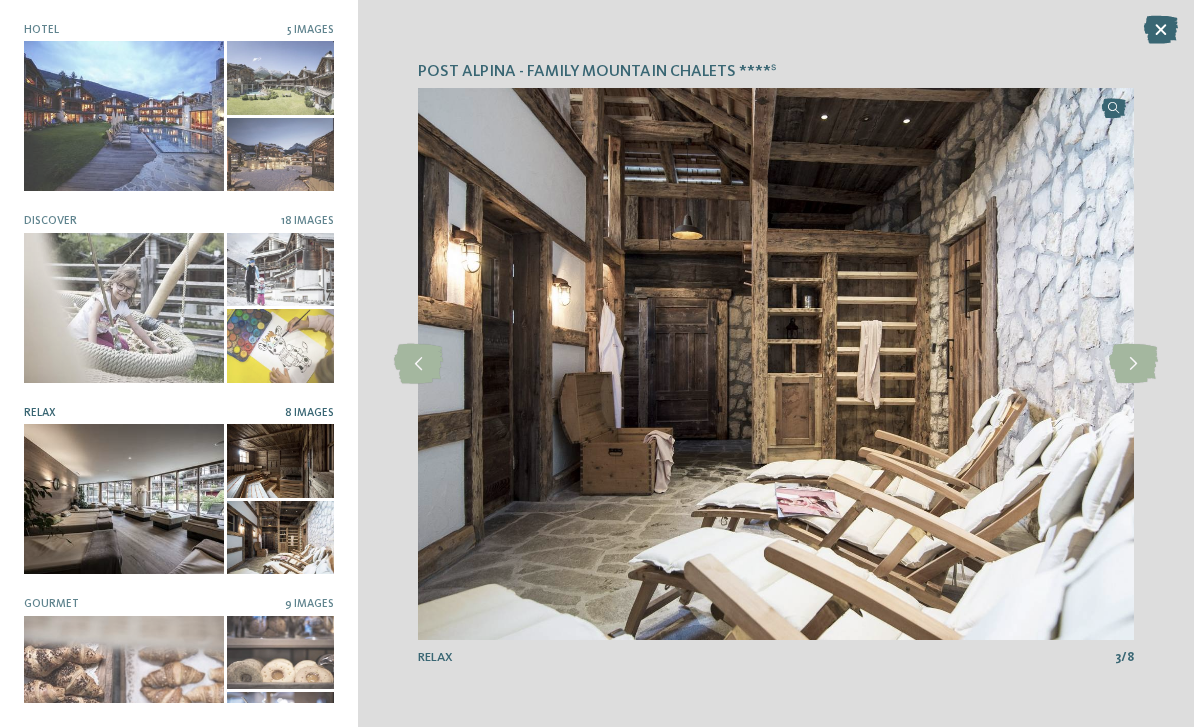 click at bounding box center (1133, 364) 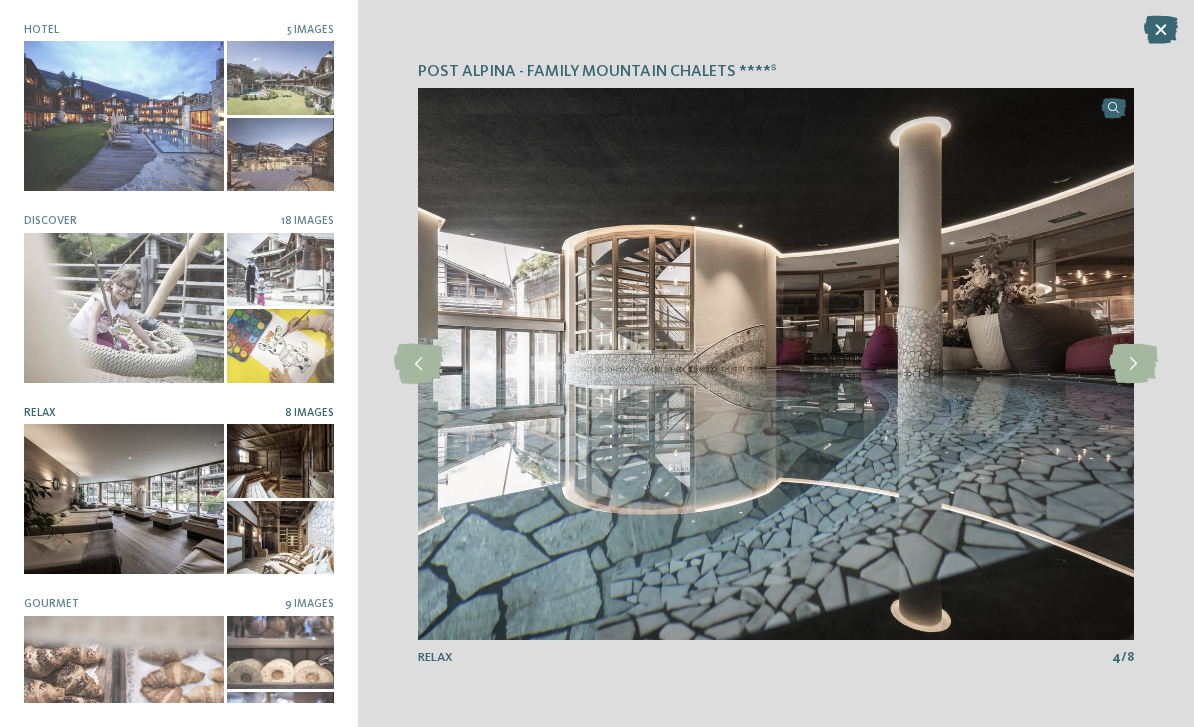 click at bounding box center (1133, 364) 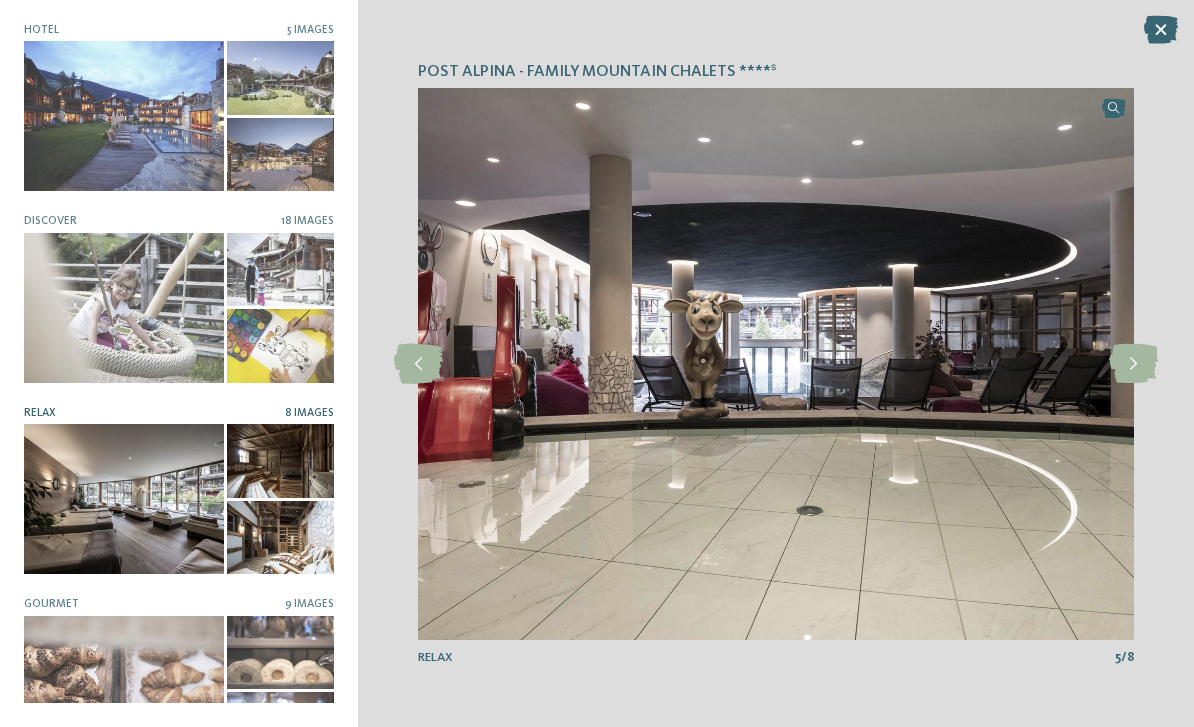 click at bounding box center (1133, 364) 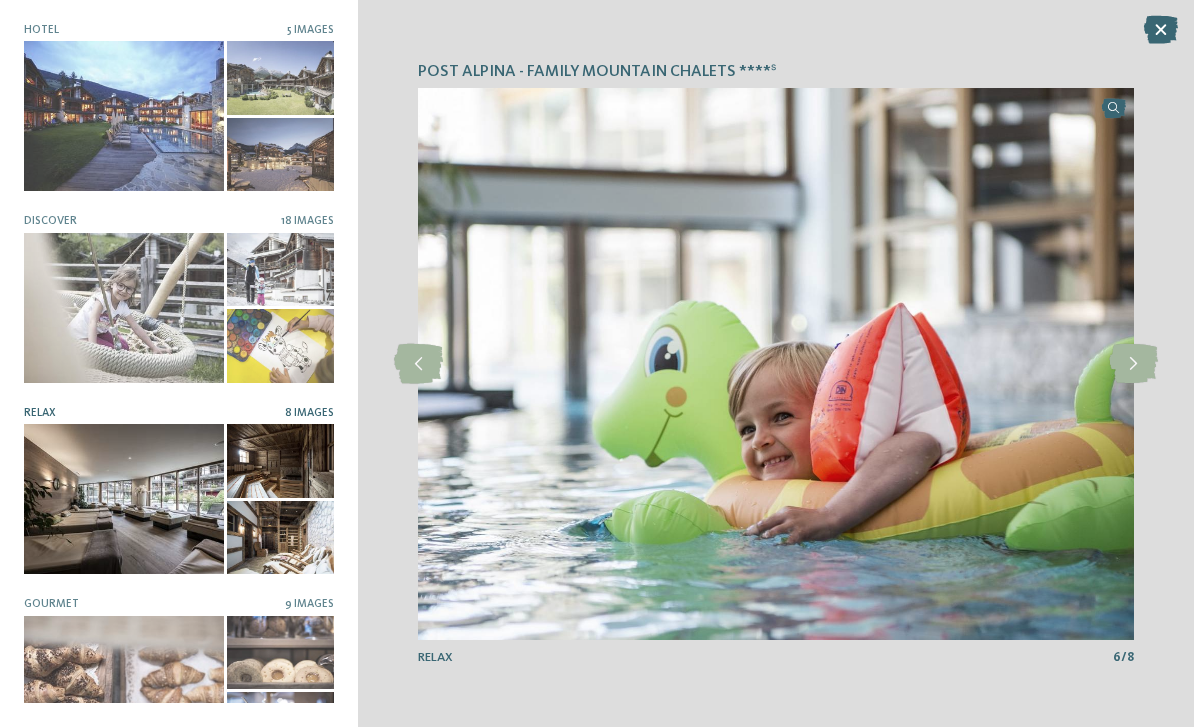 click at bounding box center [1133, 364] 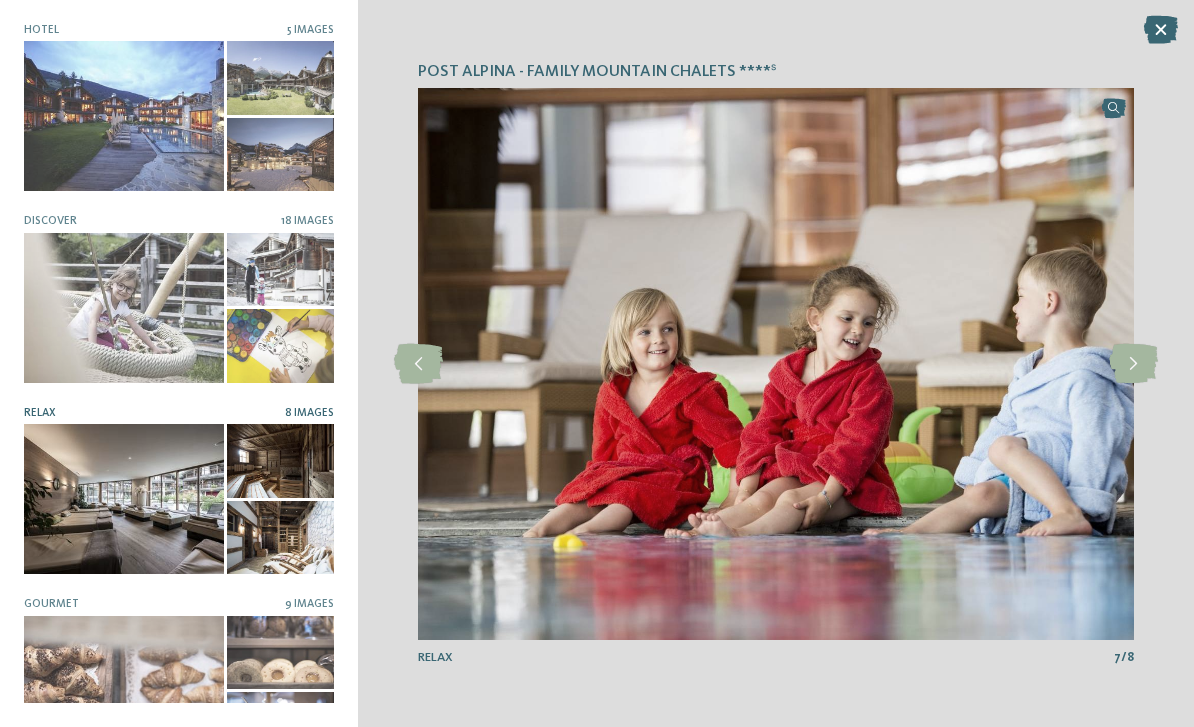 click at bounding box center [1133, 364] 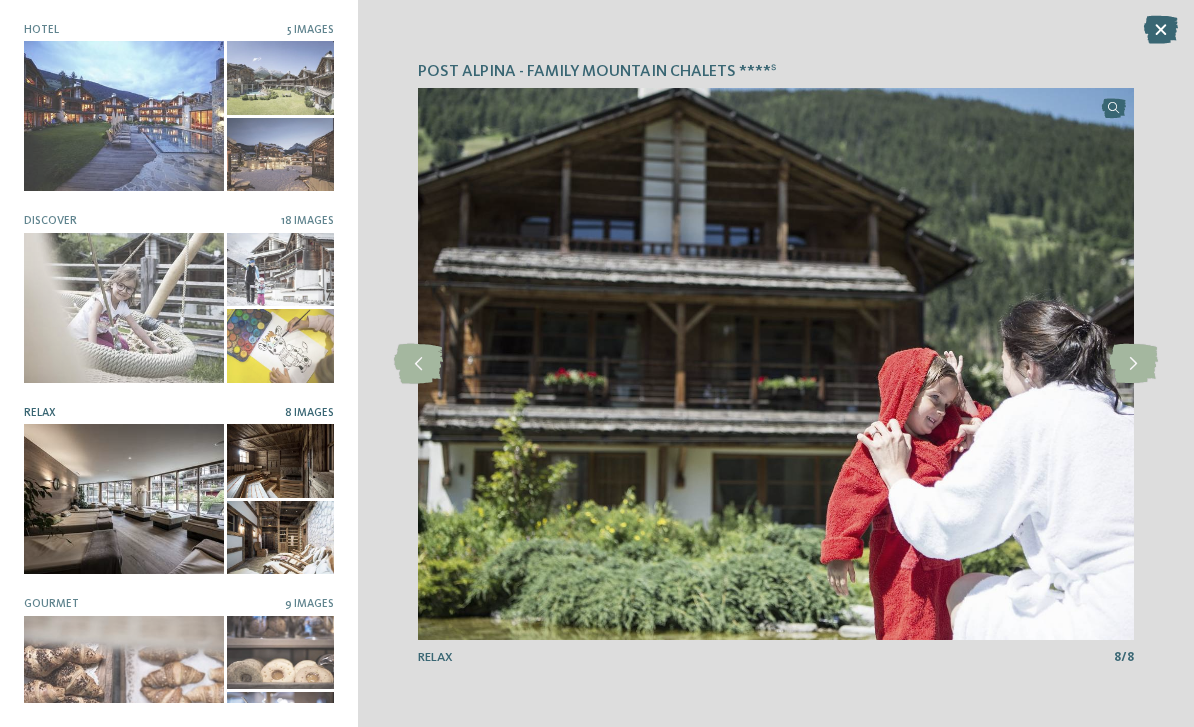 click at bounding box center (1133, 364) 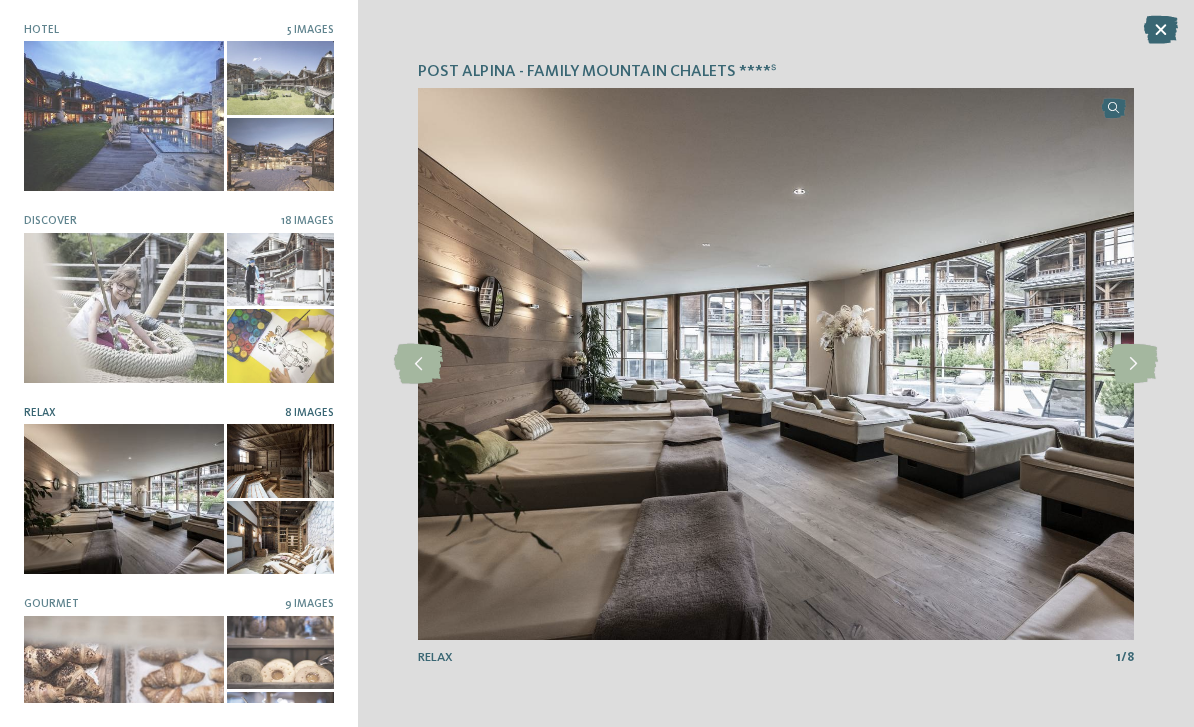 click at bounding box center (1133, 364) 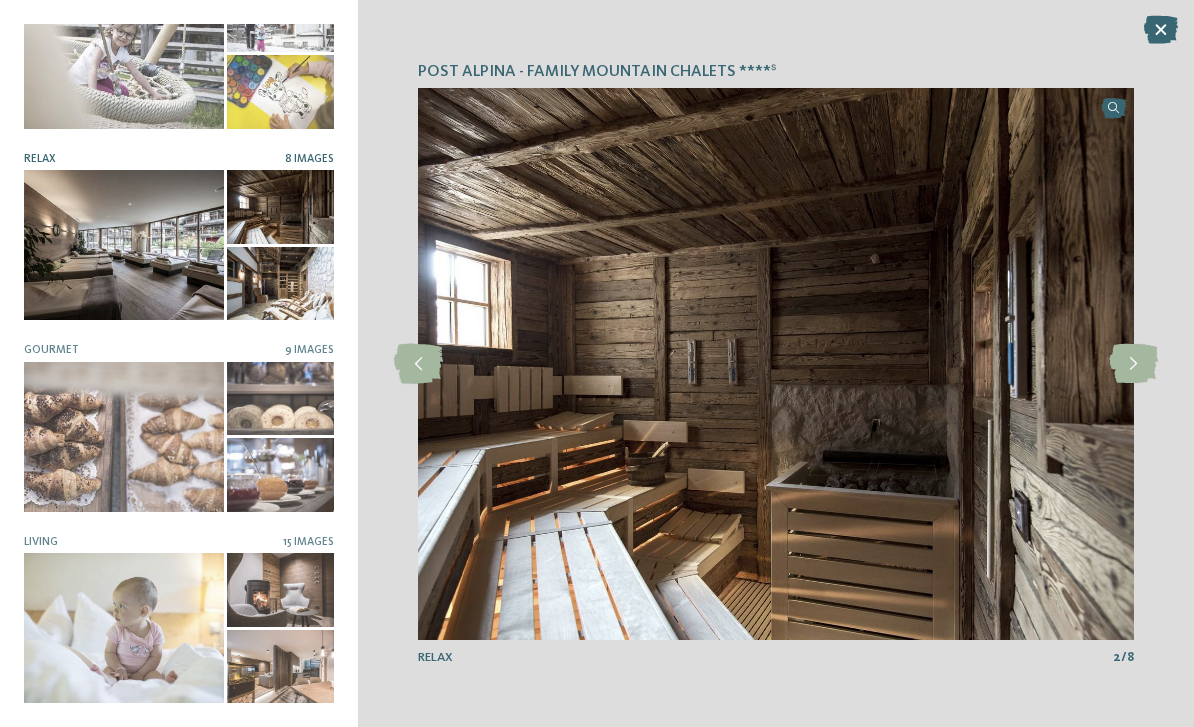 scroll, scrollTop: 252, scrollLeft: 0, axis: vertical 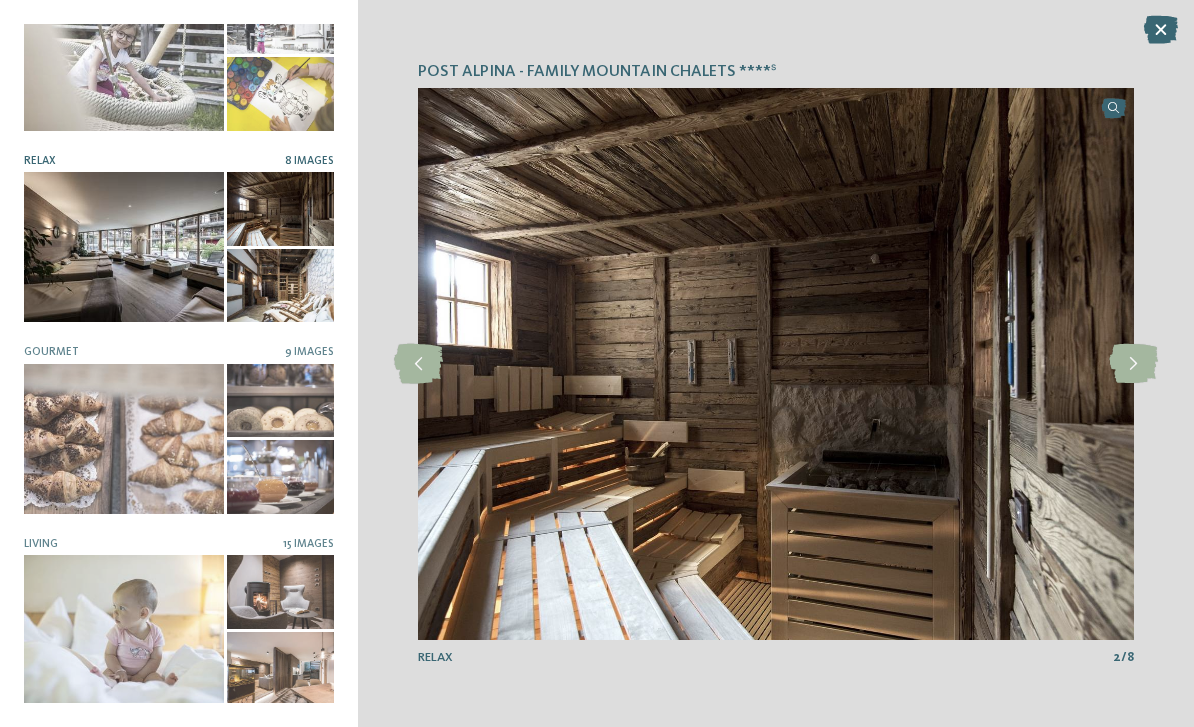 click at bounding box center (124, 630) 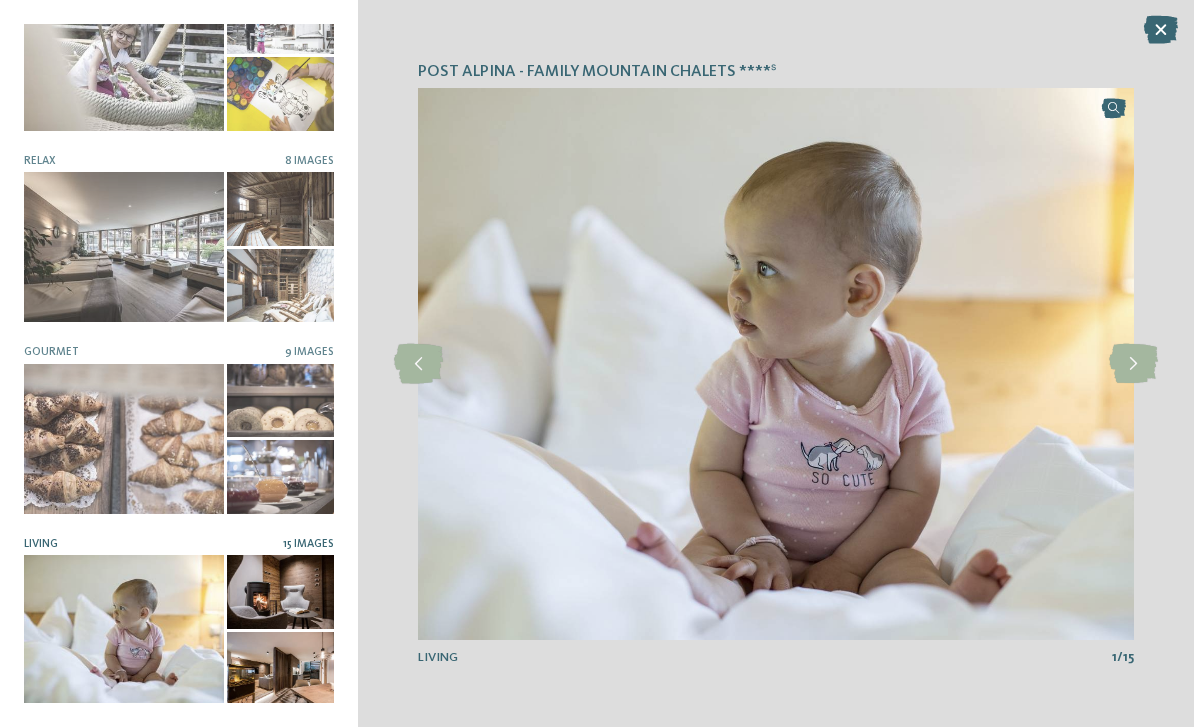click at bounding box center (1133, 364) 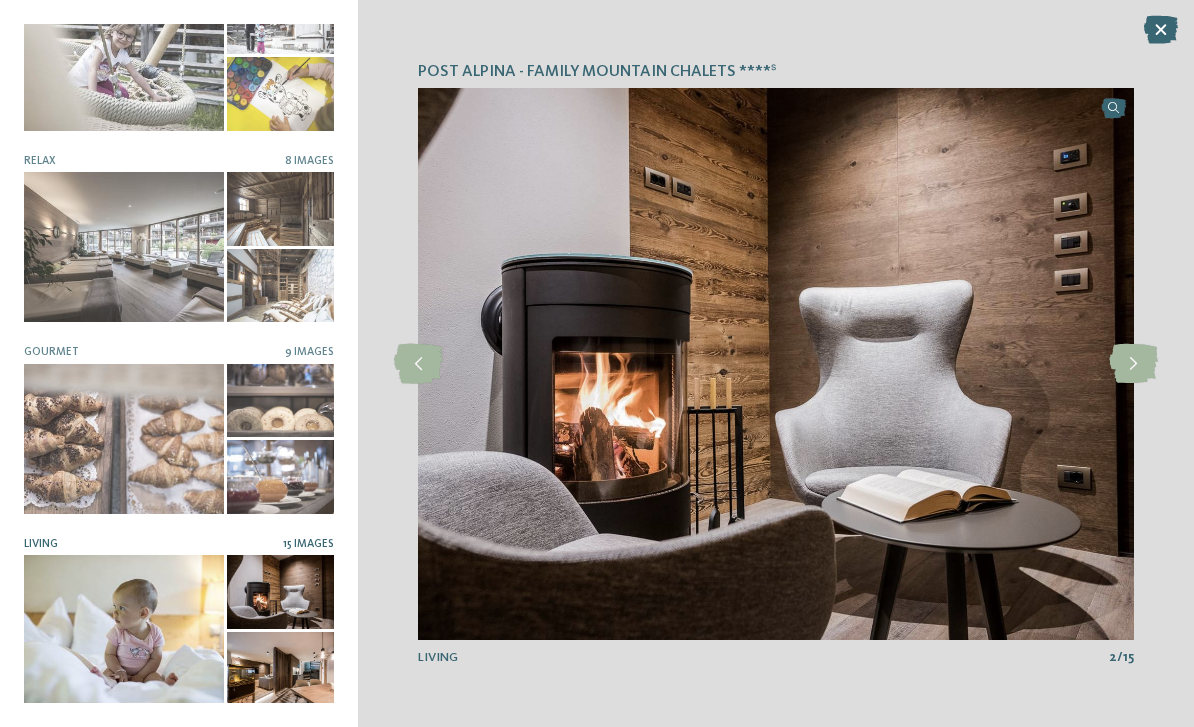 click at bounding box center (1133, 364) 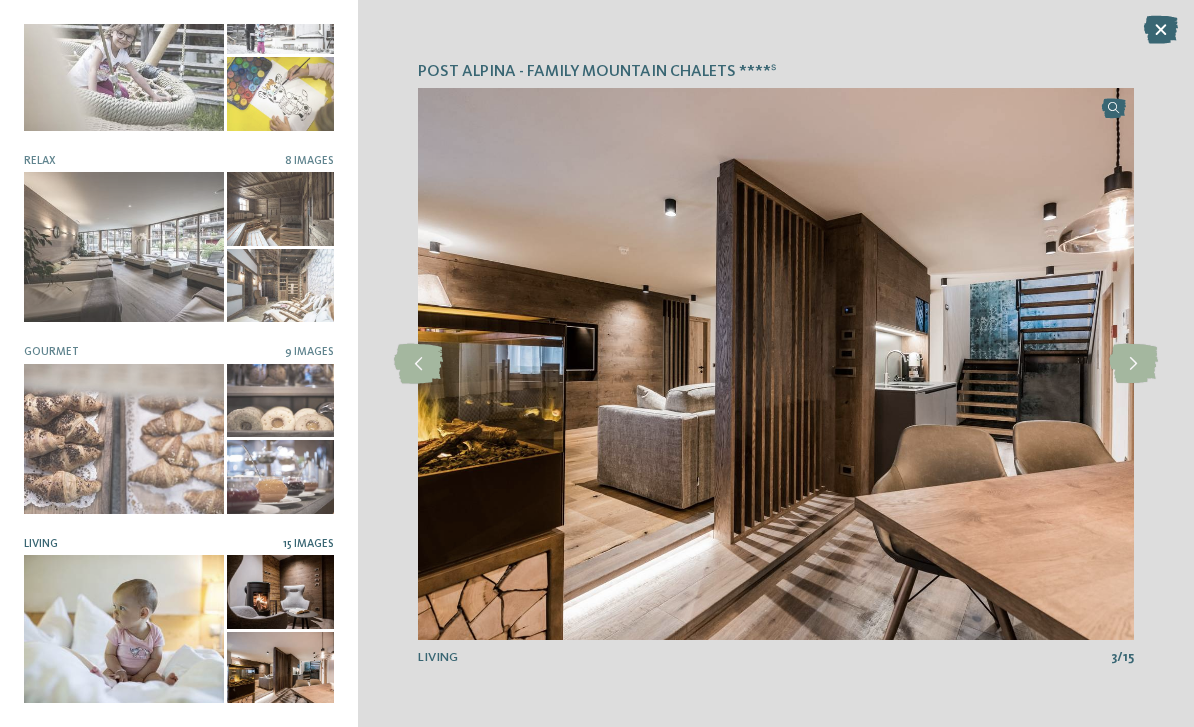 click at bounding box center [1133, 364] 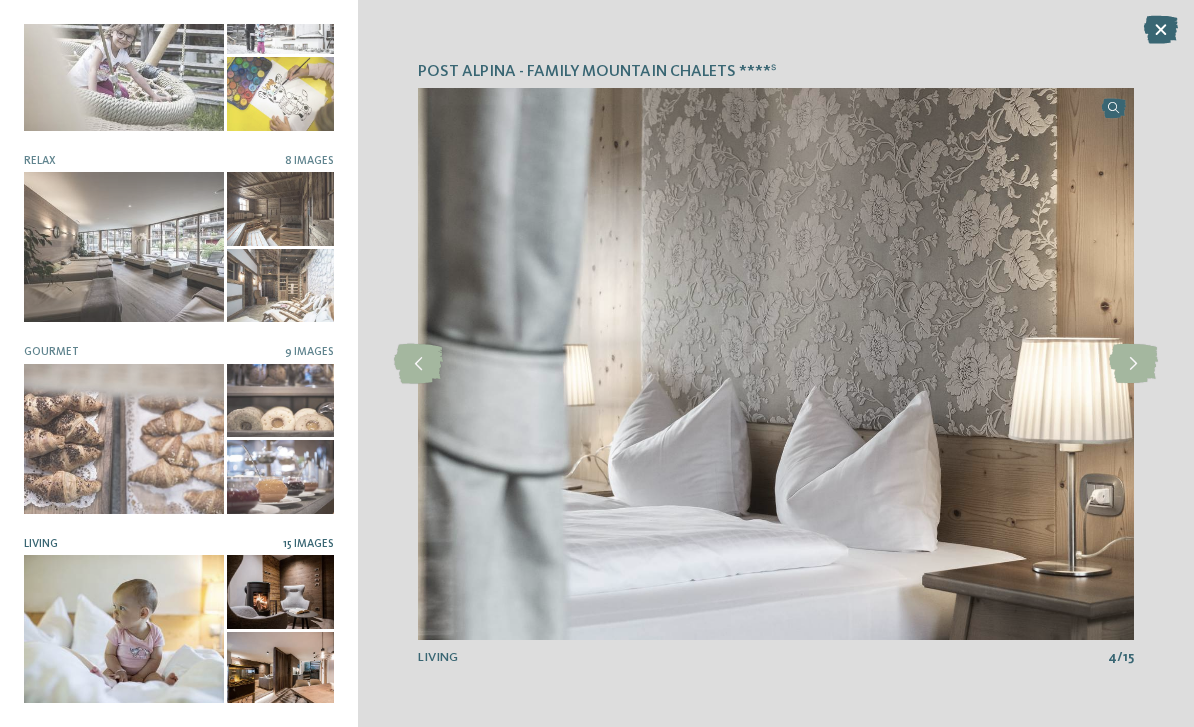 click at bounding box center [1133, 364] 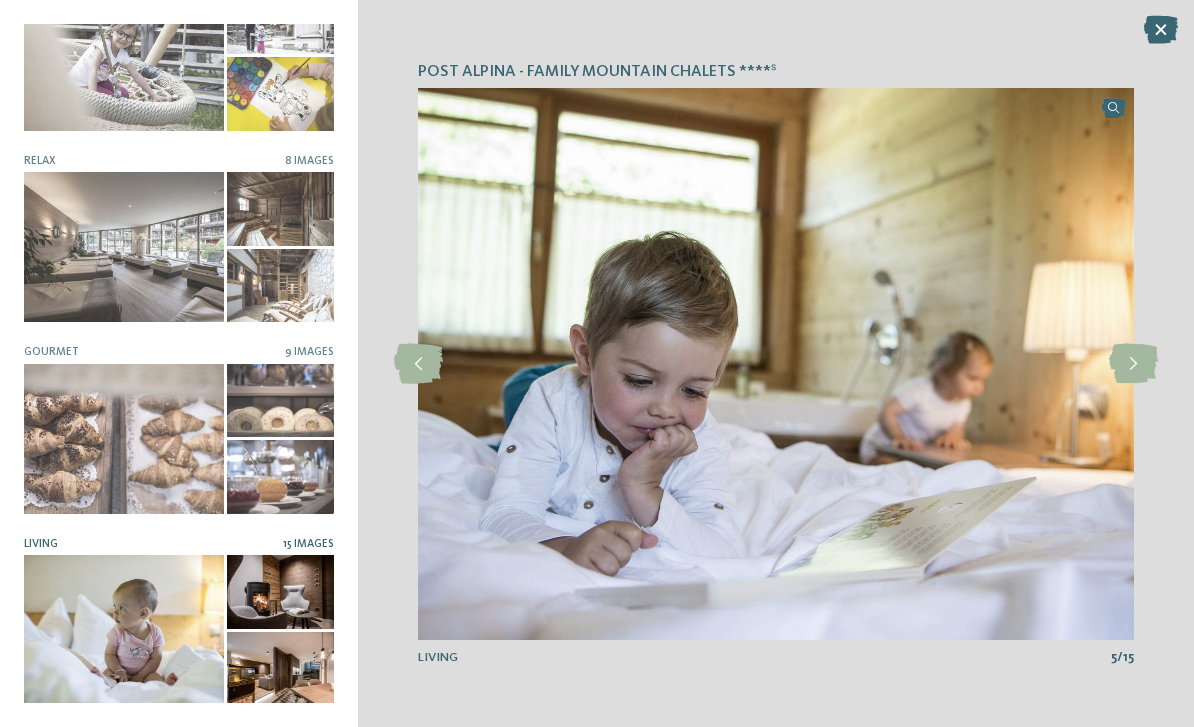 click at bounding box center [1133, 364] 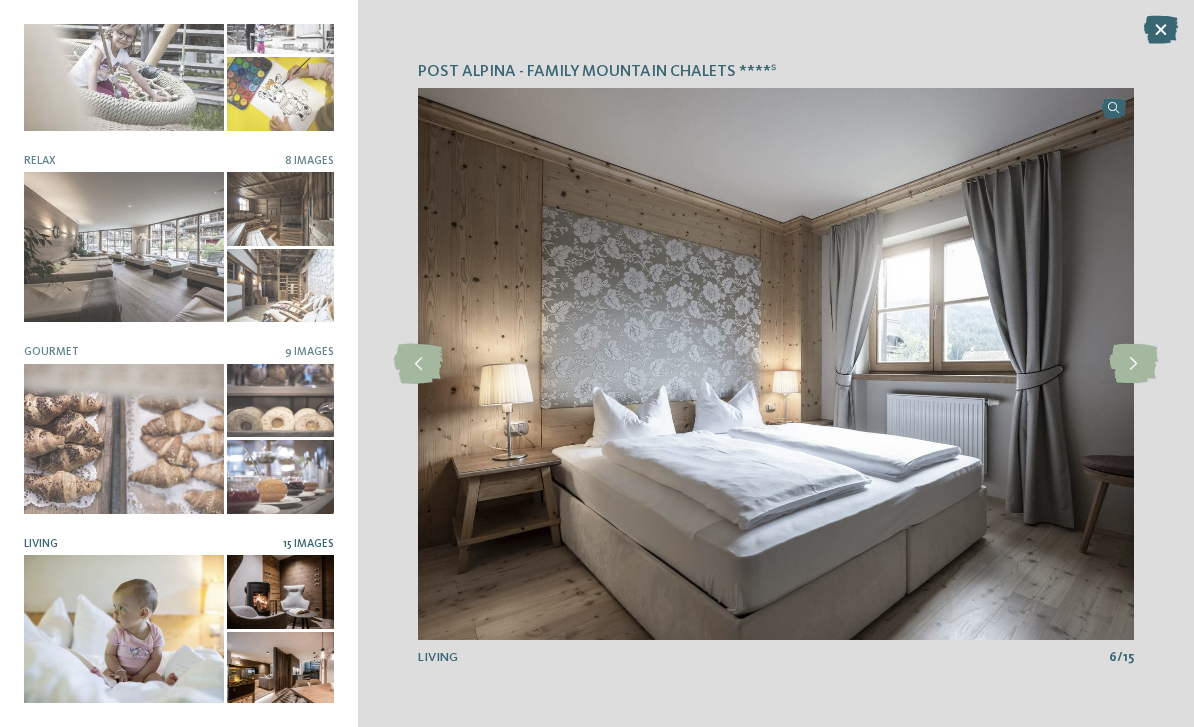 click at bounding box center [1133, 364] 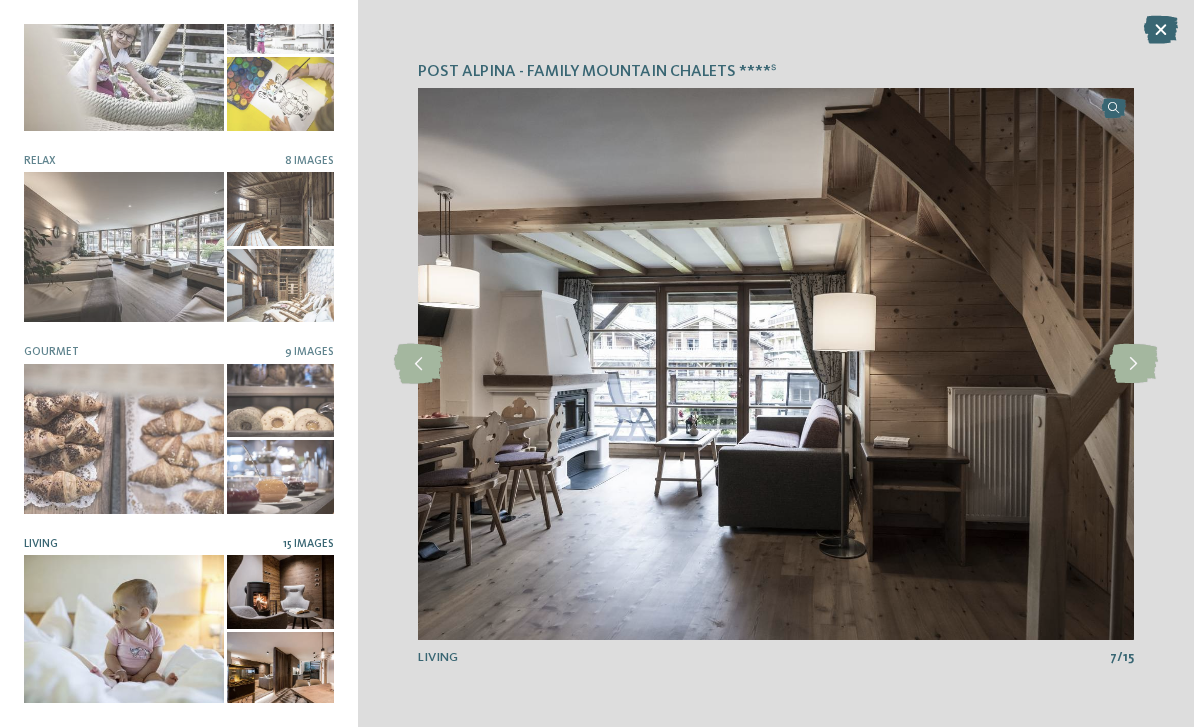 click at bounding box center (776, 364) 